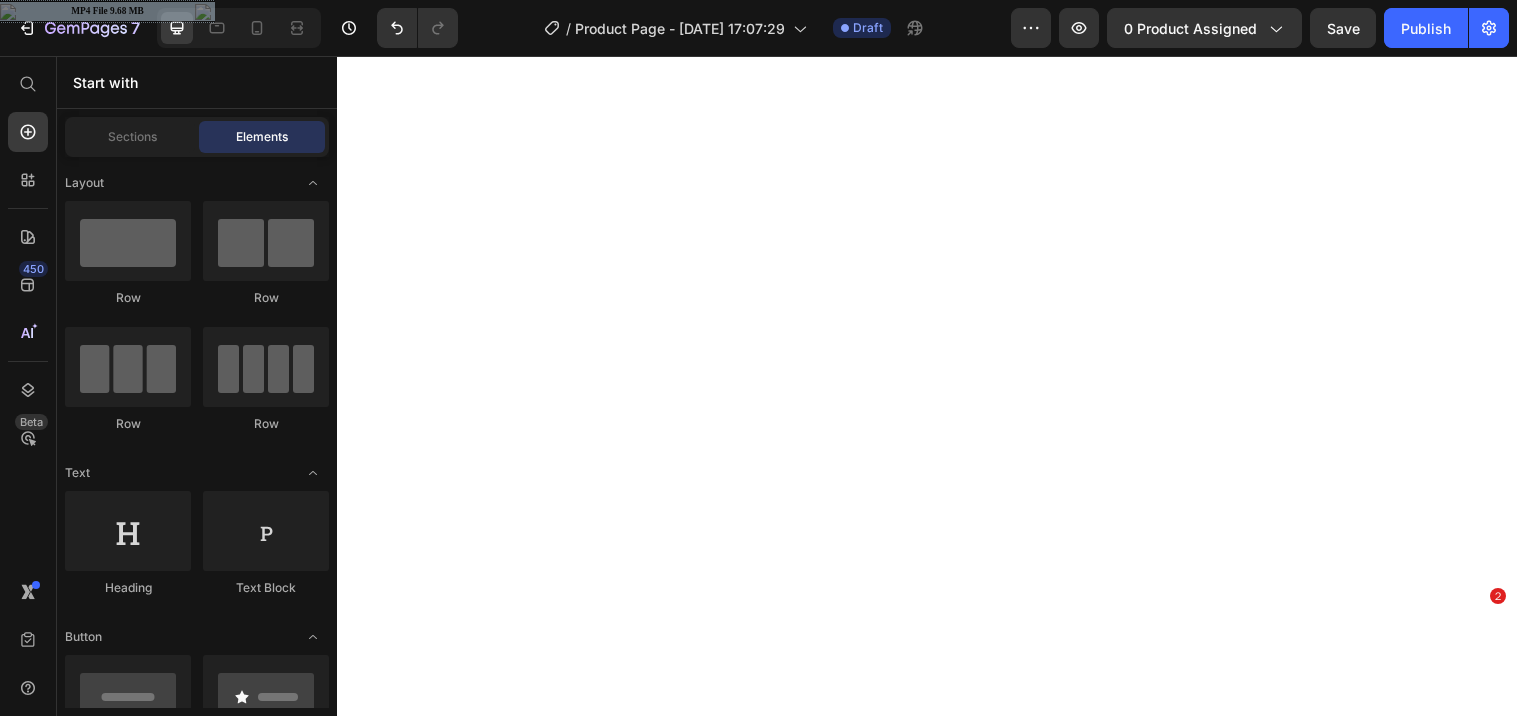 scroll, scrollTop: 0, scrollLeft: 0, axis: both 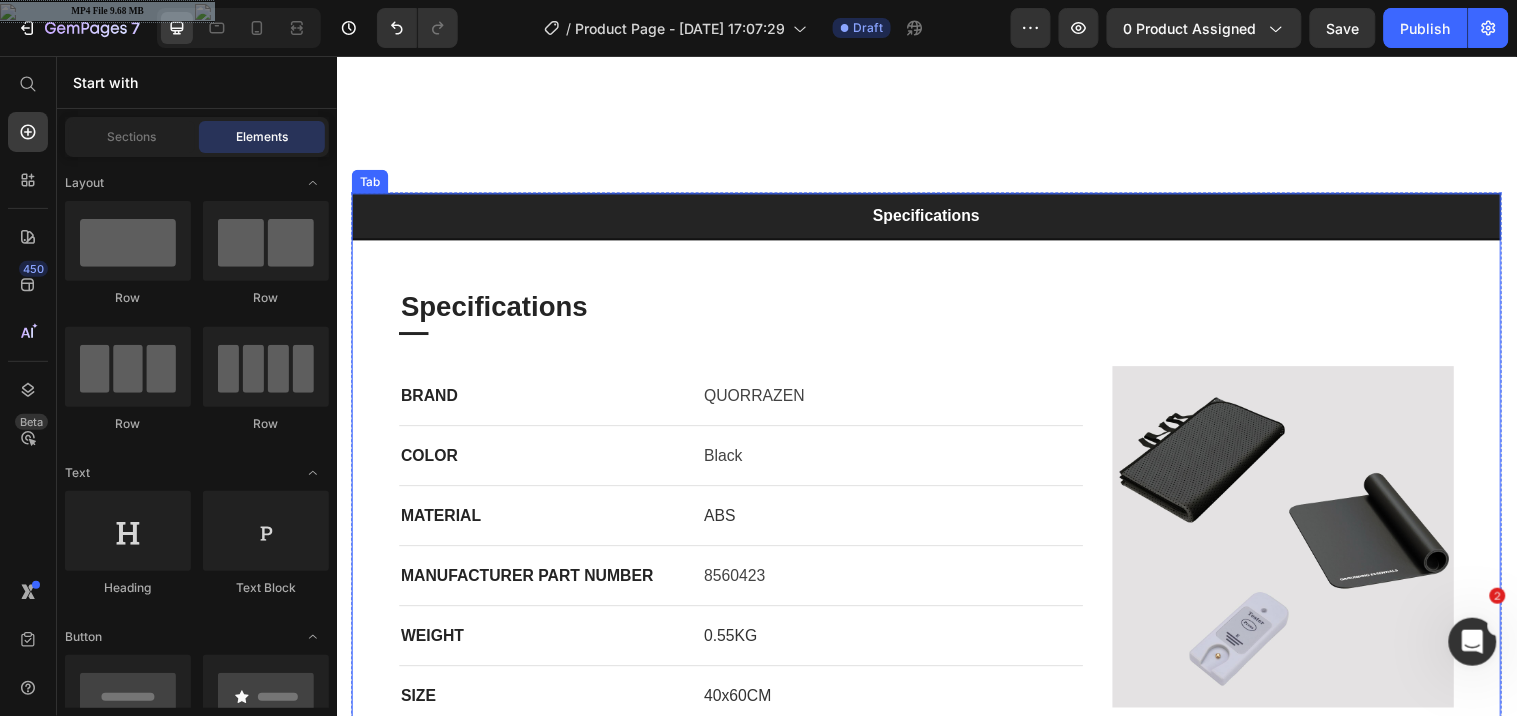 click on "Specifications" at bounding box center [936, 218] 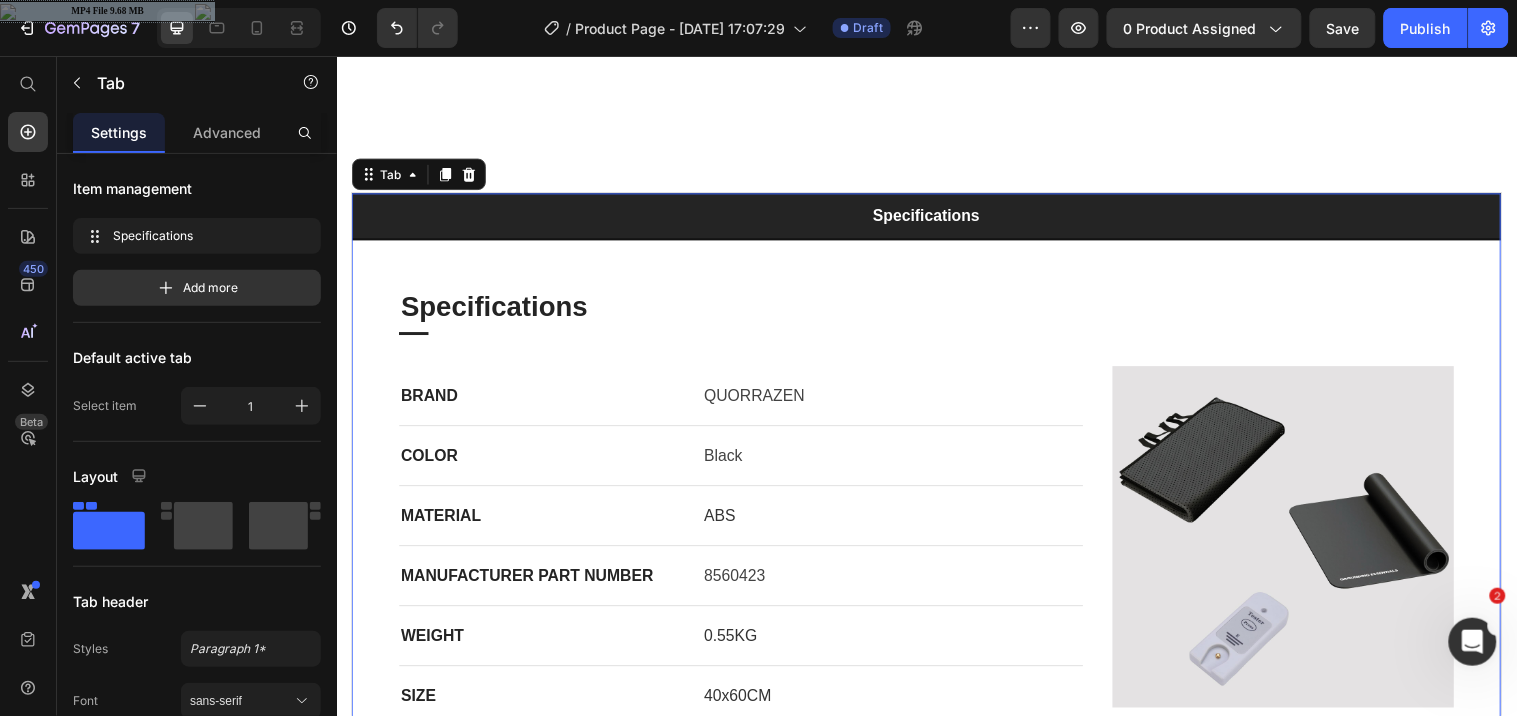 click on "Specifications" at bounding box center [936, 218] 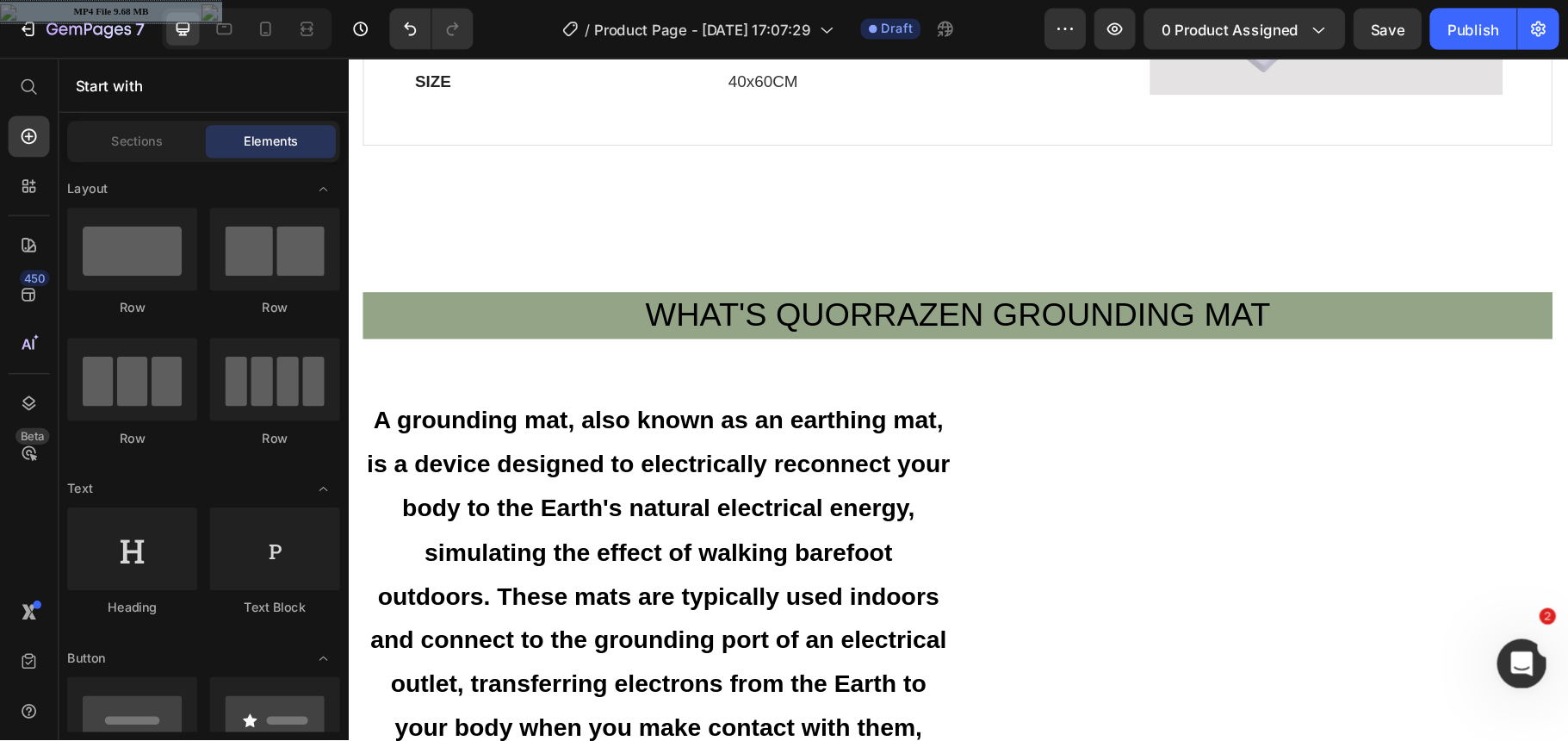 scroll, scrollTop: 1734, scrollLeft: 0, axis: vertical 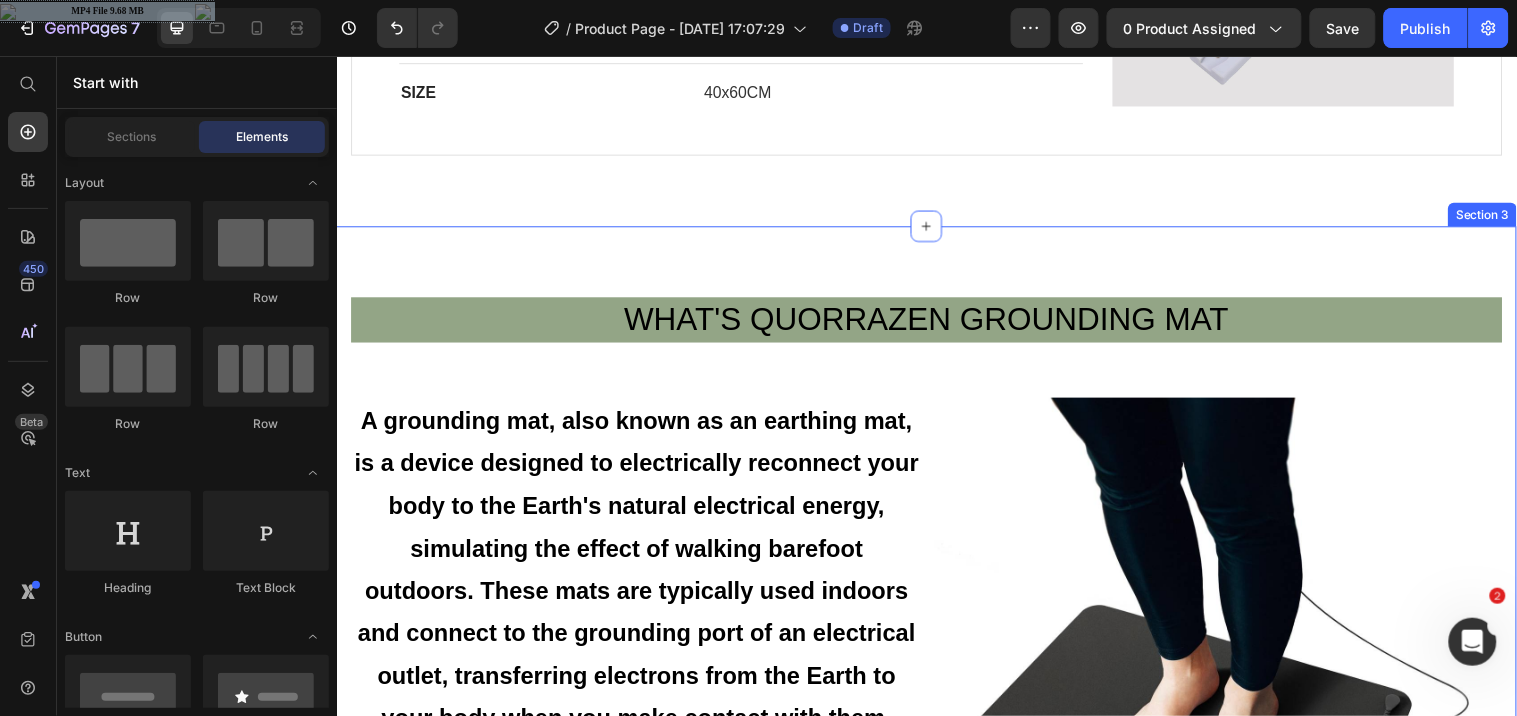 click on "WHAT'S QUORRAZEN GROUNDING MAT Heading A grounding mat, also known as an earthing mat, is a device designed to electrically reconnect your body to the Earth's natural electrical energy, simulating the effect of walking barefoot outdoors. These mats are typically used indoors and connect to the grounding port of an electrical outlet, transferring electrons from the Earth to your body when you make contact with them, which is believed to offer potential health benefits.      Text Block Image Row Row BENEIFITS AFTER USE QUORRAZEN GROUNDING MAT Text block Image Image Image Pain Relief Grounding may alleviate [MEDICAL_DATA] and enhance well-being by balancing the body's electrical charge, reducing pain sensation Text block Image Blood Pressure Management Research by [PERSON_NAME] and [PERSON_NAME] suggests grounding regulates blood pressure and supports cardiovascular health Text block Image Increased Energy   Text block Image Improve sleep   Text block Image Reduces Inflammation   Text block Row Heading" at bounding box center (936, 1372) 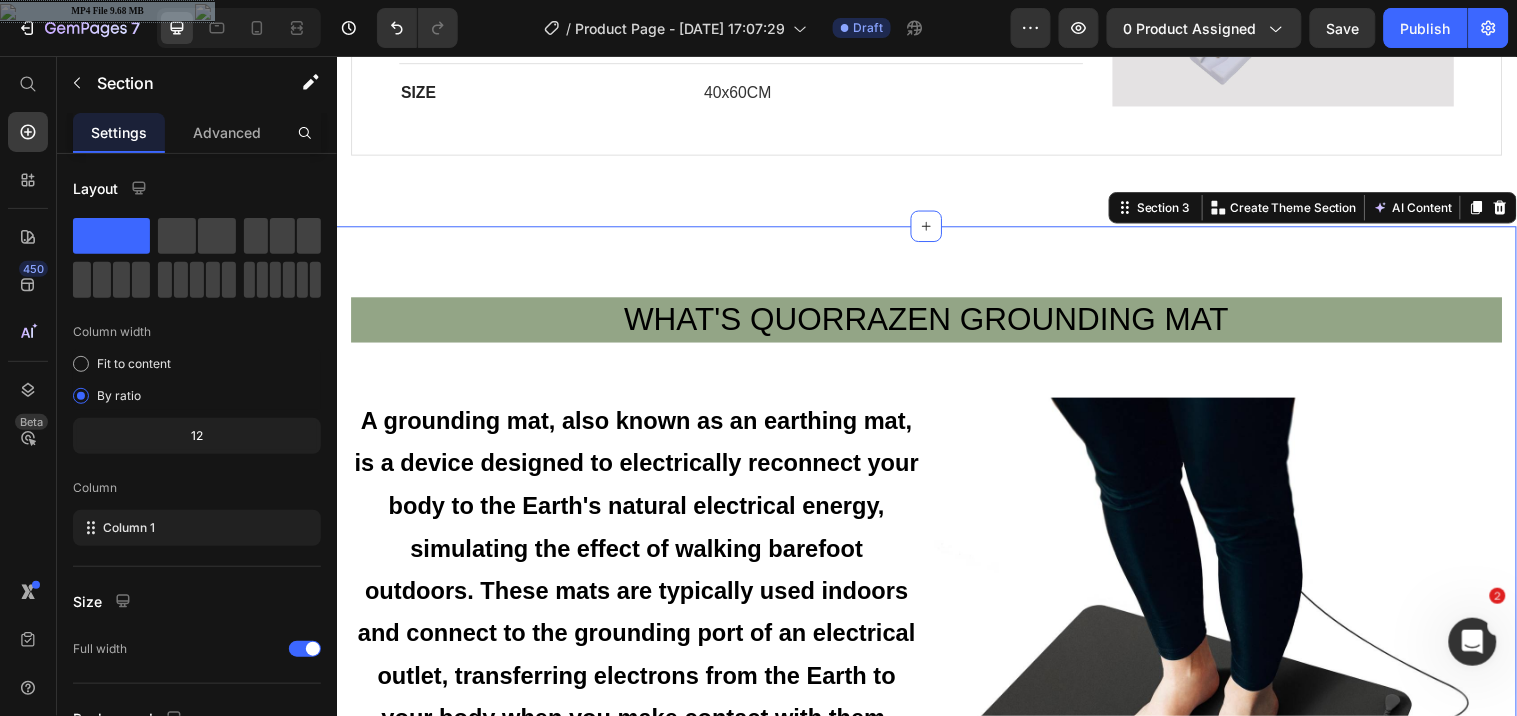 click on "WHAT'S QUORRAZEN GROUNDING MAT Heading A grounding mat, also known as an earthing mat, is a device designed to electrically reconnect your body to the Earth's natural electrical energy, simulating the effect of walking barefoot outdoors. These mats are typically used indoors and connect to the grounding port of an electrical outlet, transferring electrons from the Earth to your body when you make contact with them, which is believed to offer potential health benefits.      Text Block Image Row Row BENEIFITS AFTER USE QUORRAZEN GROUNDING MAT Text block Image Image Image Pain Relief Grounding may alleviate [MEDICAL_DATA] and enhance well-being by balancing the body's electrical charge, reducing pain sensation Text block Image Blood Pressure Management Research by [PERSON_NAME] and [PERSON_NAME] suggests grounding regulates blood pressure and supports cardiovascular health Text block Image Increased Energy   Text block Image Improve sleep   Text block Image Reduces Inflammation   Text block Row Heading" at bounding box center (936, 1372) 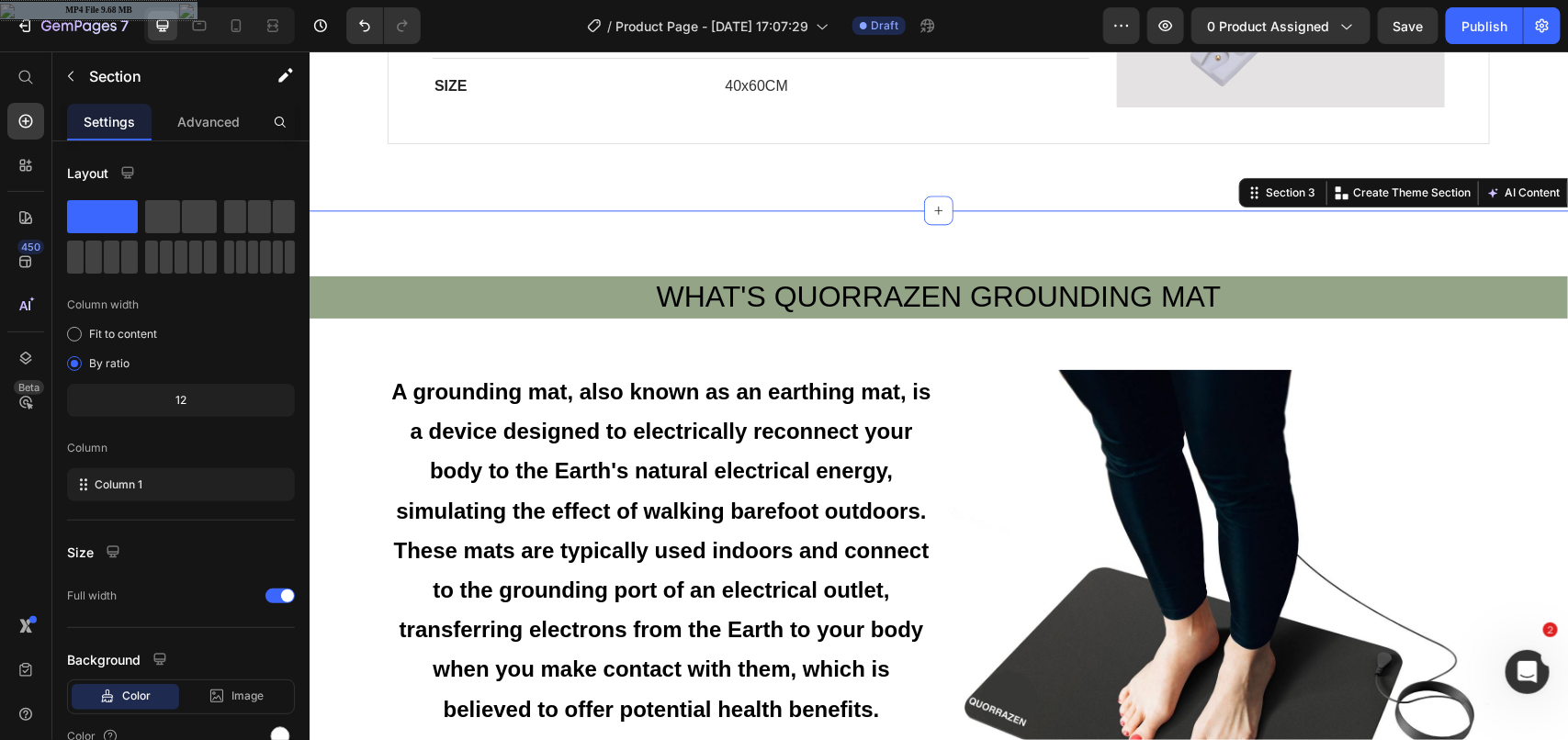 scroll, scrollTop: 1848, scrollLeft: 0, axis: vertical 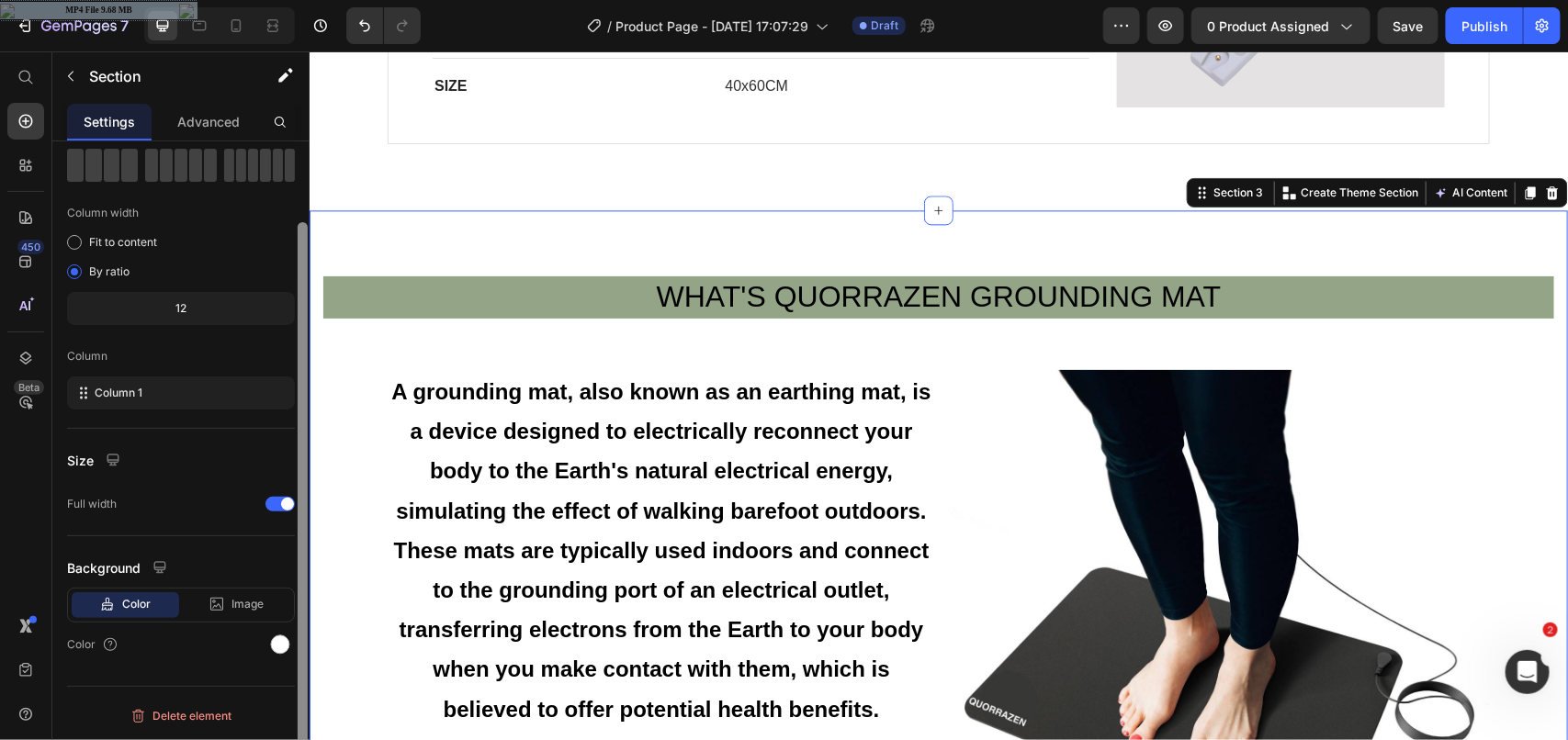 drag, startPoint x: 306, startPoint y: 271, endPoint x: 300, endPoint y: 428, distance: 157.11461 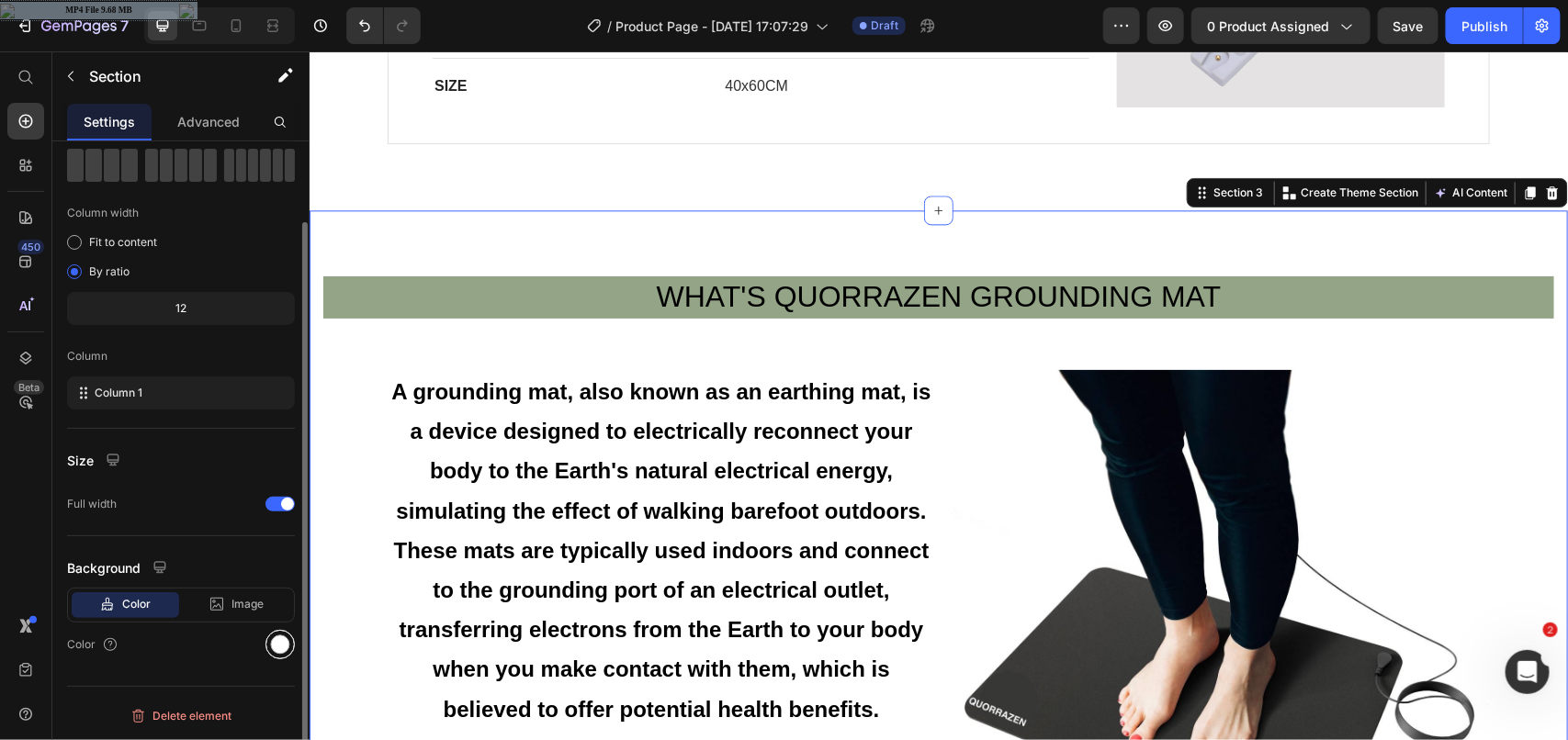 click at bounding box center (280, 645) 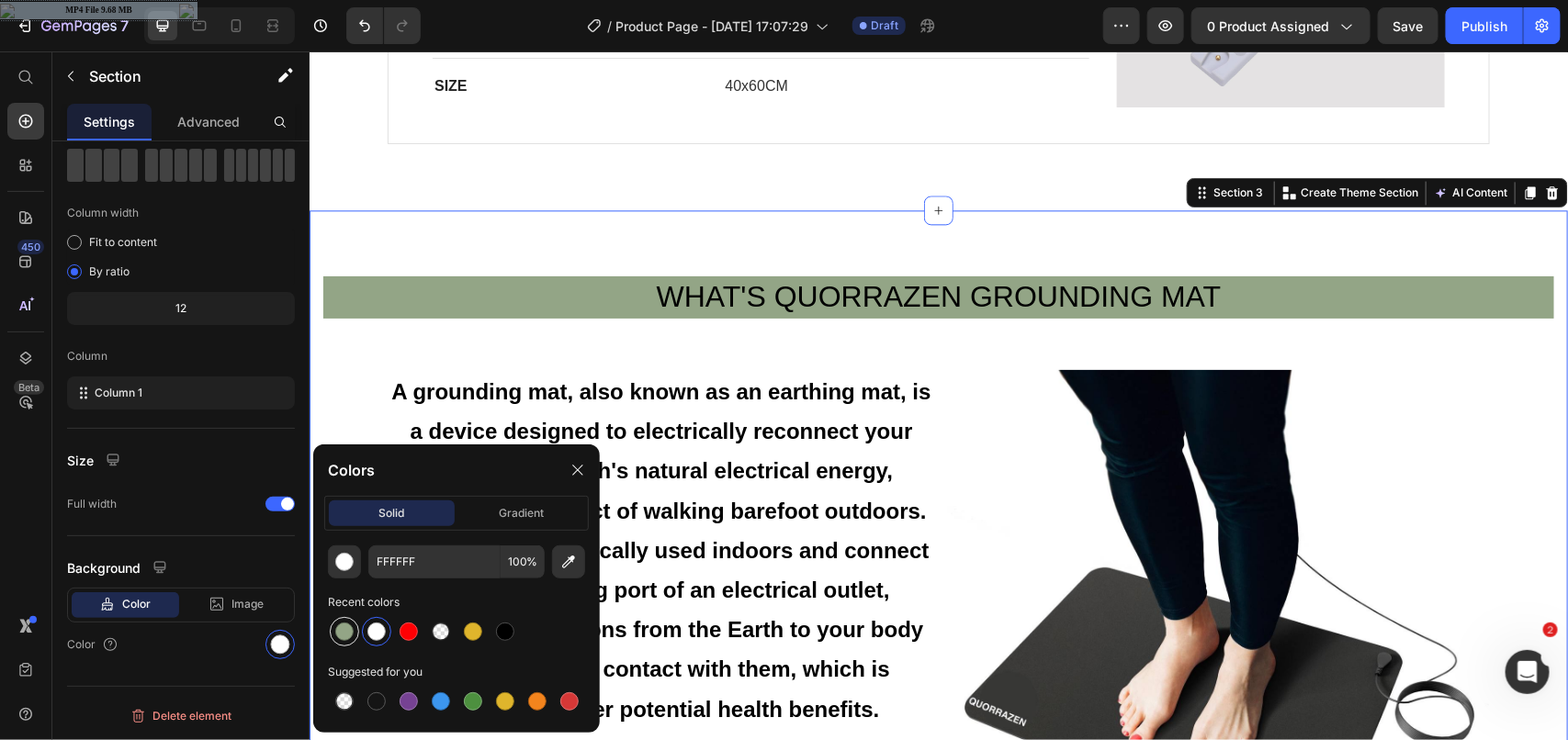click at bounding box center (344, 632) 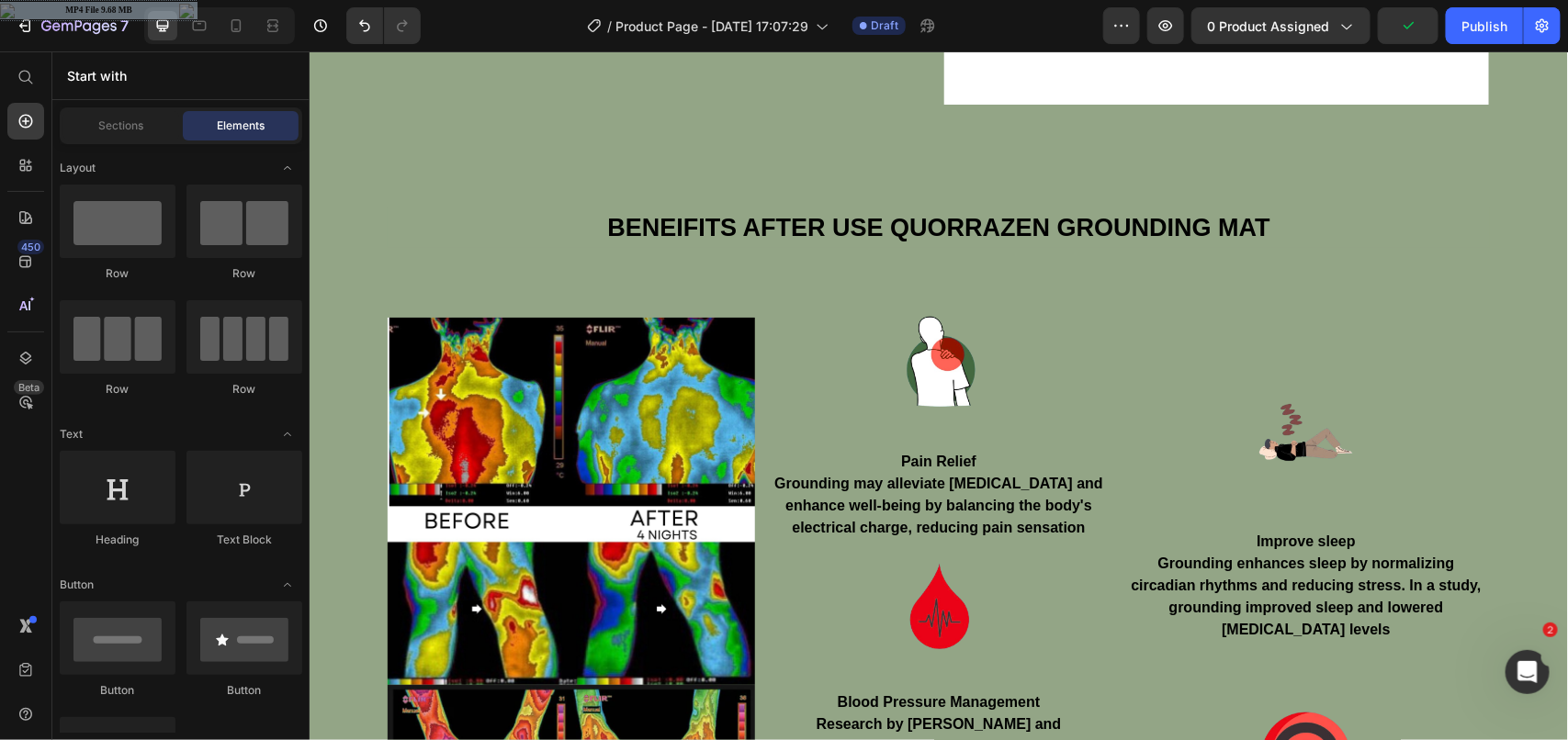 scroll, scrollTop: 2618, scrollLeft: 0, axis: vertical 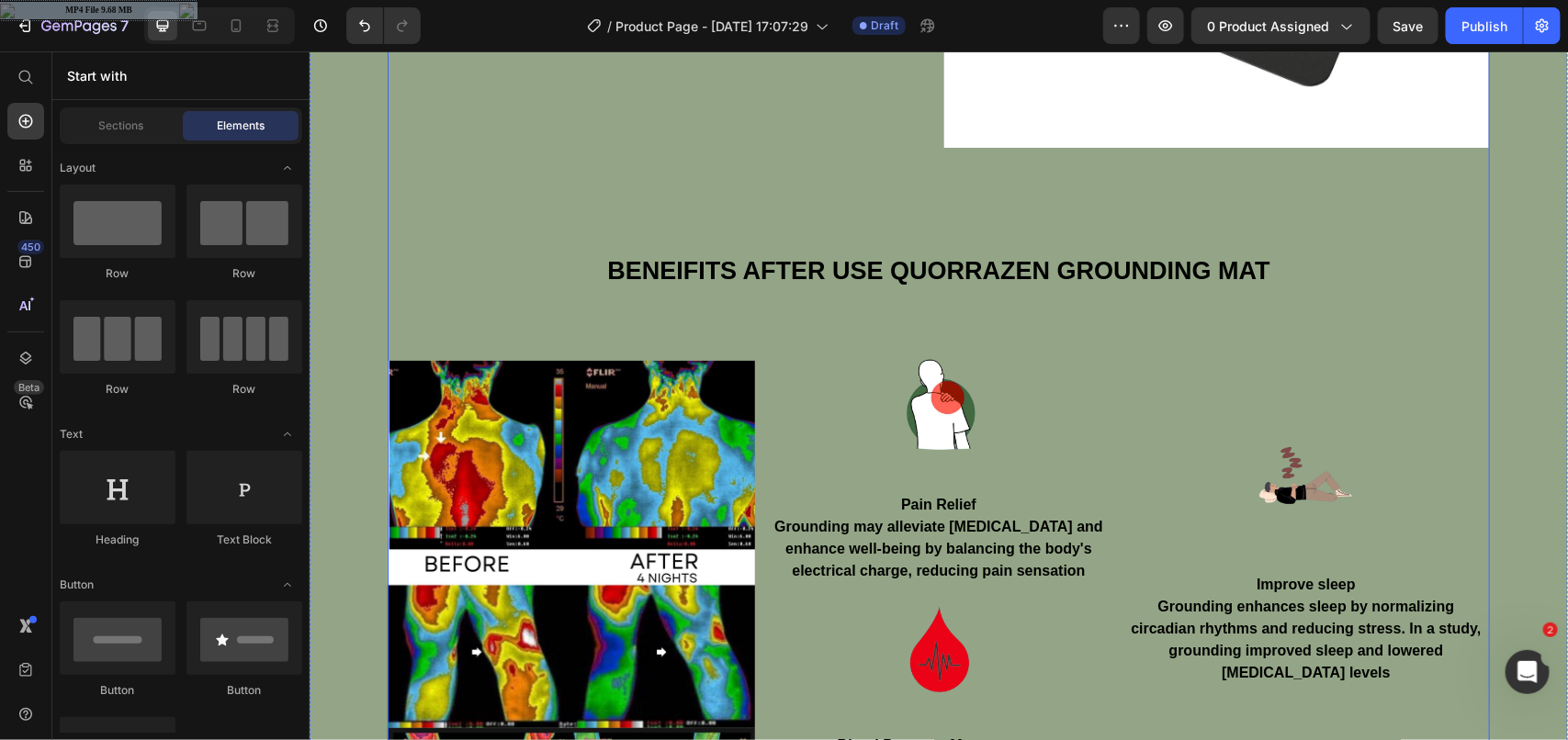 click on "A grounding mat, also known as an earthing mat, is a device designed to electrically reconnect your body to the Earth's natural electrical energy, simulating the effect of walking barefoot outdoors. These mats are typically used indoors and connect to the grounding port of an electrical outlet, transferring electrons from the Earth to your body when you make contact with them, which is believed to offer potential health benefits.      Text Block Image Row Row BENEIFITS AFTER USE QUORRAZEN GROUNDING MAT Text block Image Image Image Pain Relief Grounding may alleviate [MEDICAL_DATA] and enhance well-being by balancing the body's electrical charge, reducing pain sensation Text block Image Blood Pressure Management Research by [PERSON_NAME] and [PERSON_NAME] suggests grounding regulates blood pressure and supports cardiovascular health Text block Image Increased Energy Grounding enthusiasts report heightened energy and vitality from improved sleep, reduced inflammation, and balanced electrical charges" at bounding box center (938, 393) 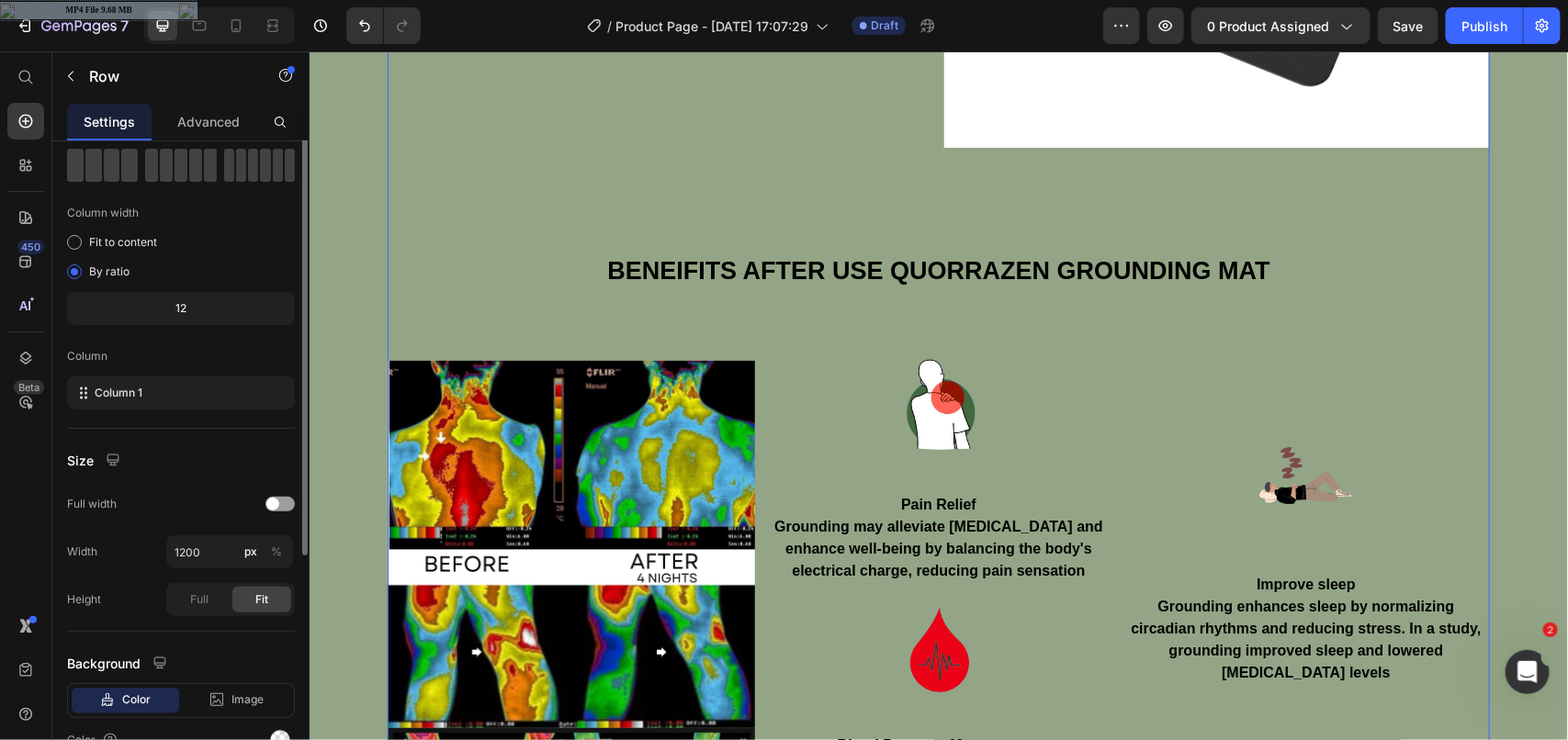 scroll, scrollTop: 0, scrollLeft: 0, axis: both 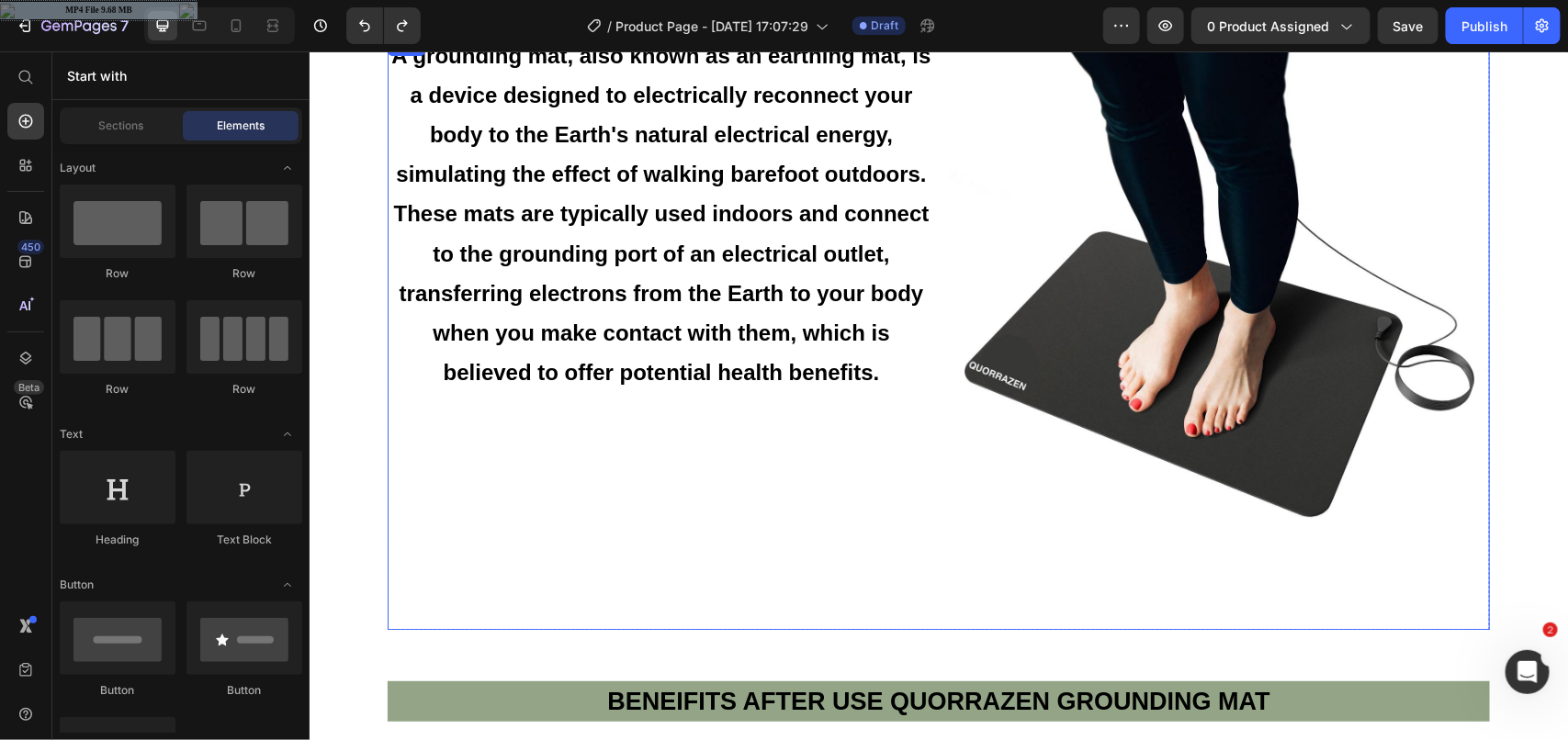 click on "A grounding mat, also known as an earthing mat, is a device designed to electrically reconnect your body to the Earth's natural electrical energy, simulating the effect of walking barefoot outdoors. These mats are typically used indoors and connect to the grounding port of an electrical outlet, transferring electrons from the Earth to your body when you make contact with them, which is believed to offer potential health benefits.      Text Block" at bounding box center [660, 331] 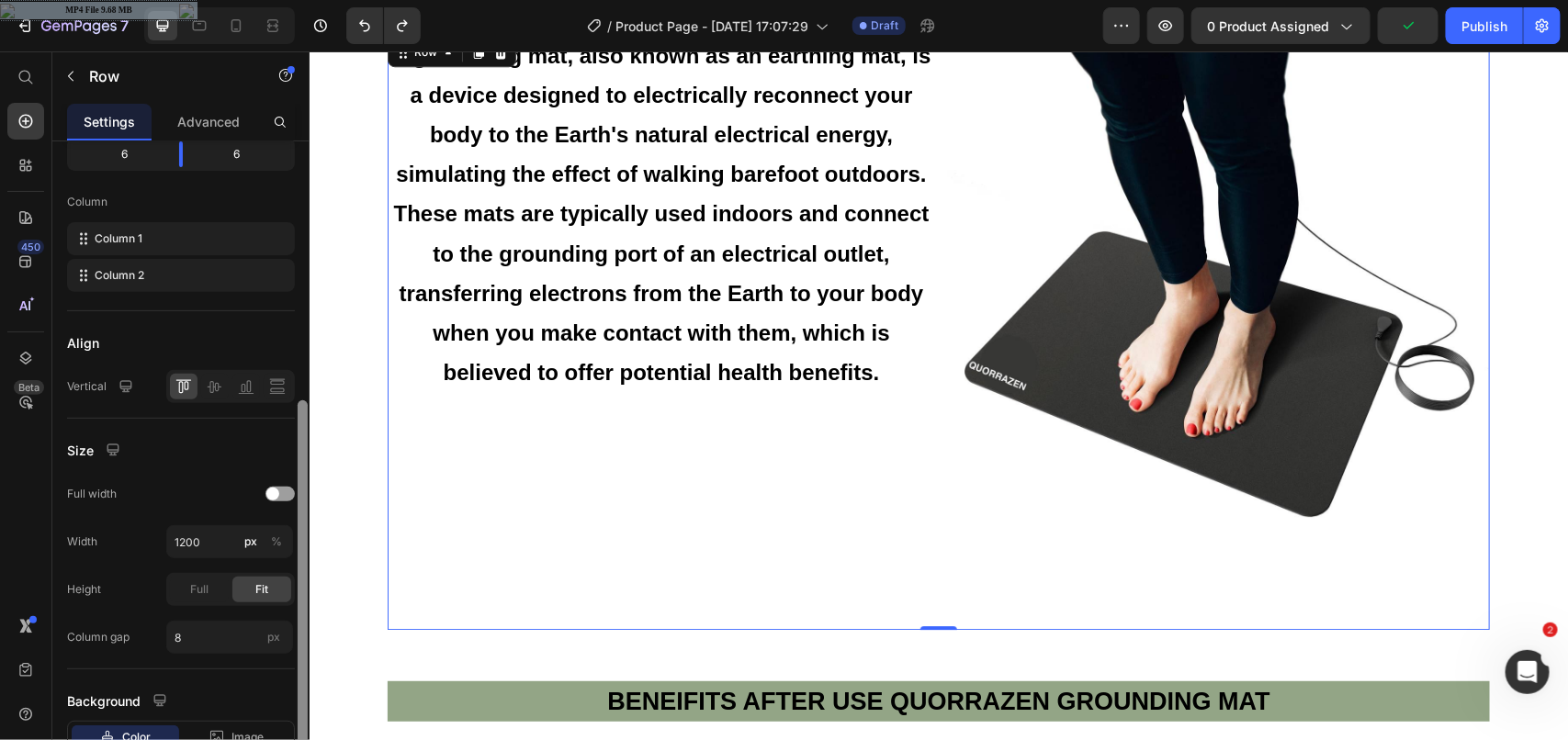 scroll, scrollTop: 309, scrollLeft: 0, axis: vertical 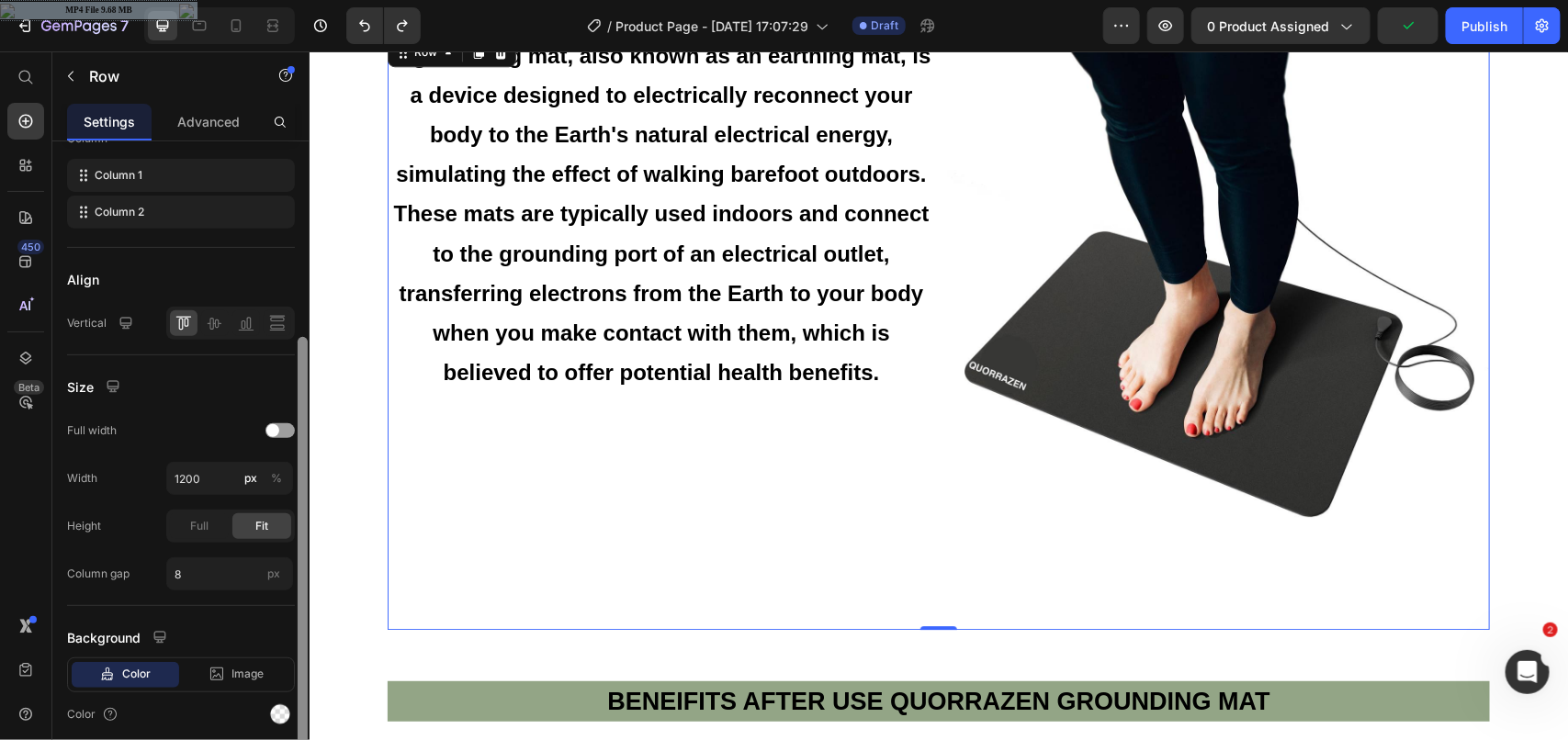 drag, startPoint x: 306, startPoint y: 576, endPoint x: 276, endPoint y: 741, distance: 167.7051 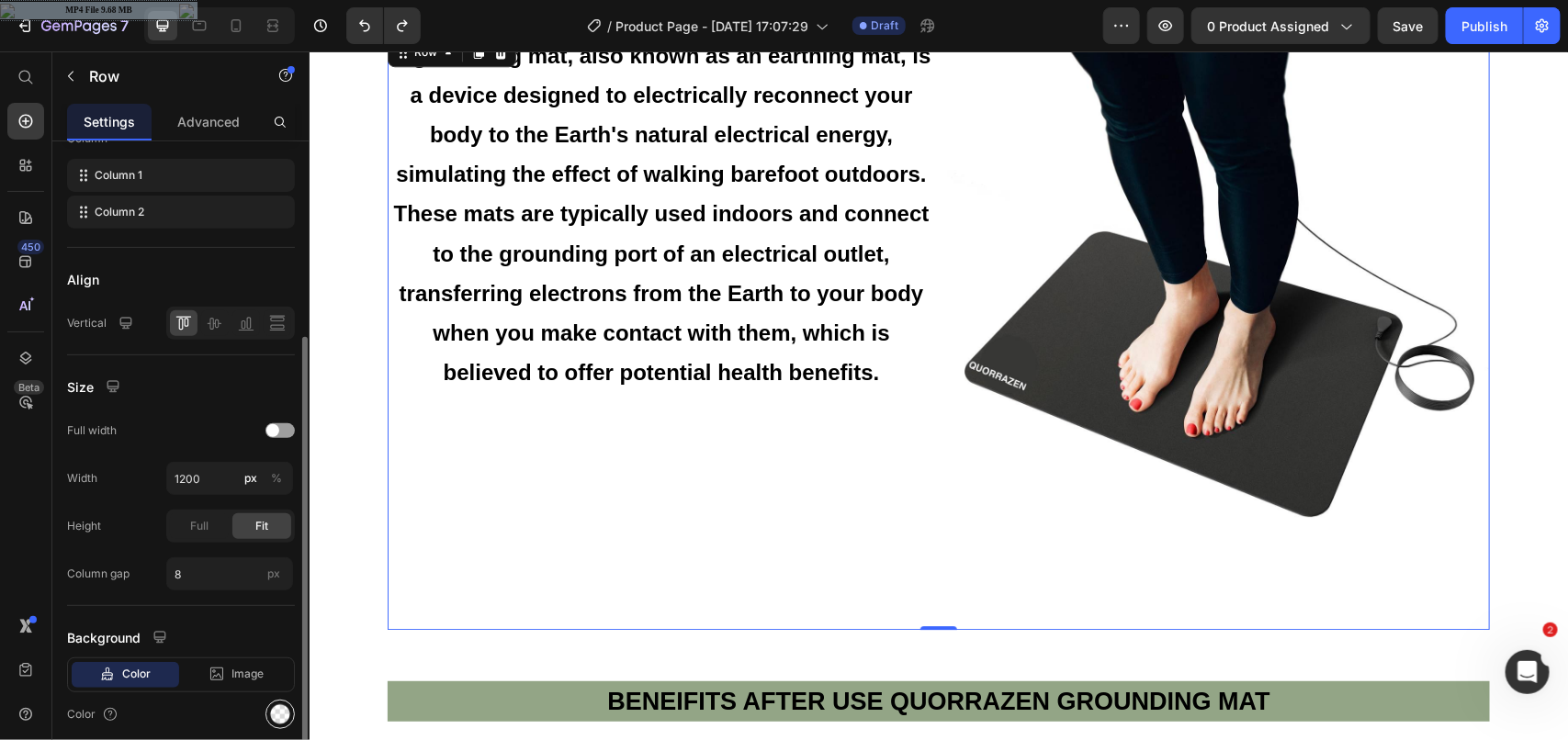 click at bounding box center [280, 714] 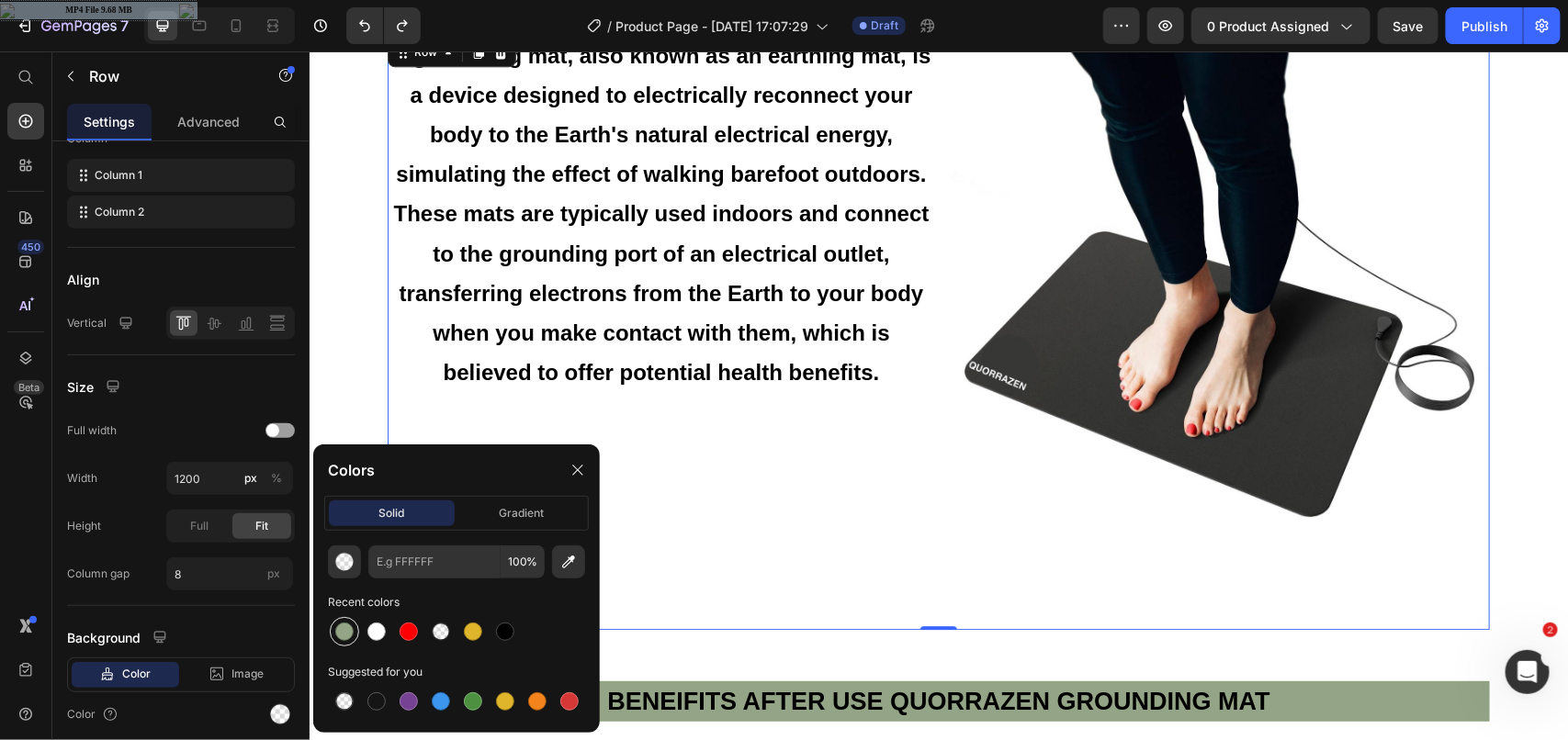 click at bounding box center [344, 632] 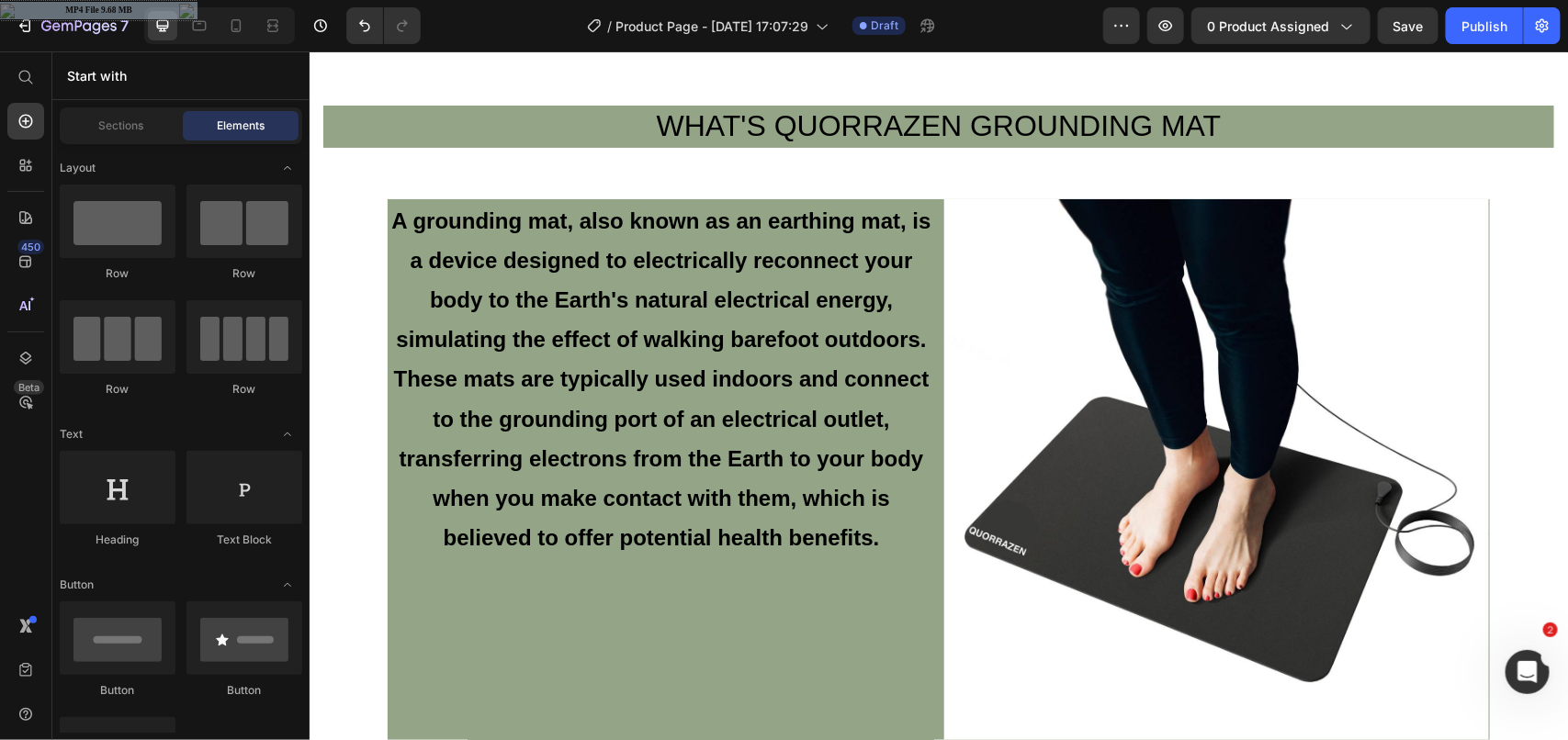 scroll, scrollTop: 1990, scrollLeft: 0, axis: vertical 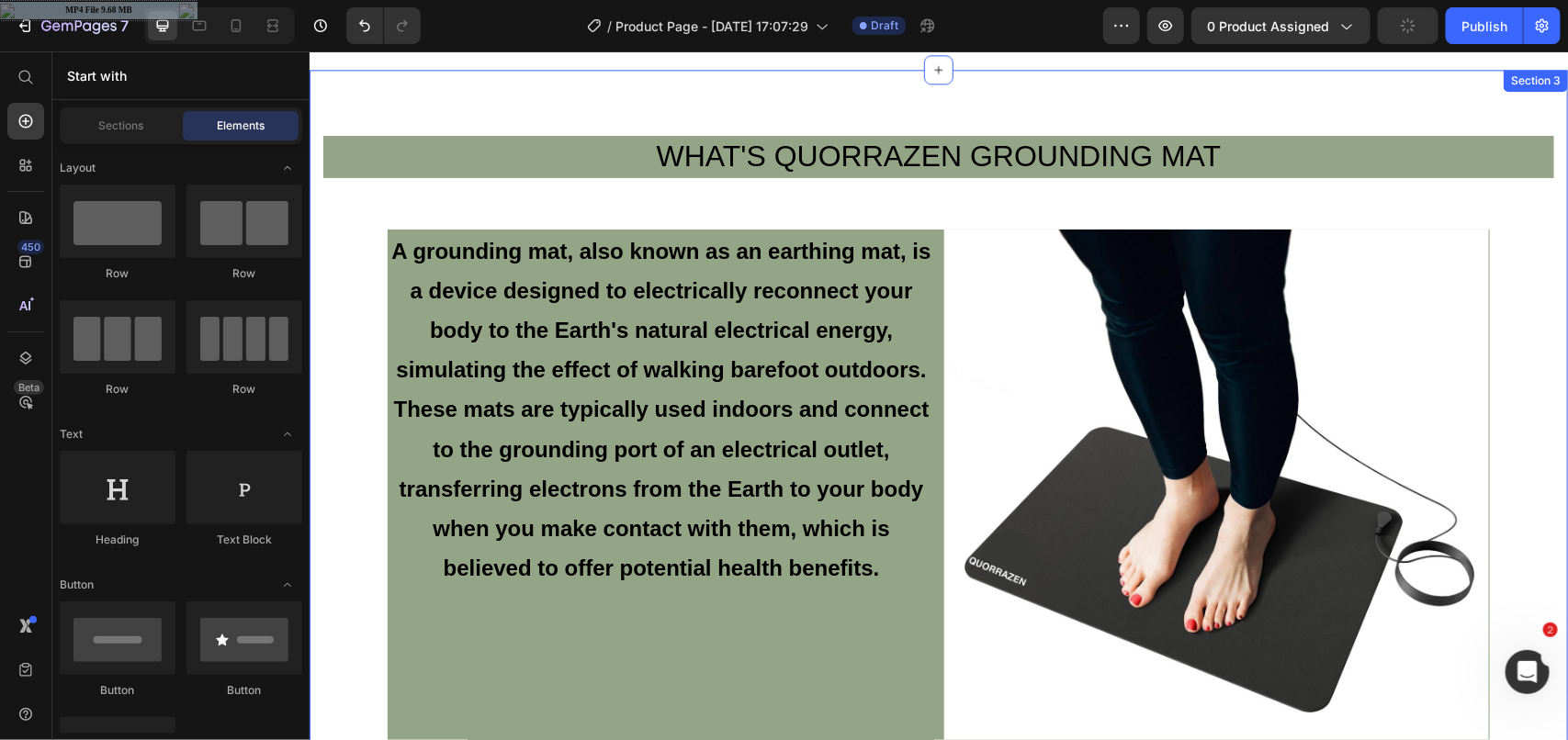 click on "WHAT'S QUORRAZEN GROUNDING MAT" at bounding box center (938, 156) 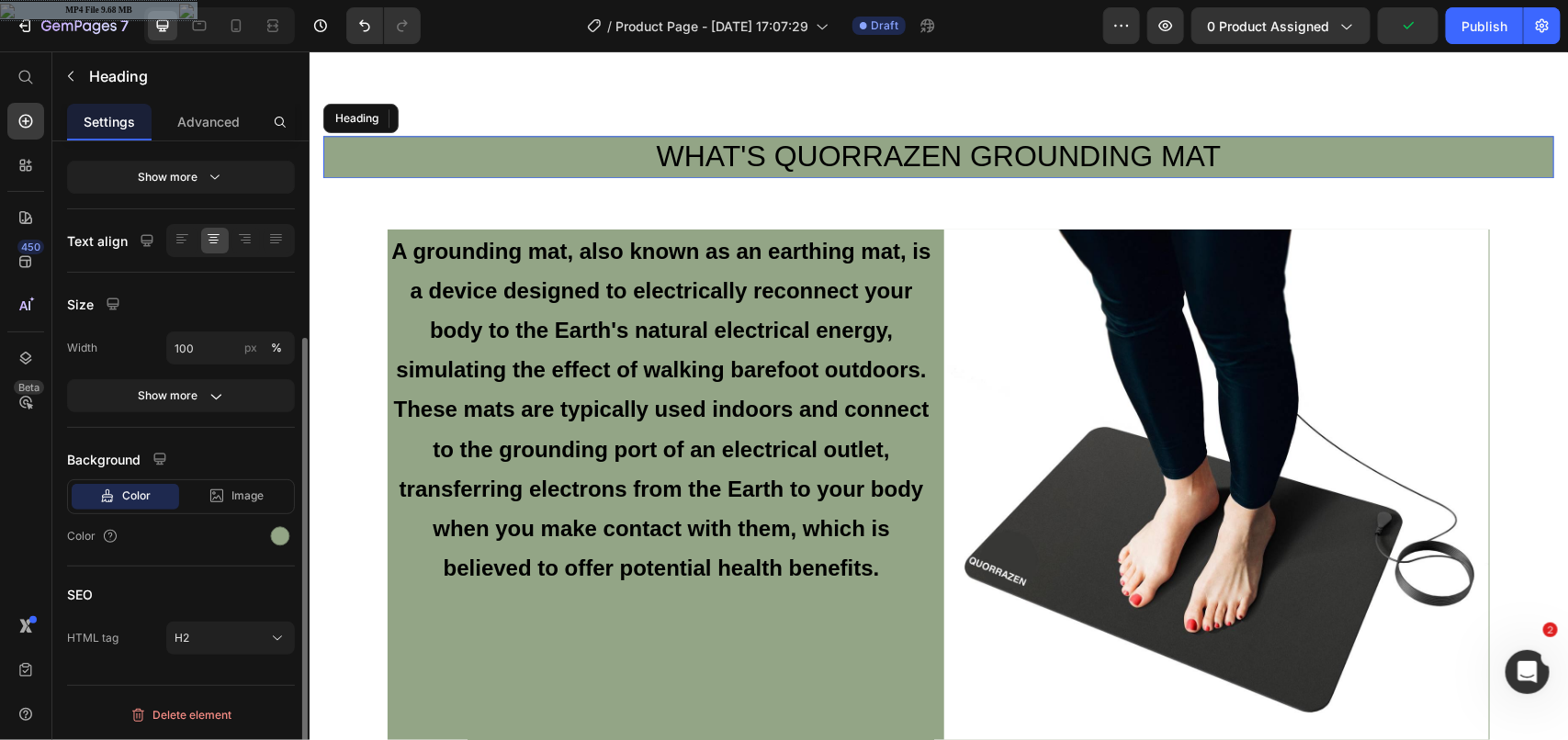 scroll, scrollTop: 0, scrollLeft: 0, axis: both 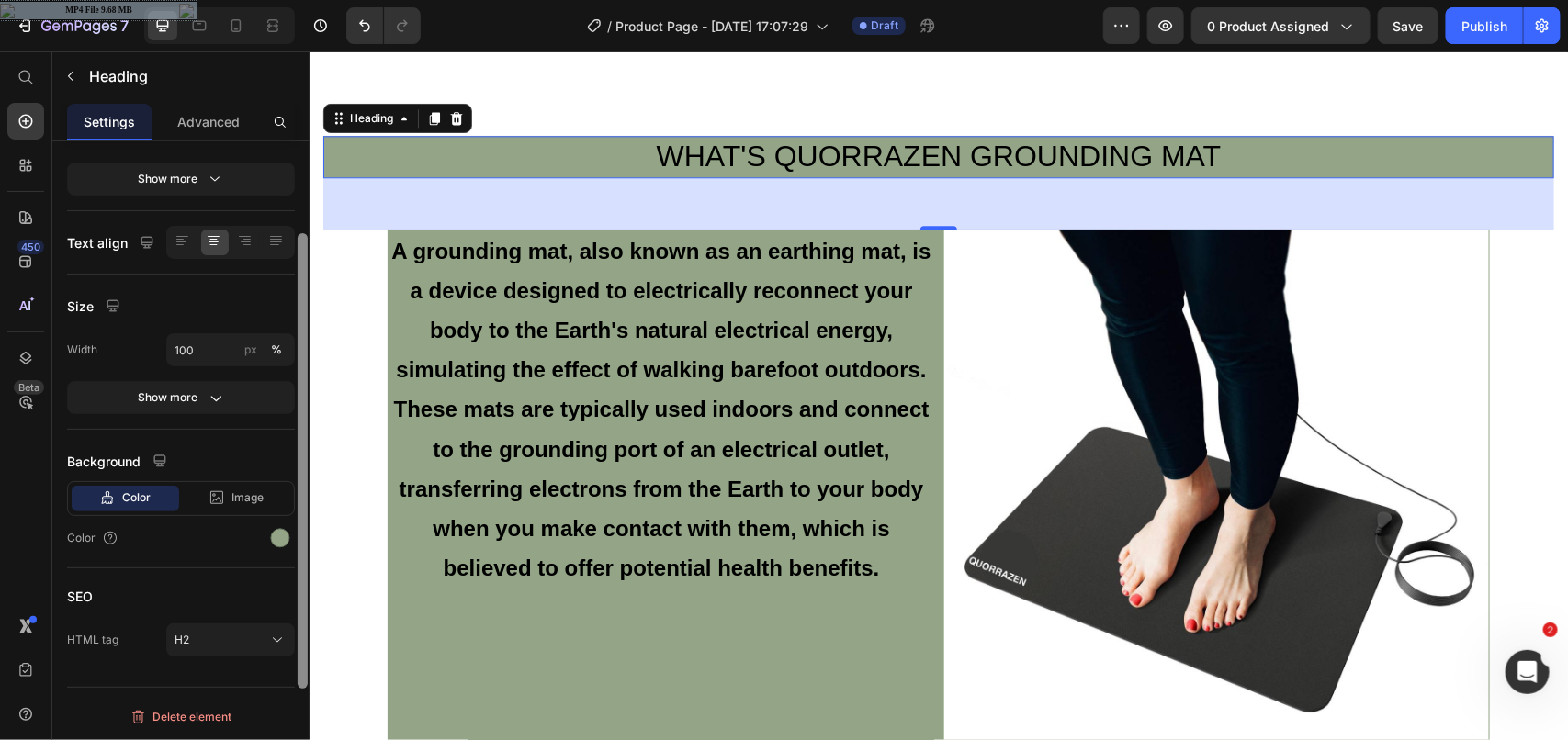 drag, startPoint x: 299, startPoint y: 387, endPoint x: 268, endPoint y: 602, distance: 217.22339 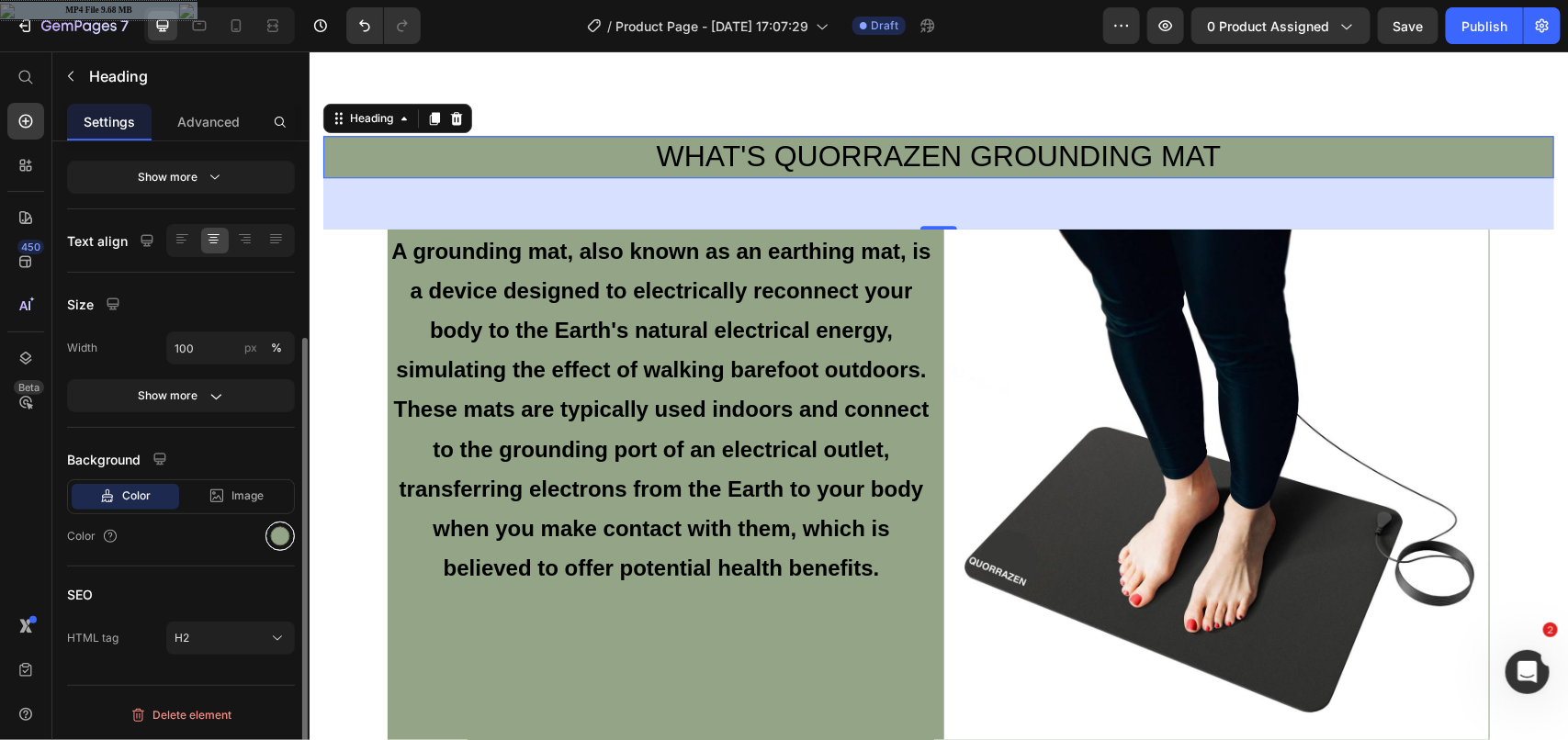 click at bounding box center [280, 536] 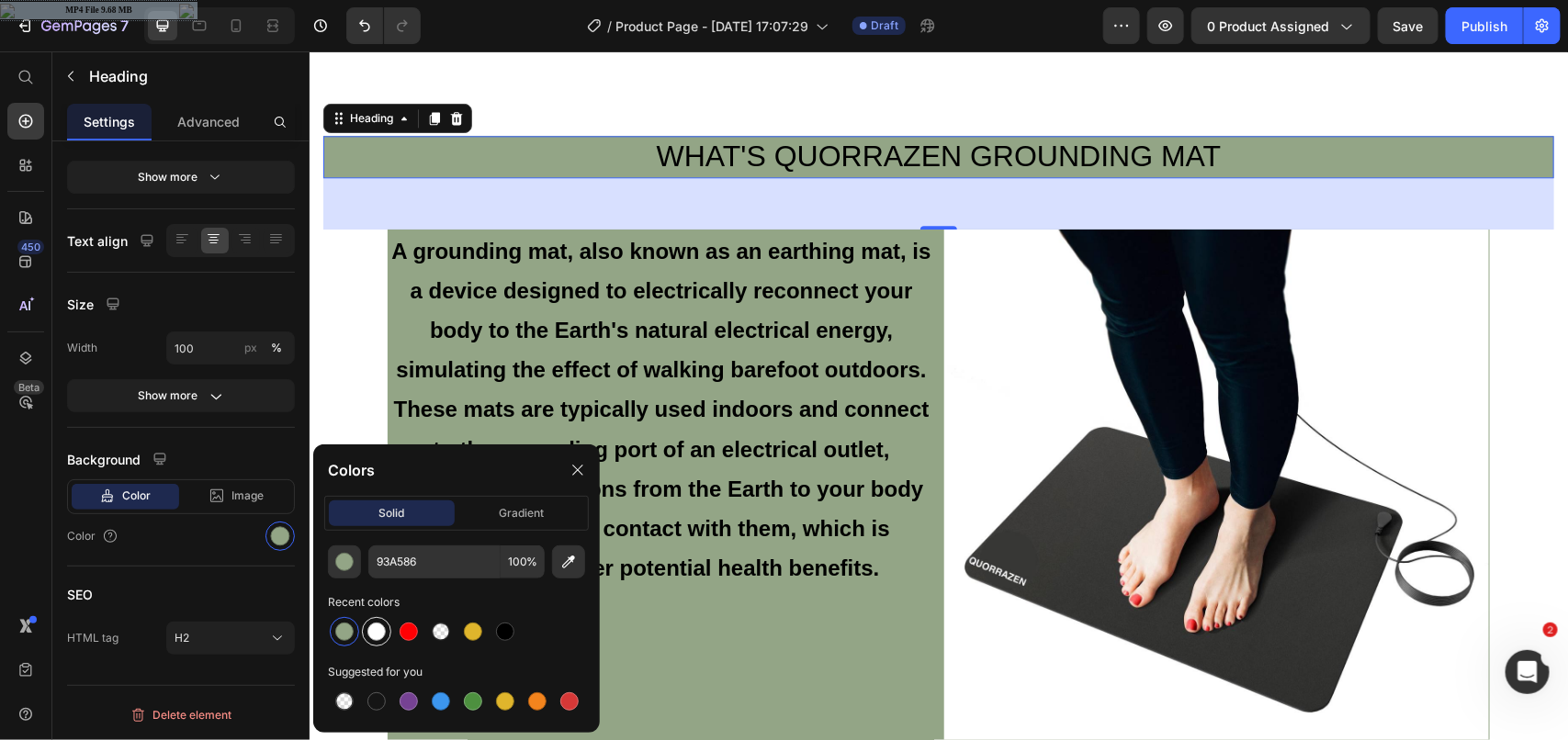 click at bounding box center (377, 632) 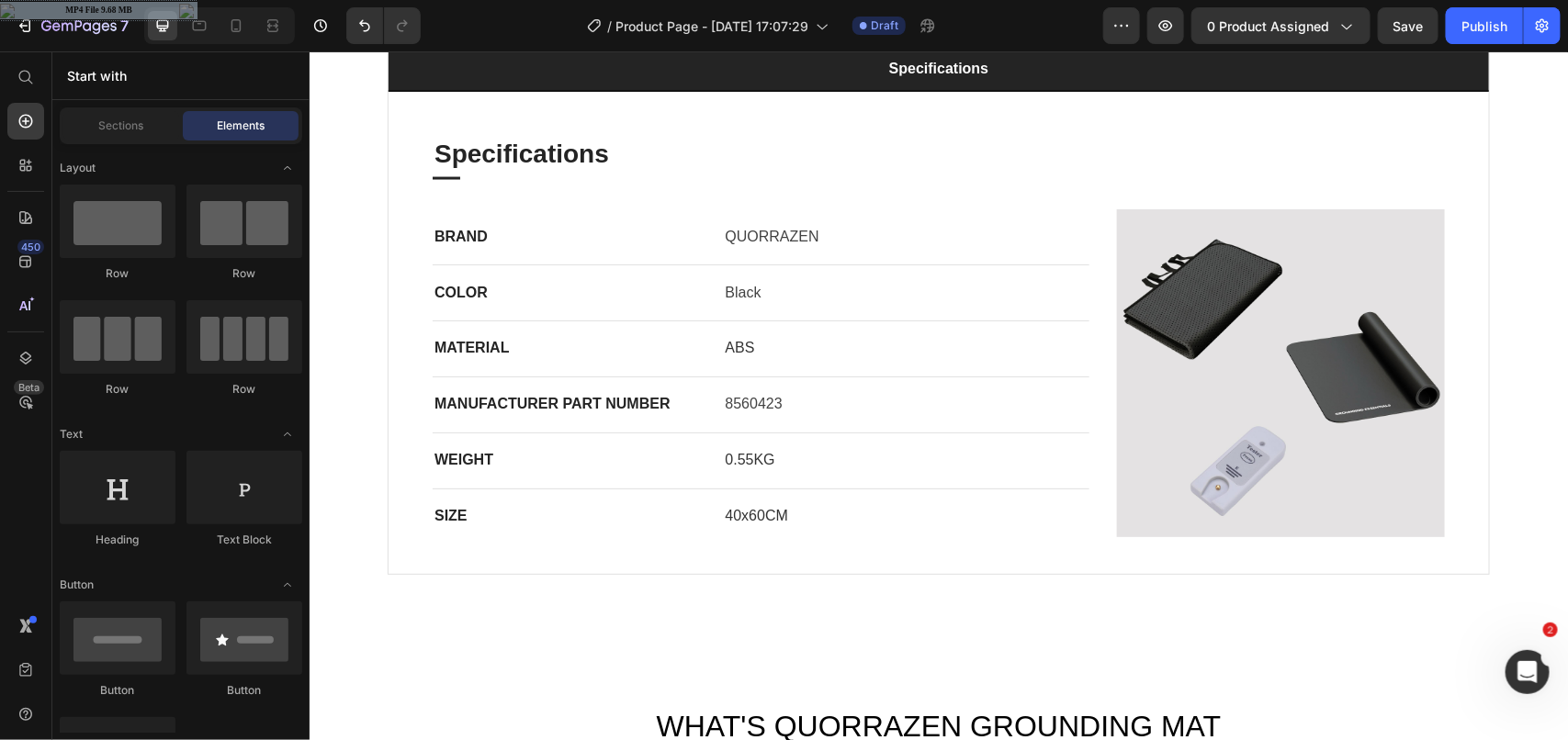 scroll, scrollTop: 1387, scrollLeft: 0, axis: vertical 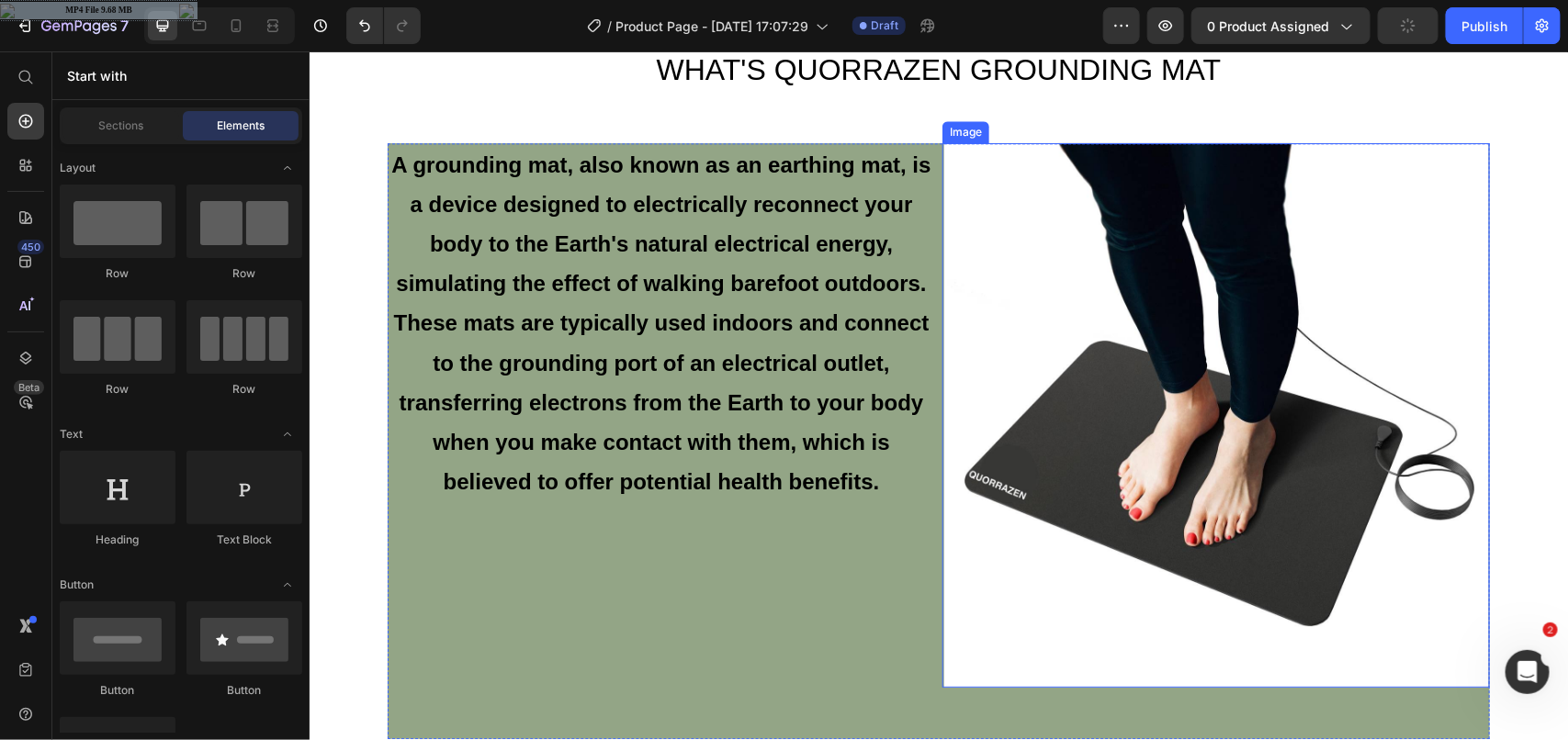 click at bounding box center (1215, 414) 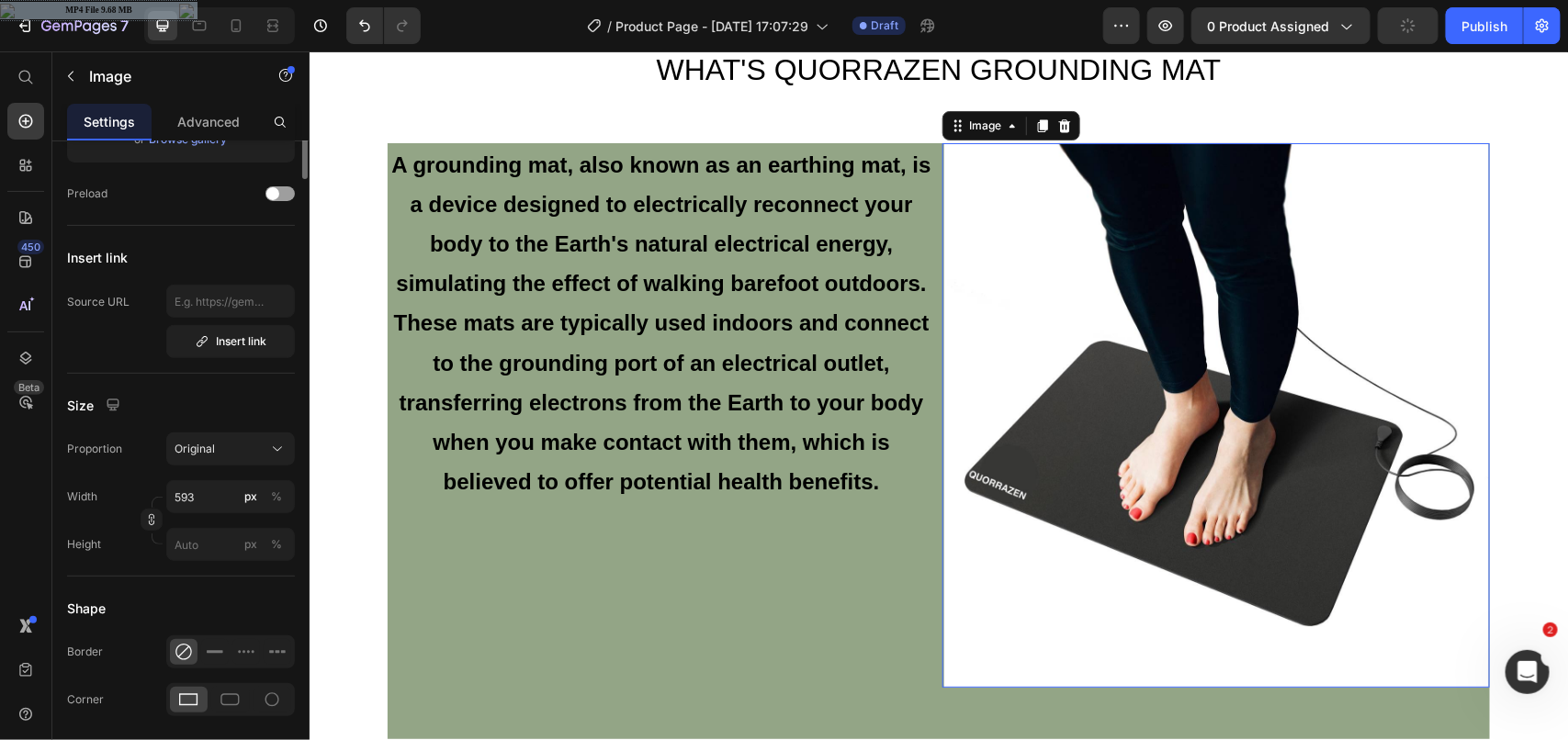 scroll, scrollTop: 0, scrollLeft: 0, axis: both 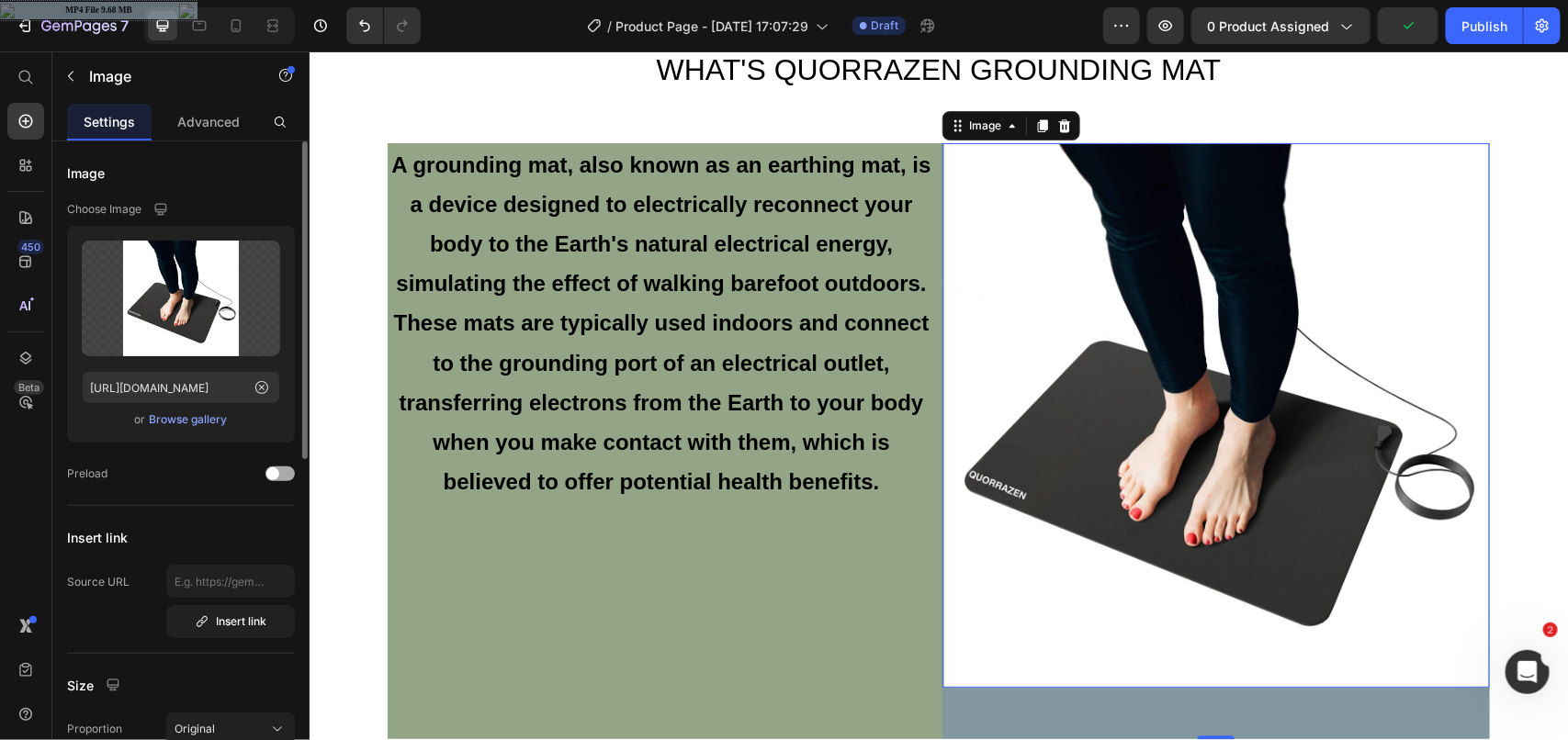 click at bounding box center [280, 474] 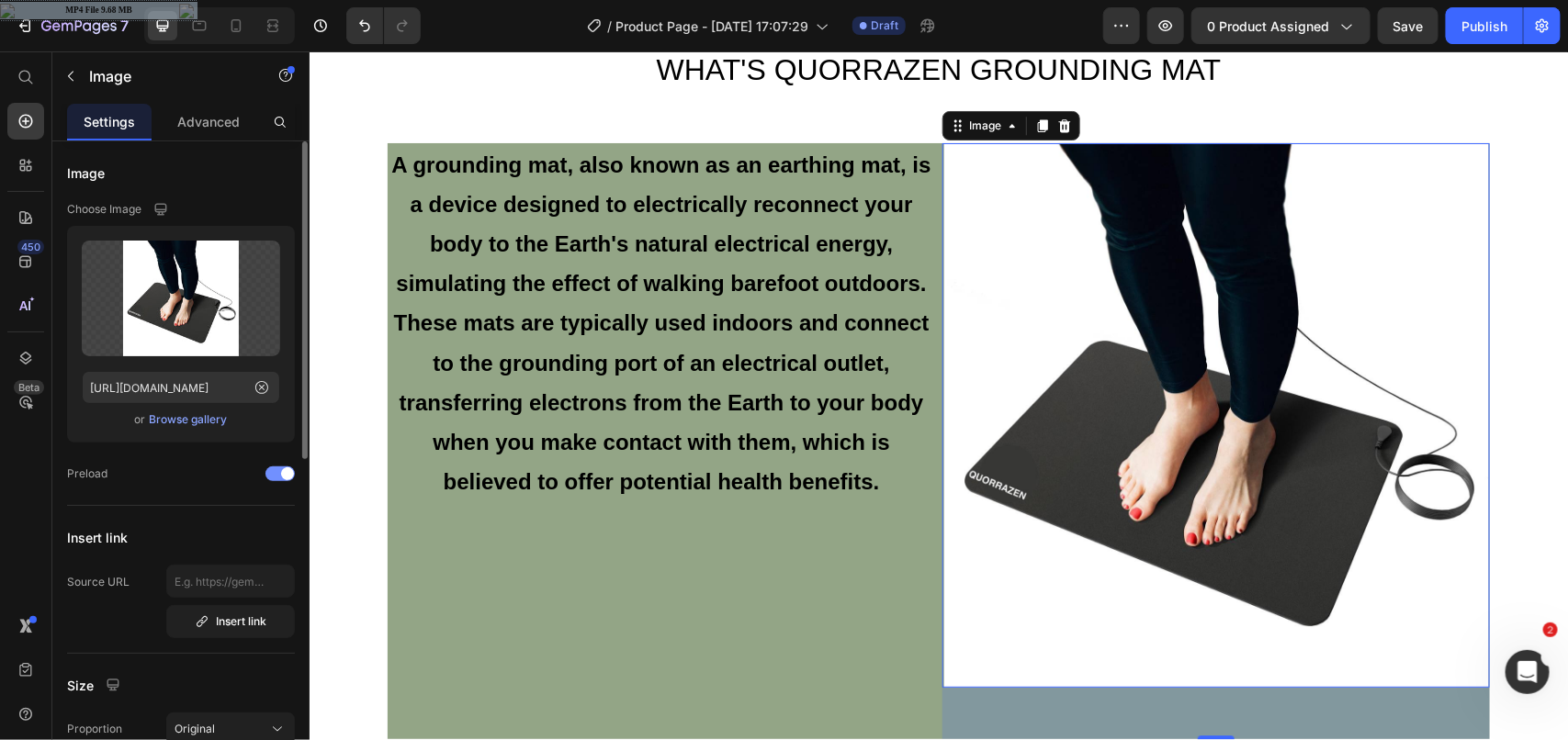 click at bounding box center [280, 474] 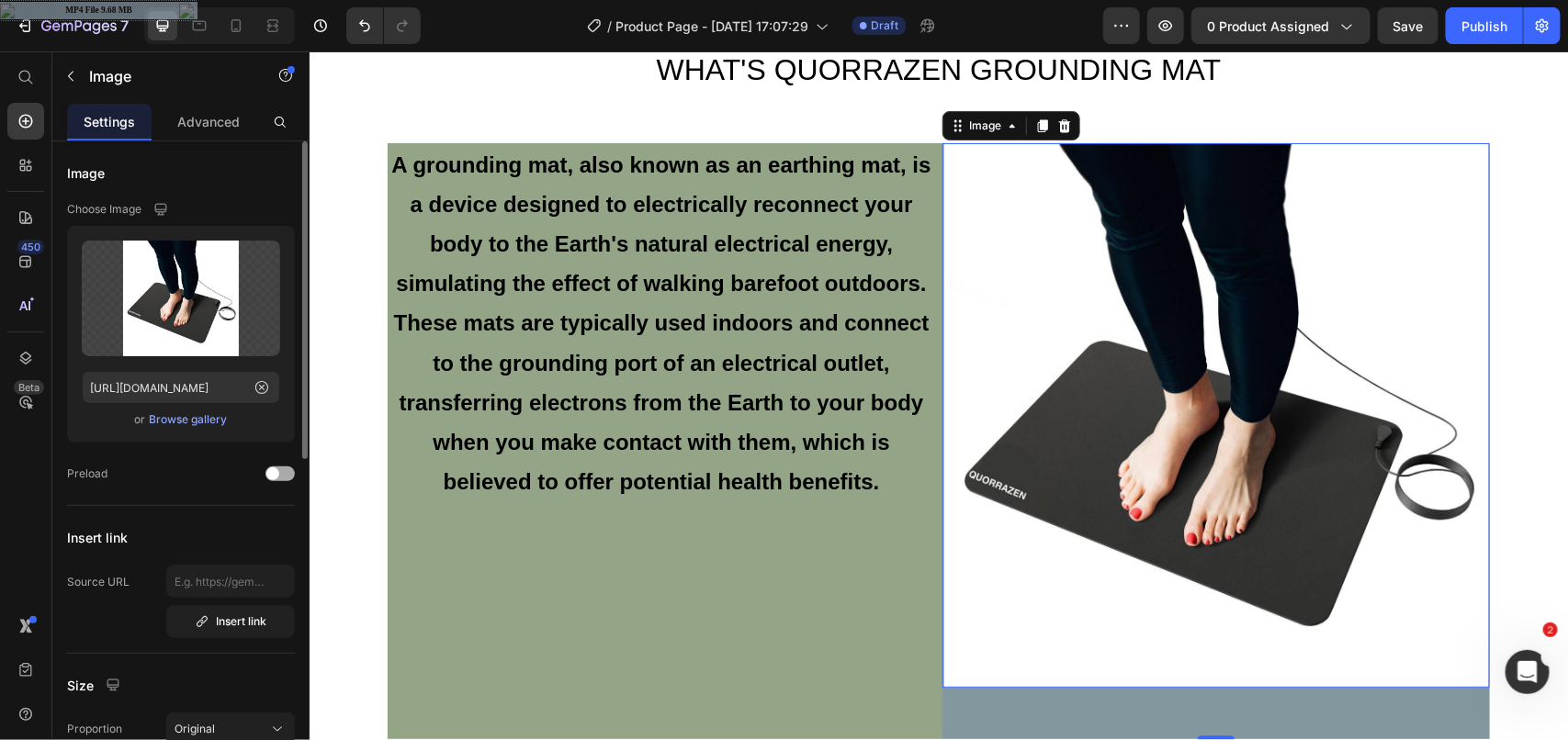 click at bounding box center [280, 474] 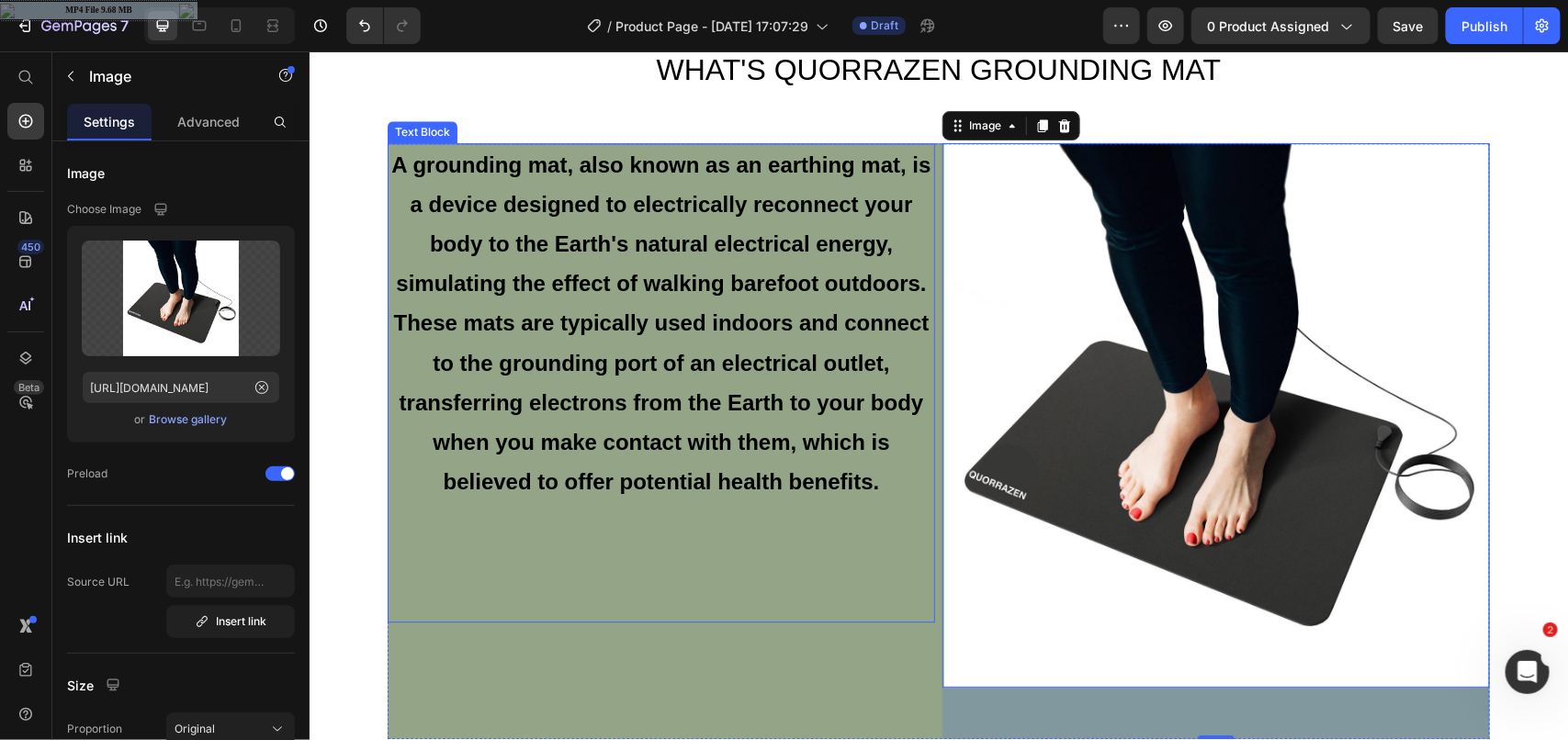 click on "A grounding mat, also known as an earthing mat, is a device designed to electrically reconnect your body to the Earth's natural electrical energy, simulating the effect of walking barefoot outdoors. These mats are typically used indoors and connect to the grounding port of an electrical outlet, transferring electrons from the Earth to your body when you make contact with them, which is believed to offer potential health benefits." at bounding box center [660, 322] 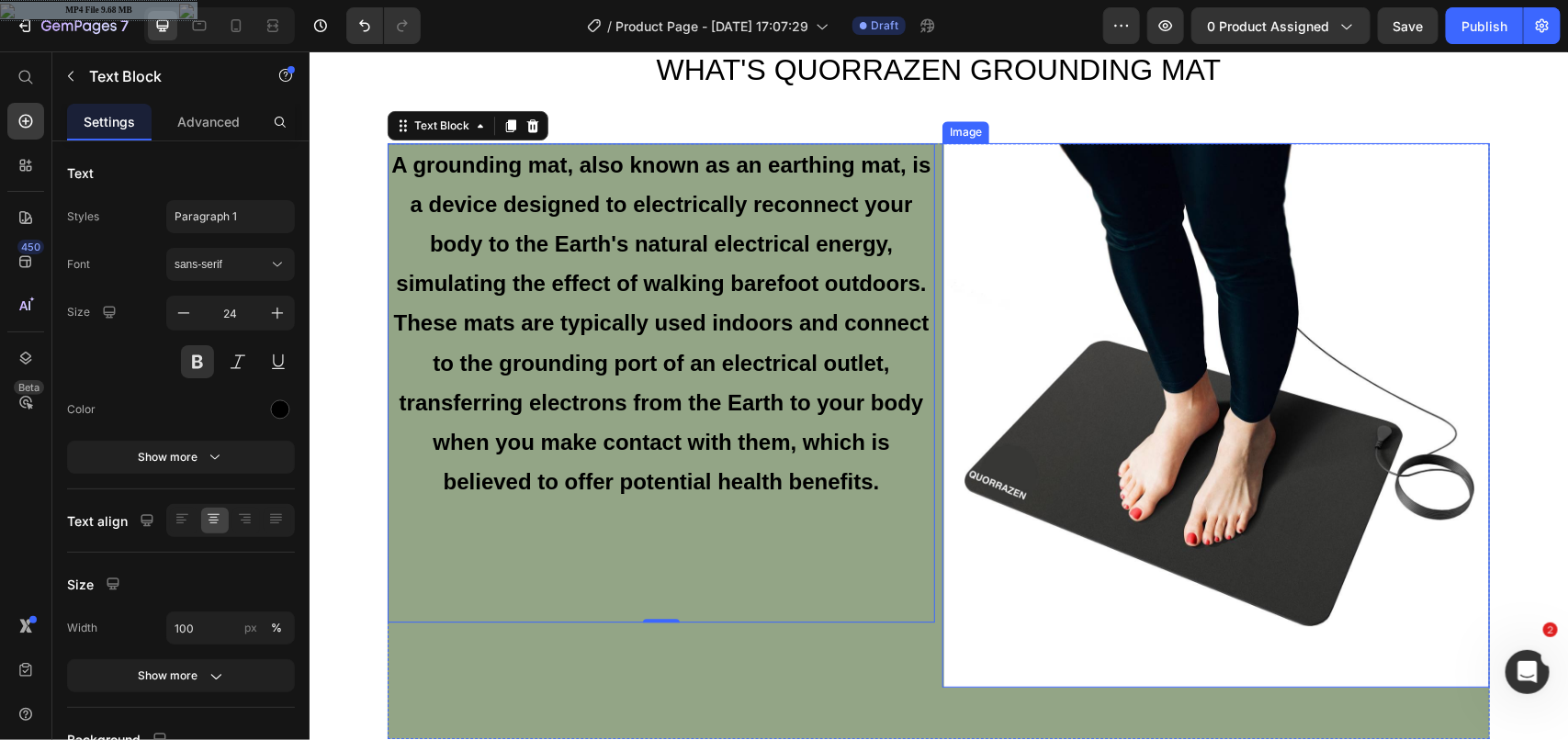 click at bounding box center (1215, 414) 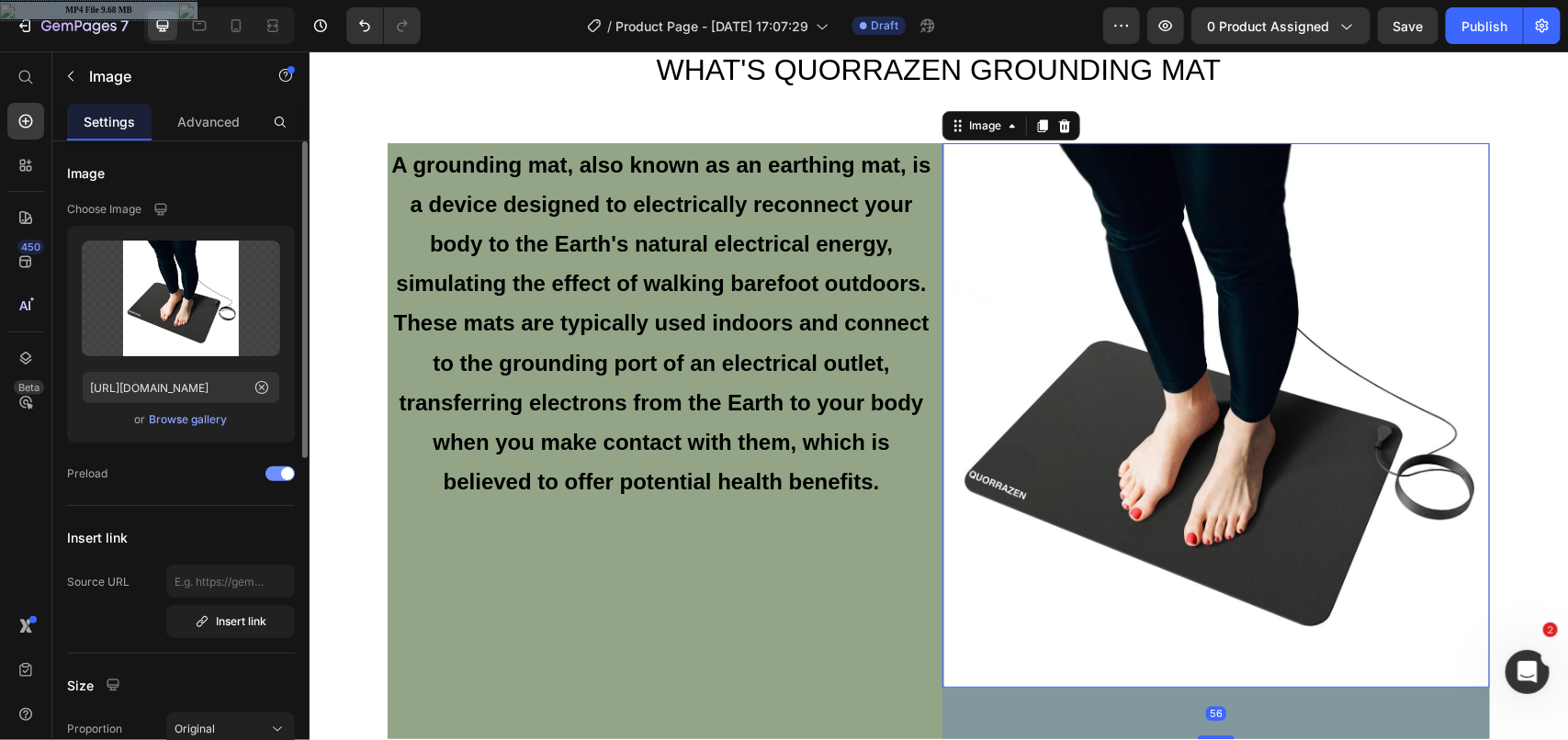 click at bounding box center (280, 474) 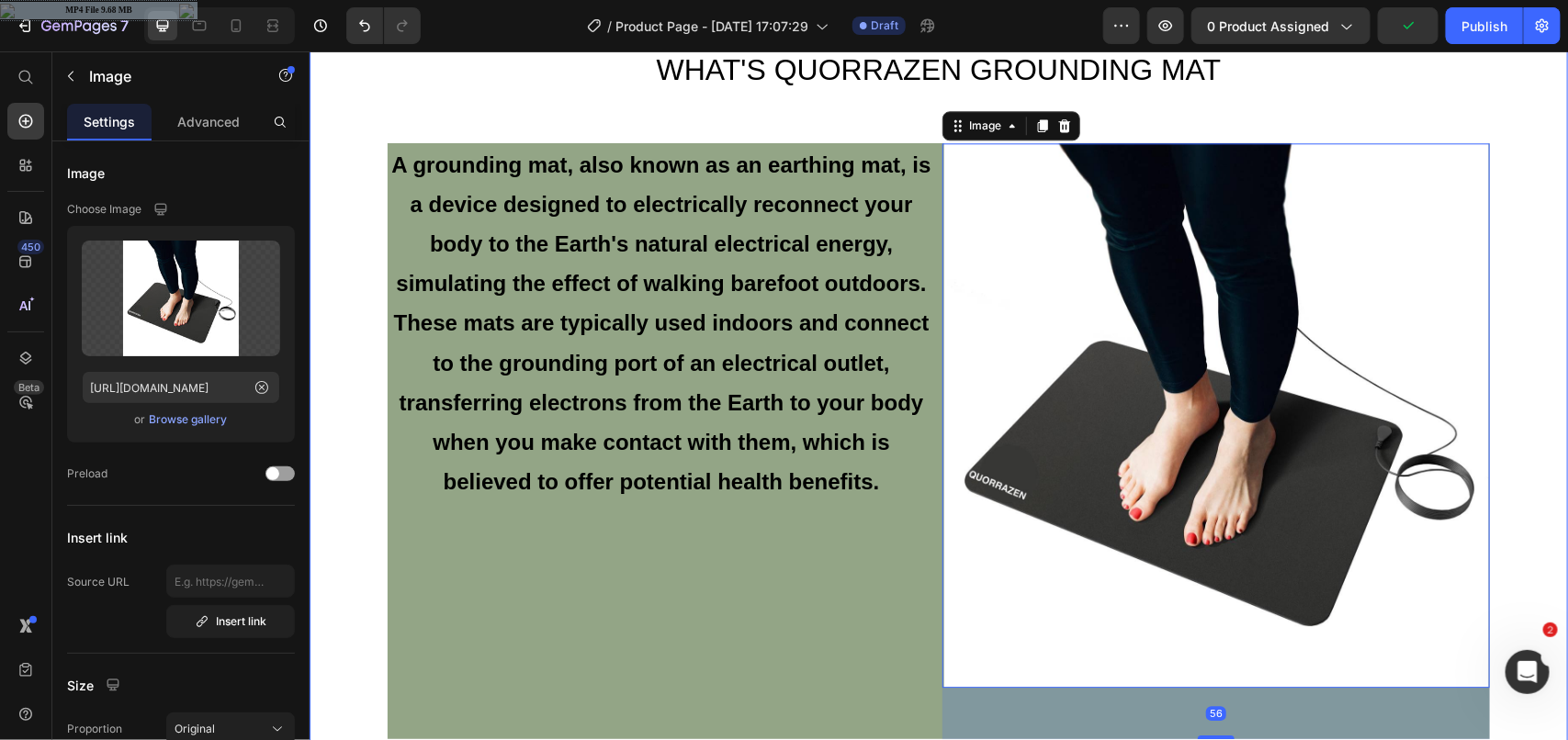 scroll, scrollTop: 650, scrollLeft: 0, axis: vertical 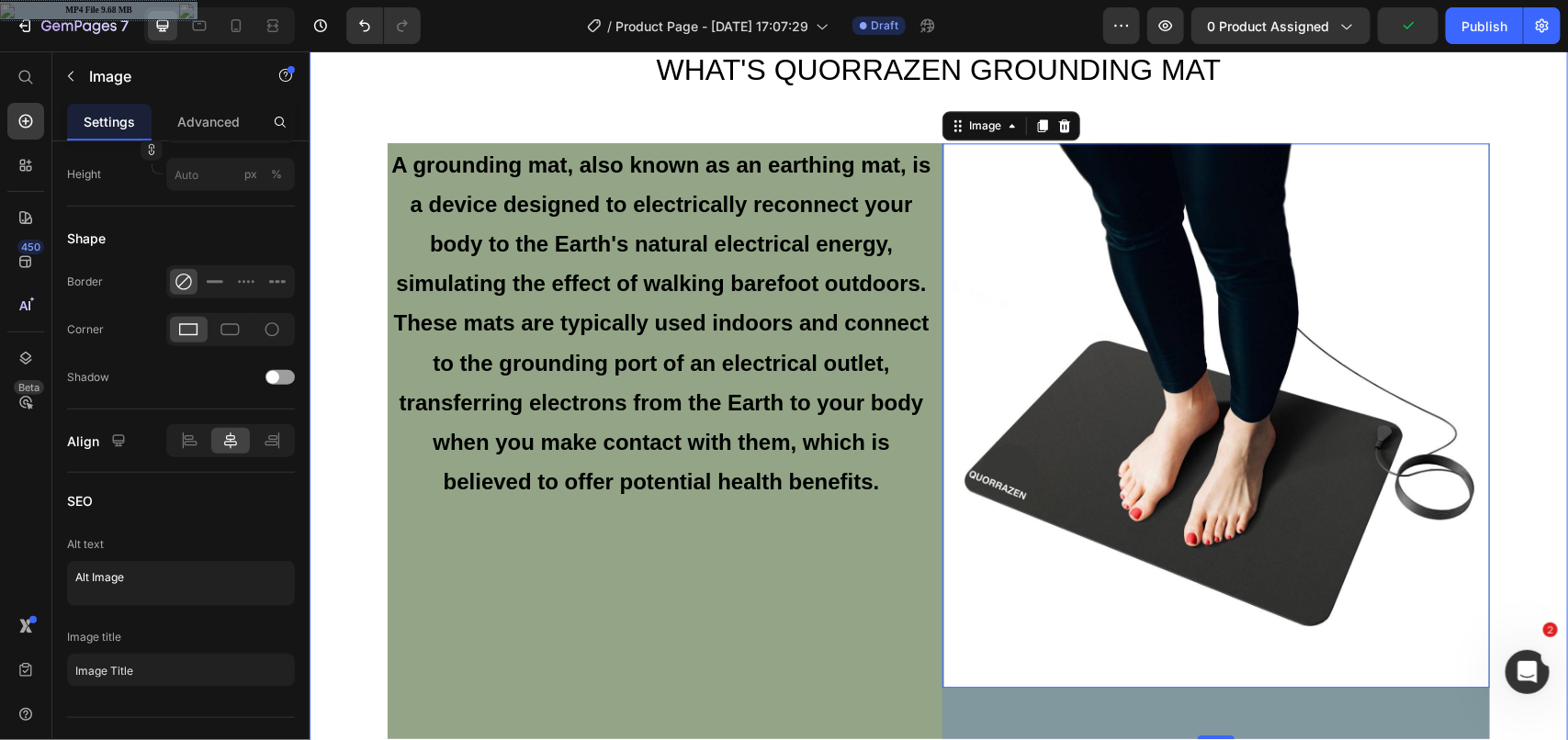 drag, startPoint x: 618, startPoint y: 516, endPoint x: 309, endPoint y: 507, distance: 309.13104 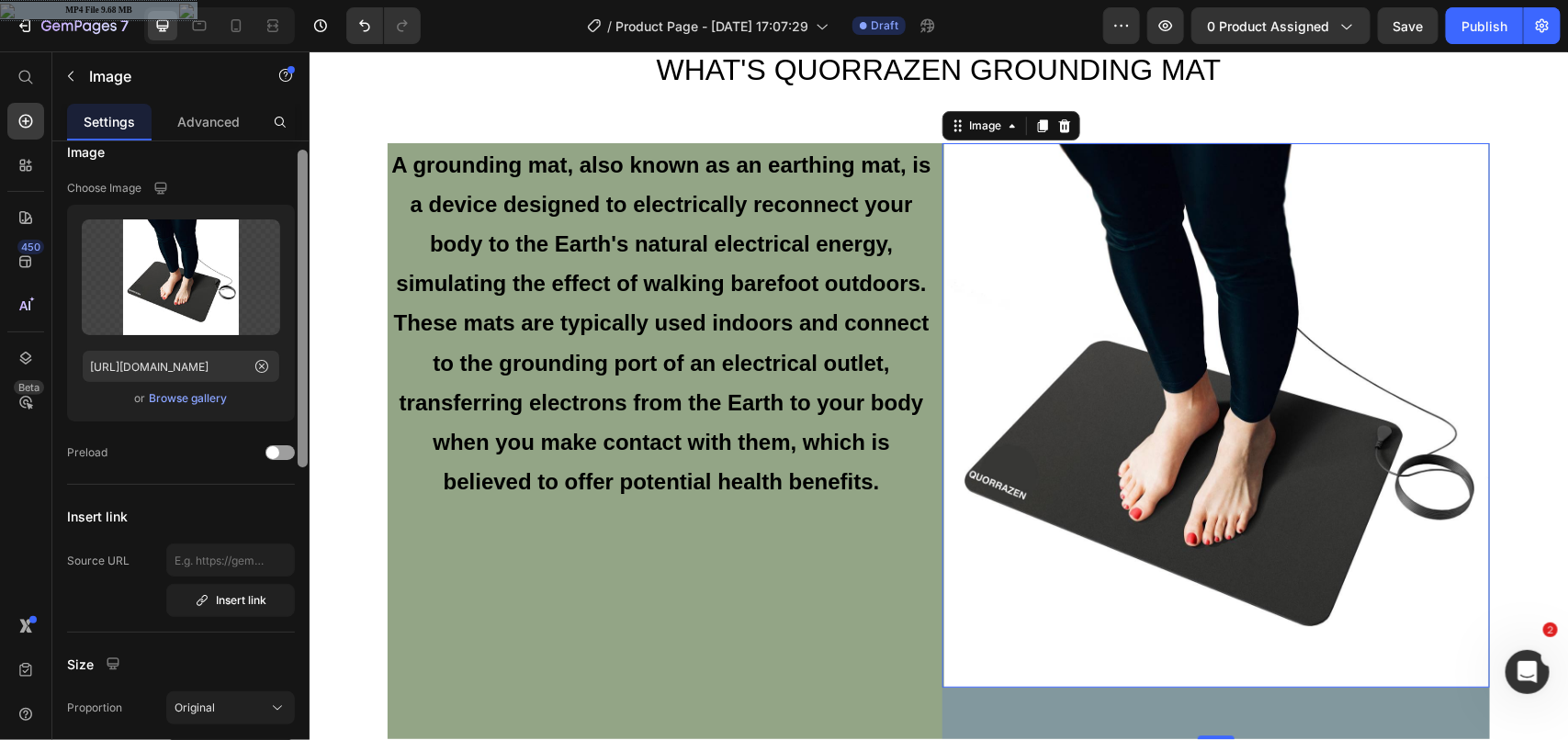 scroll, scrollTop: 0, scrollLeft: 0, axis: both 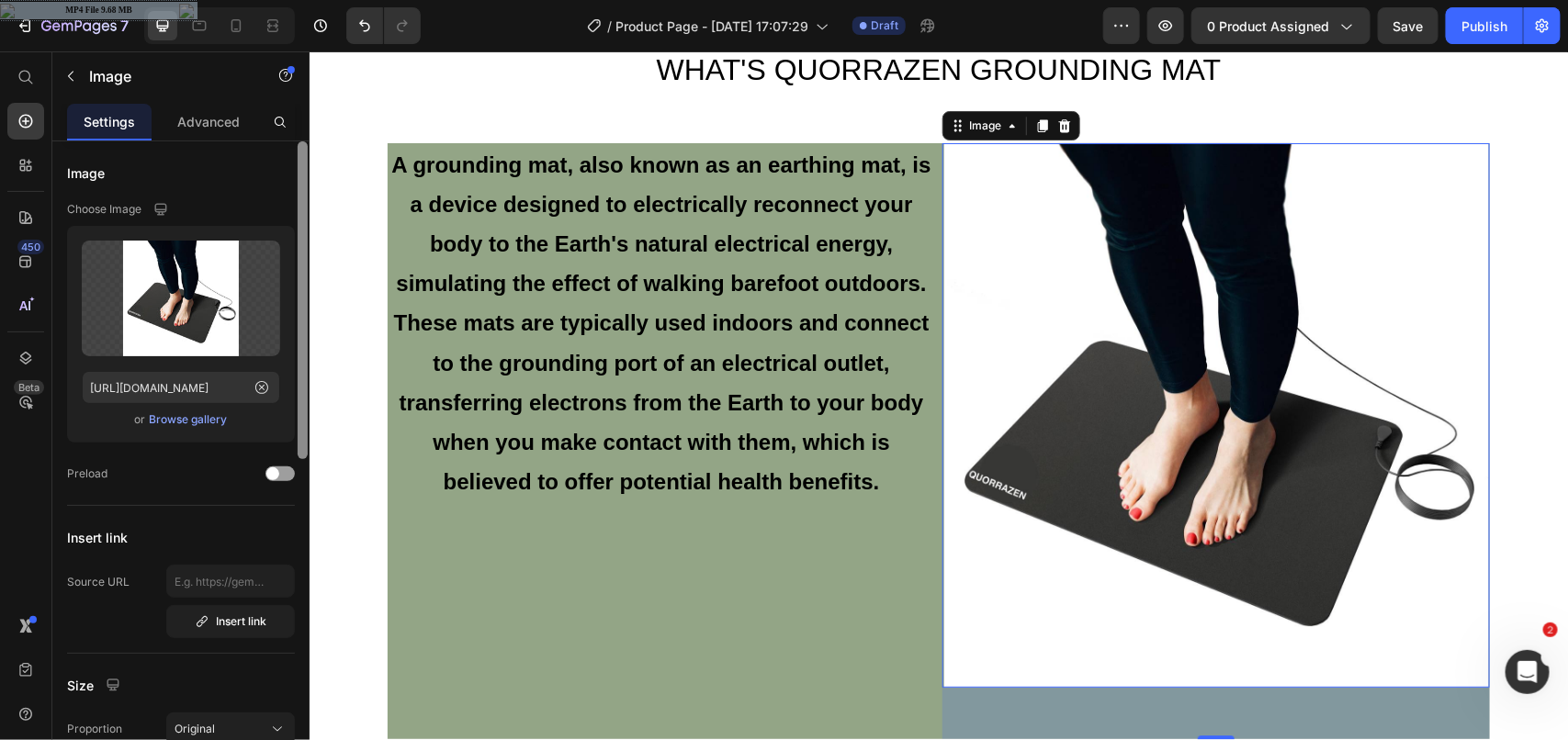 drag, startPoint x: 304, startPoint y: 484, endPoint x: 303, endPoint y: 140, distance: 344.00145 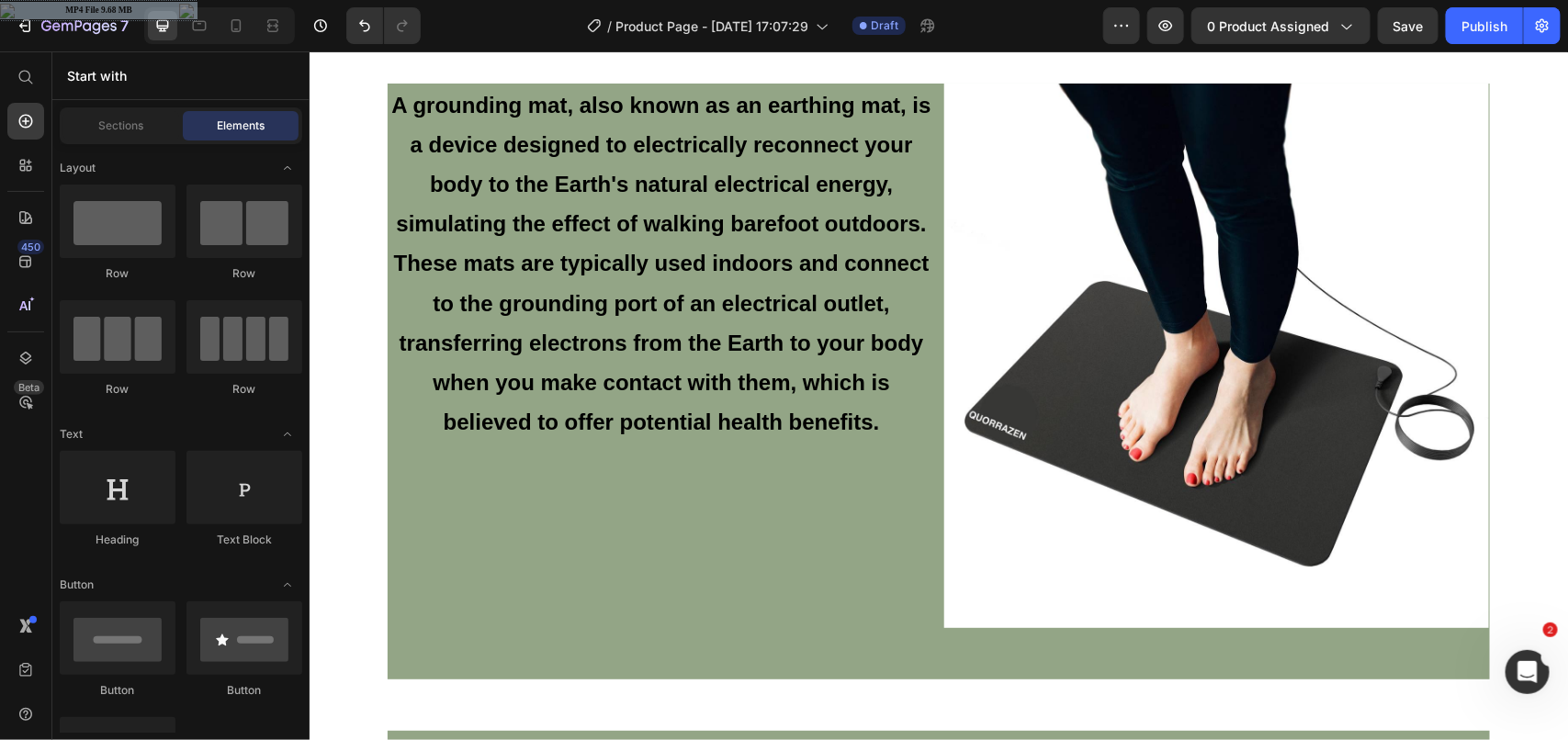scroll, scrollTop: 2061, scrollLeft: 0, axis: vertical 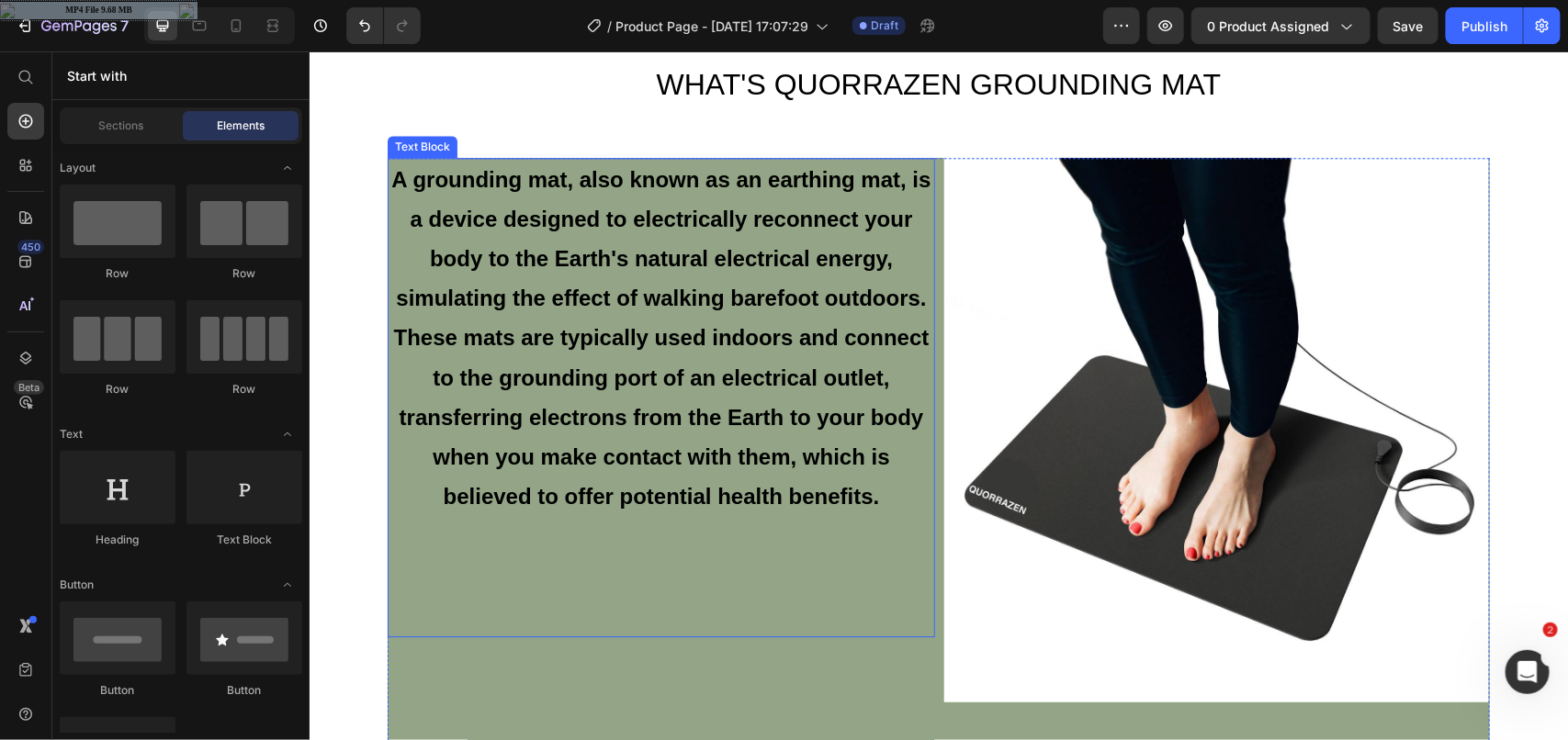 click on "A grounding mat, also known as an earthing mat, is a device designed to electrically reconnect your body to the Earth's natural electrical energy, simulating the effect of walking barefoot outdoors. These mats are typically used indoors and connect to the grounding port of an electrical outlet, transferring electrons from the Earth to your body when you make contact with them, which is believed to offer potential health benefits." at bounding box center (660, 337) 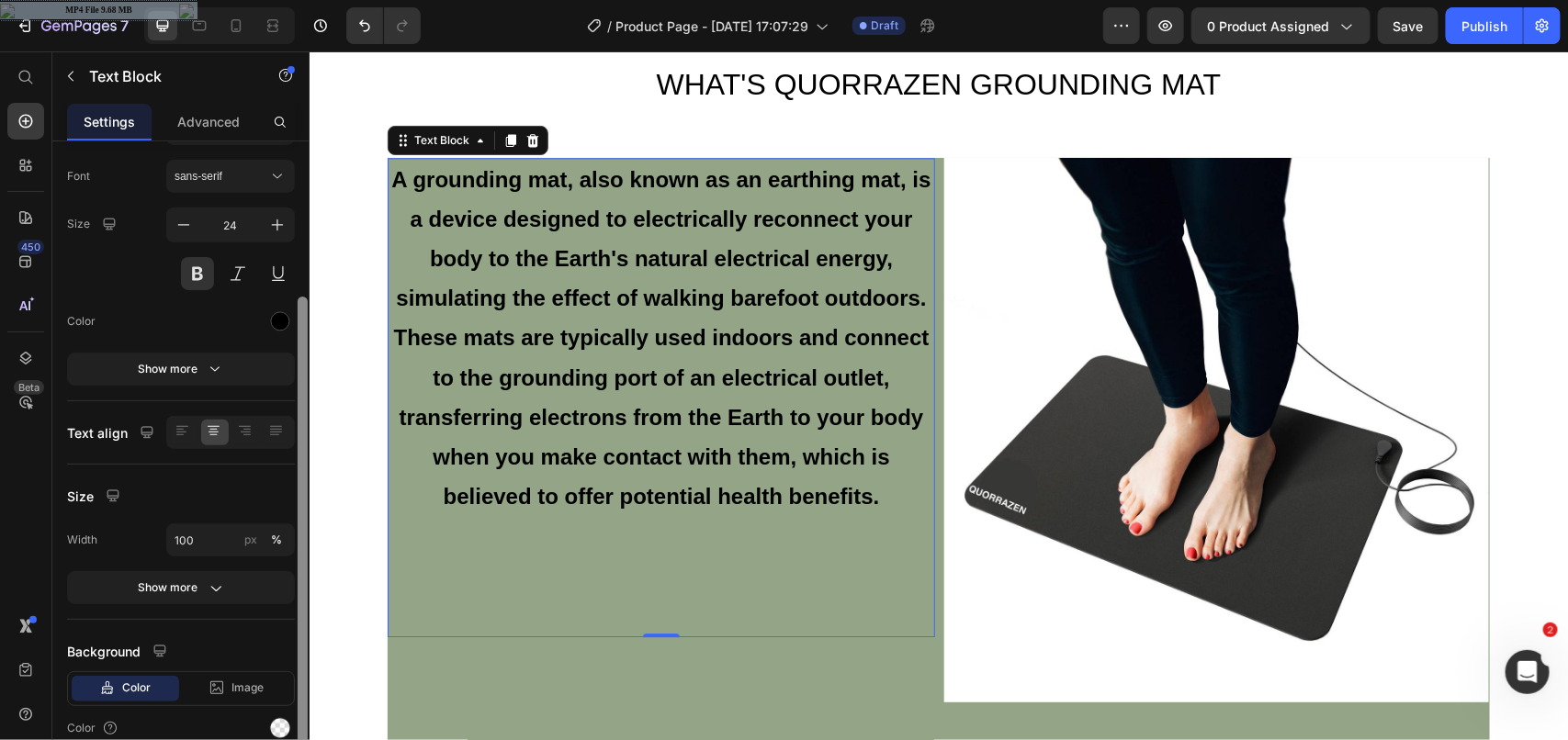 scroll, scrollTop: 172, scrollLeft: 0, axis: vertical 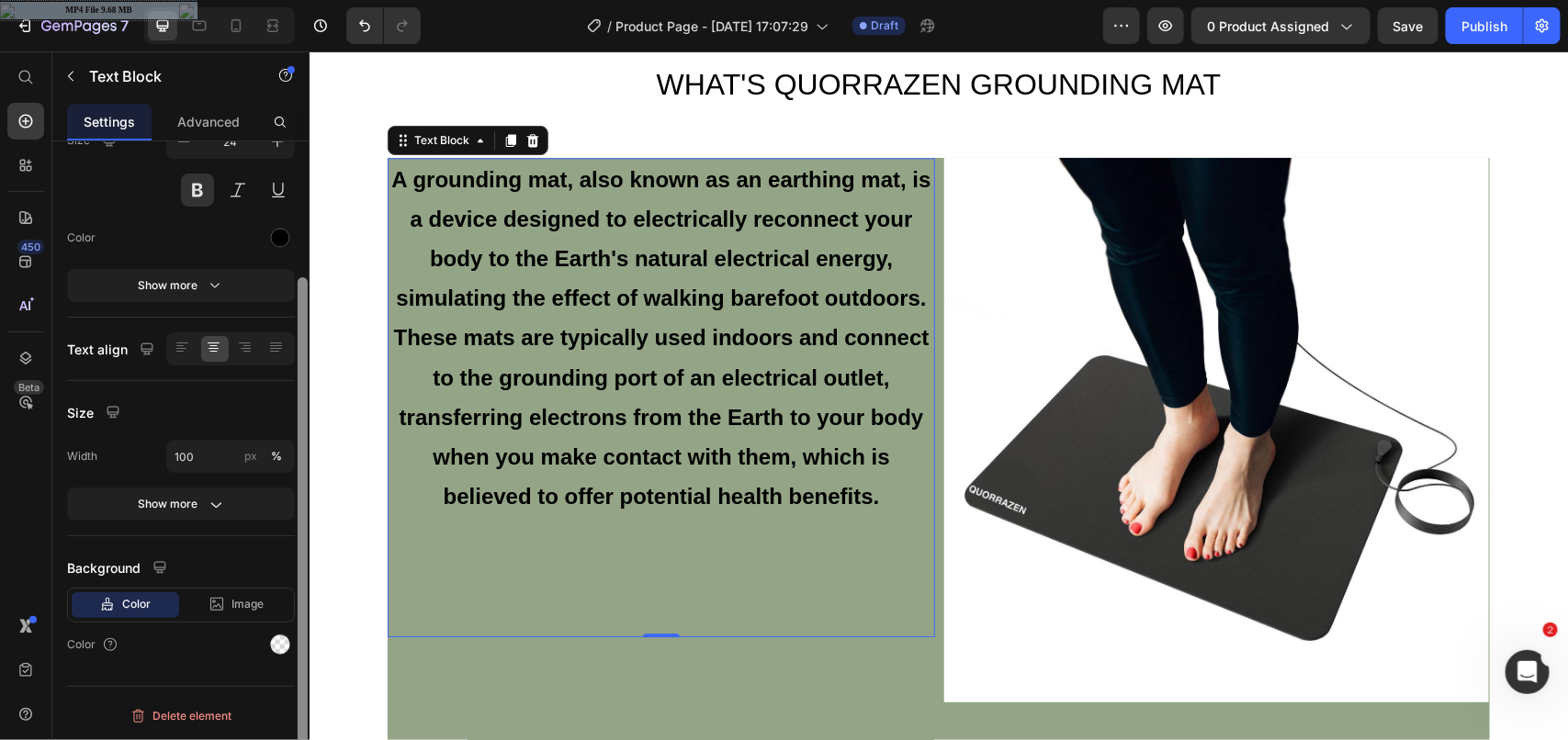 drag, startPoint x: 305, startPoint y: 252, endPoint x: 309, endPoint y: 466, distance: 214.03738 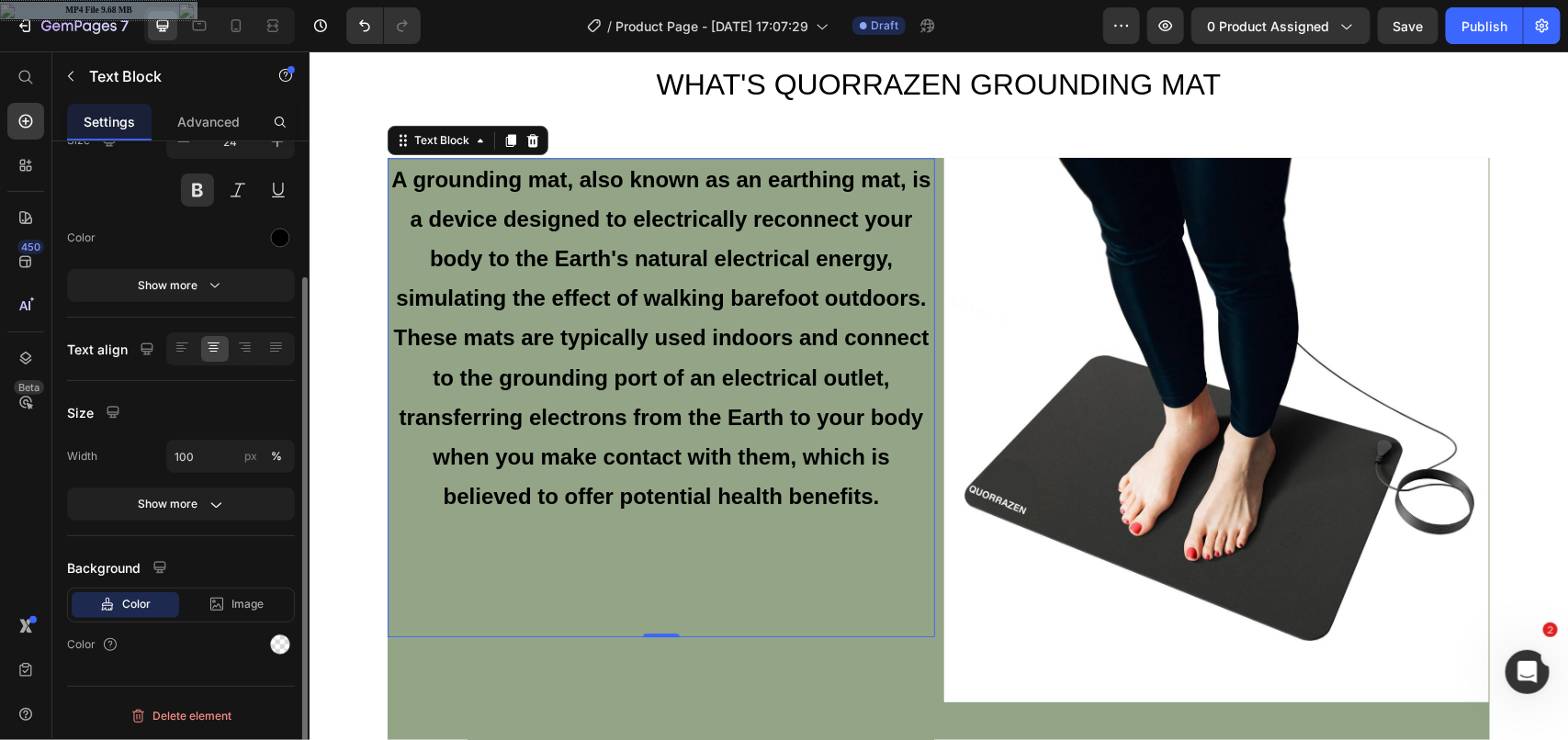 click on "A grounding mat, also known as an earthing mat, is a device designed to electrically reconnect your body to the Earth's natural electrical energy, simulating the effect of walking barefoot outdoors. These mats are typically used indoors and connect to the grounding port of an electrical outlet, transferring electrons from the Earth to your body when you make contact with them, which is believed to offer potential health benefits." at bounding box center (660, 337) 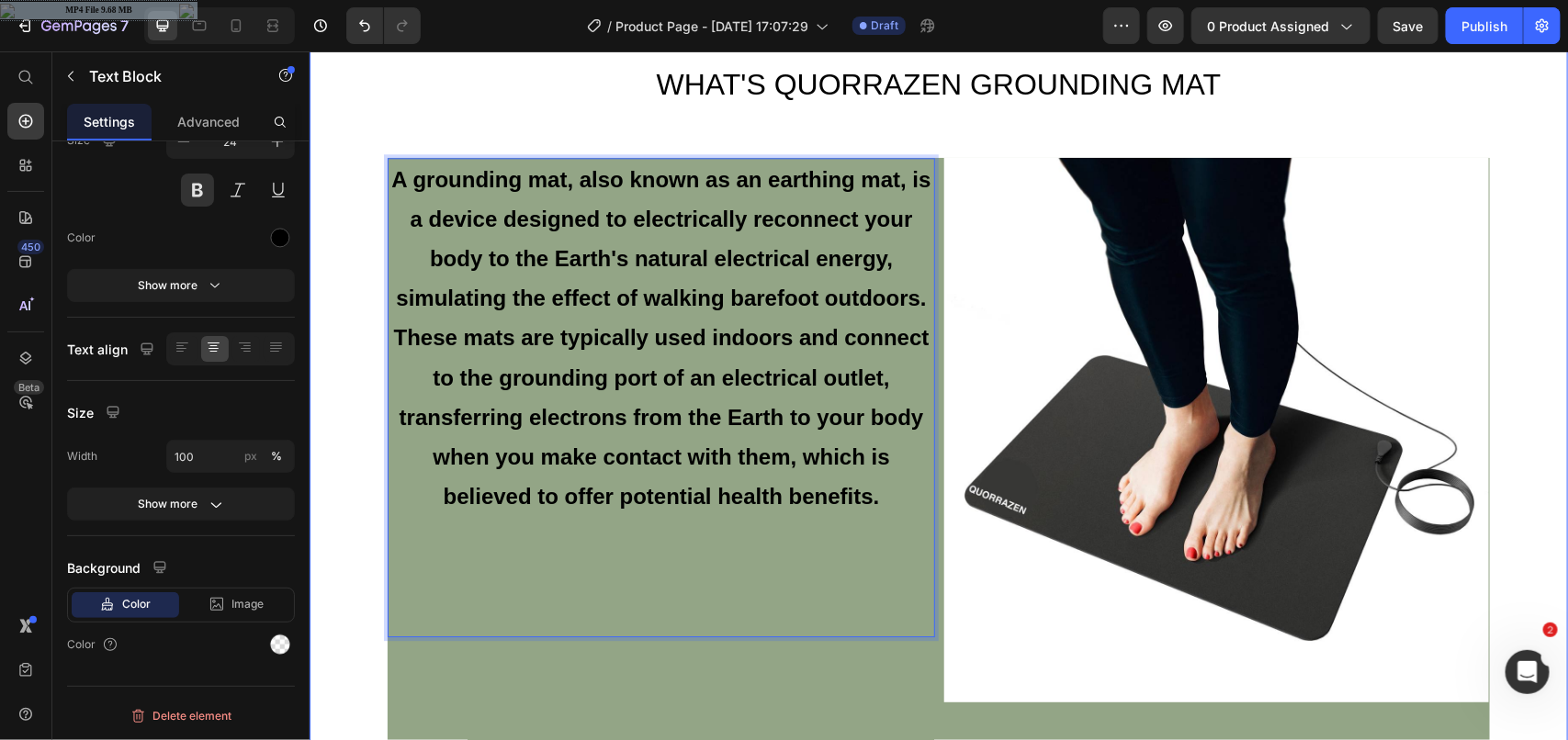 click on "WHAT'S QUORRAZEN GROUNDING MAT Heading A grounding mat, also known as an earthing mat, is a device designed to electrically reconnect your body to the Earth's natural electrical energy, simulating the effect of walking barefoot outdoors. These mats are typically used indoors and connect to the grounding port of an electrical outlet, transferring electrons from the Earth to your body when you make contact with them, which is believed to offer potential health benefits.    Text Block   0 Image Row Row BENEIFITS AFTER USE QUORRAZEN GROUNDING MAT Text block Image Image Image Pain Relief Grounding may alleviate [MEDICAL_DATA] and enhance well-being by balancing the body's electrical charge, reducing pain sensation Text block Image Blood Pressure Management Research by [PERSON_NAME] and [PERSON_NAME] suggests grounding regulates blood pressure and supports cardiovascular health Text block Image Increased Energy   Text block Image Improve sleep   Text block Image Reduces Inflammation   Text block Row Row" at bounding box center [938, 1270] 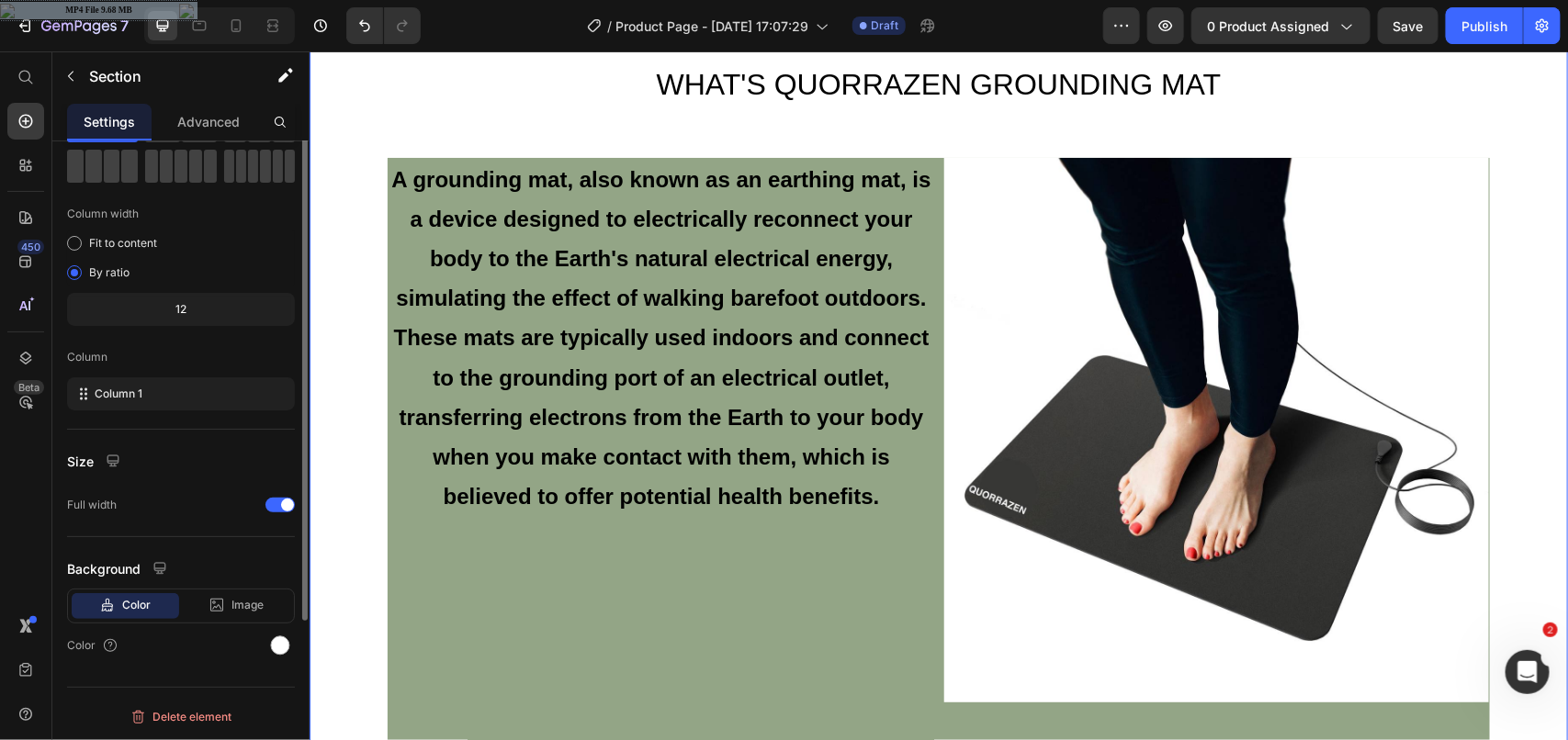 scroll, scrollTop: 0, scrollLeft: 0, axis: both 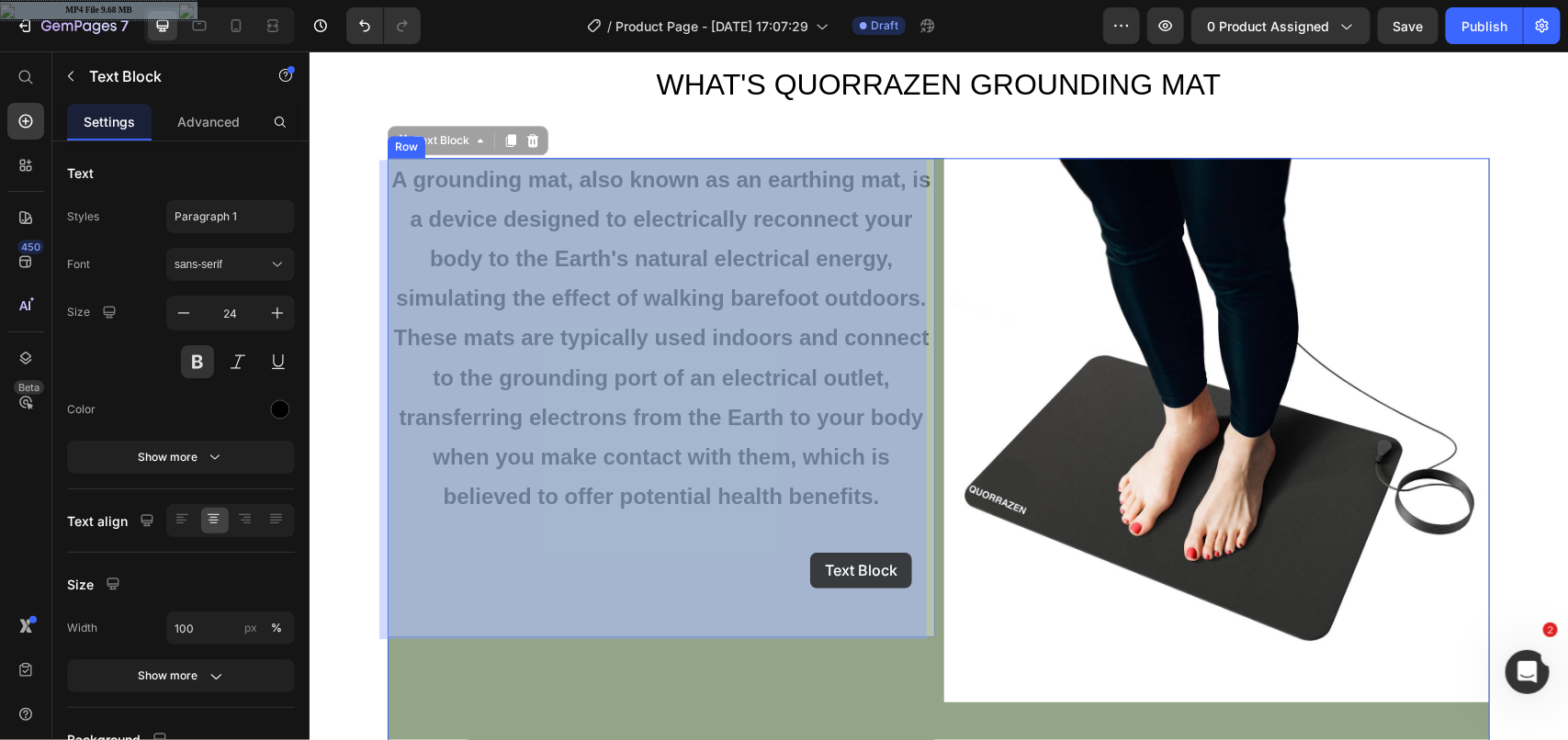 drag, startPoint x: 694, startPoint y: 281, endPoint x: 809, endPoint y: 553, distance: 295.3117 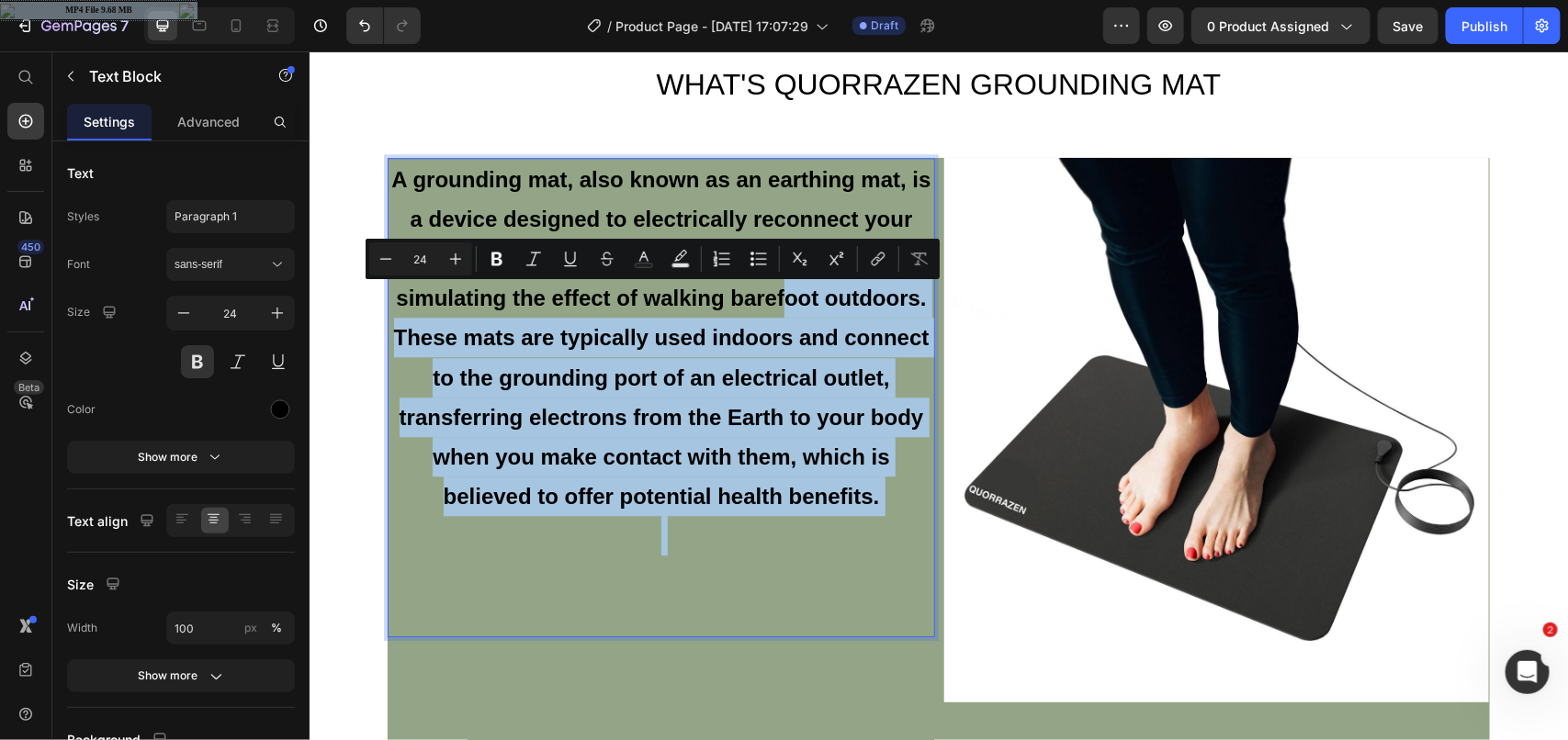 drag, startPoint x: 772, startPoint y: 317, endPoint x: 750, endPoint y: 555, distance: 239.0146 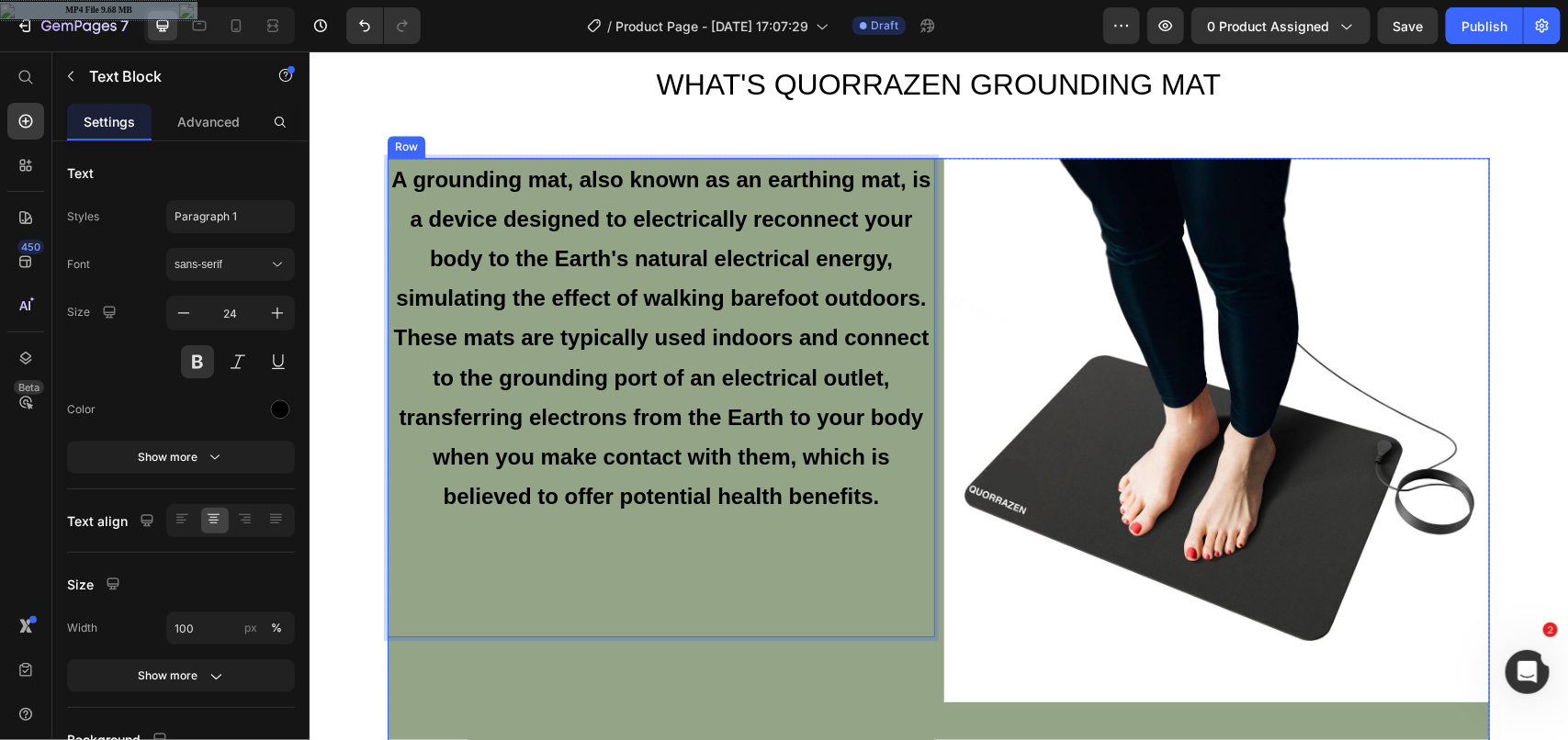 click on "A grounding mat, also known as an earthing mat, is a device designed to electrically reconnect your body to the Earth's natural electrical energy, simulating the effect of walking barefoot outdoors. These mats are typically used indoors and connect to the grounding port of an electrical outlet, transferring electrons from the Earth to your body when you make contact with them, which is believed to offer potential health benefits.    Text Block   0" at bounding box center [660, 454] 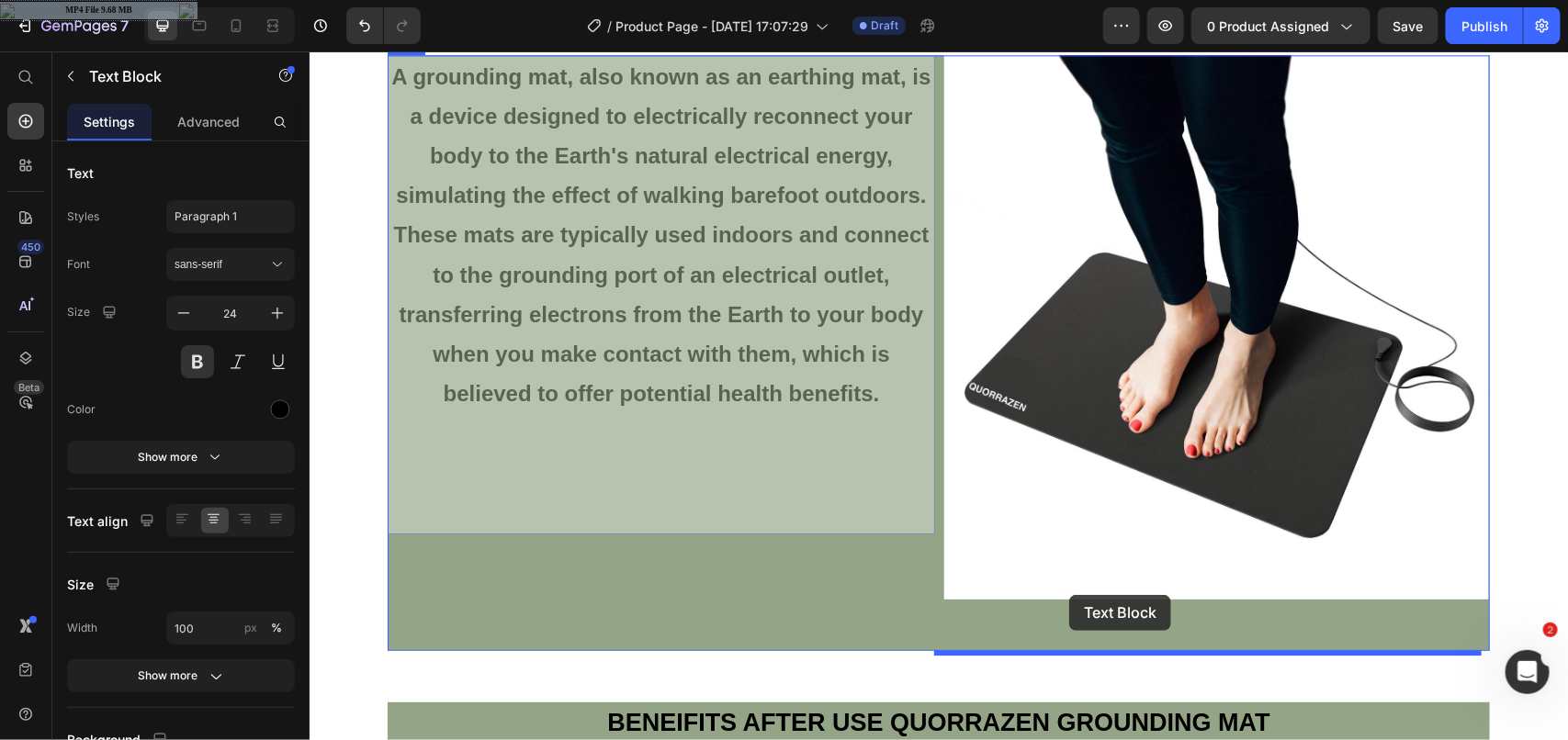 scroll, scrollTop: 2199, scrollLeft: 0, axis: vertical 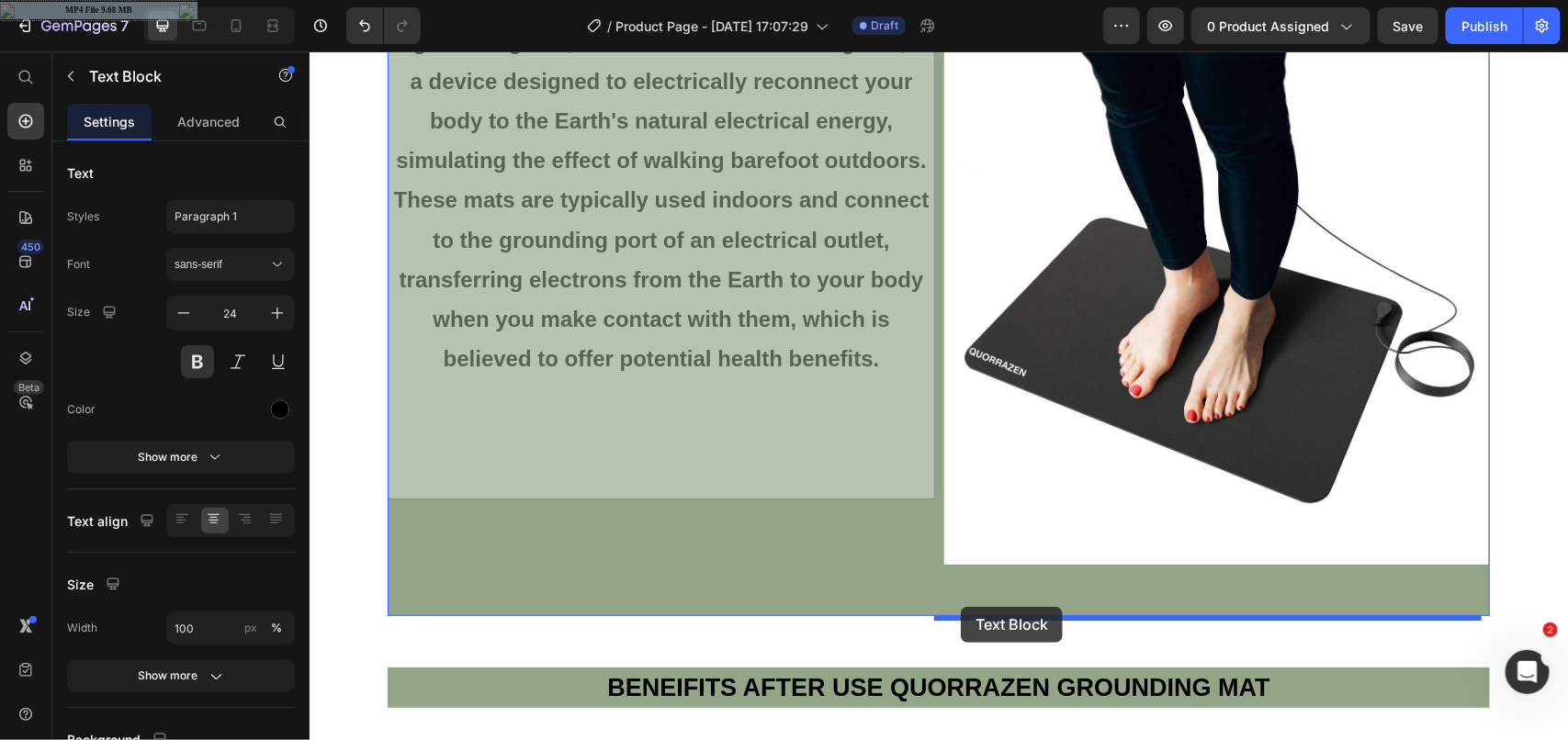 drag, startPoint x: 875, startPoint y: 363, endPoint x: 960, endPoint y: 606, distance: 257.4374 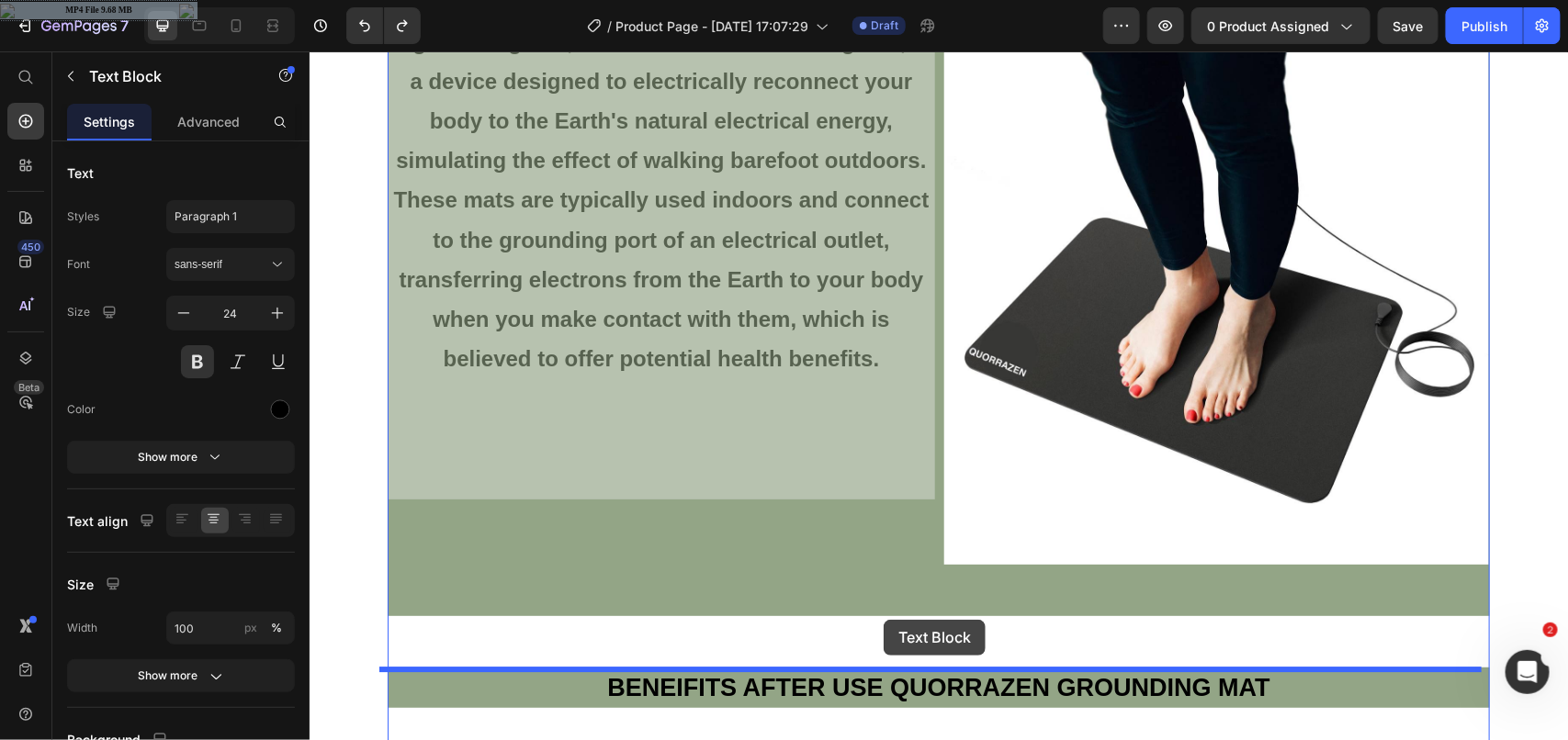 drag, startPoint x: 758, startPoint y: 313, endPoint x: 883, endPoint y: 619, distance: 330.54652 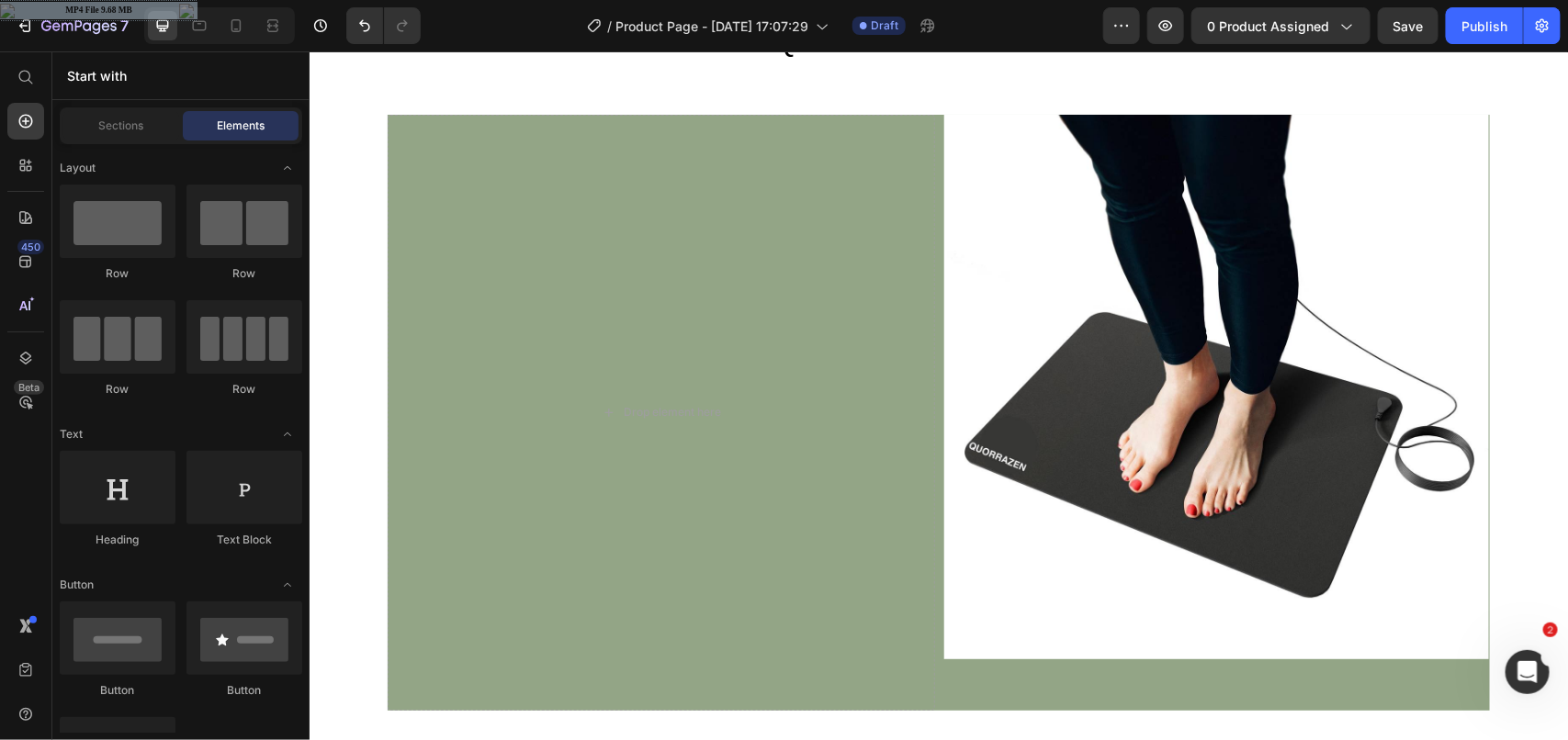 scroll, scrollTop: 2057, scrollLeft: 0, axis: vertical 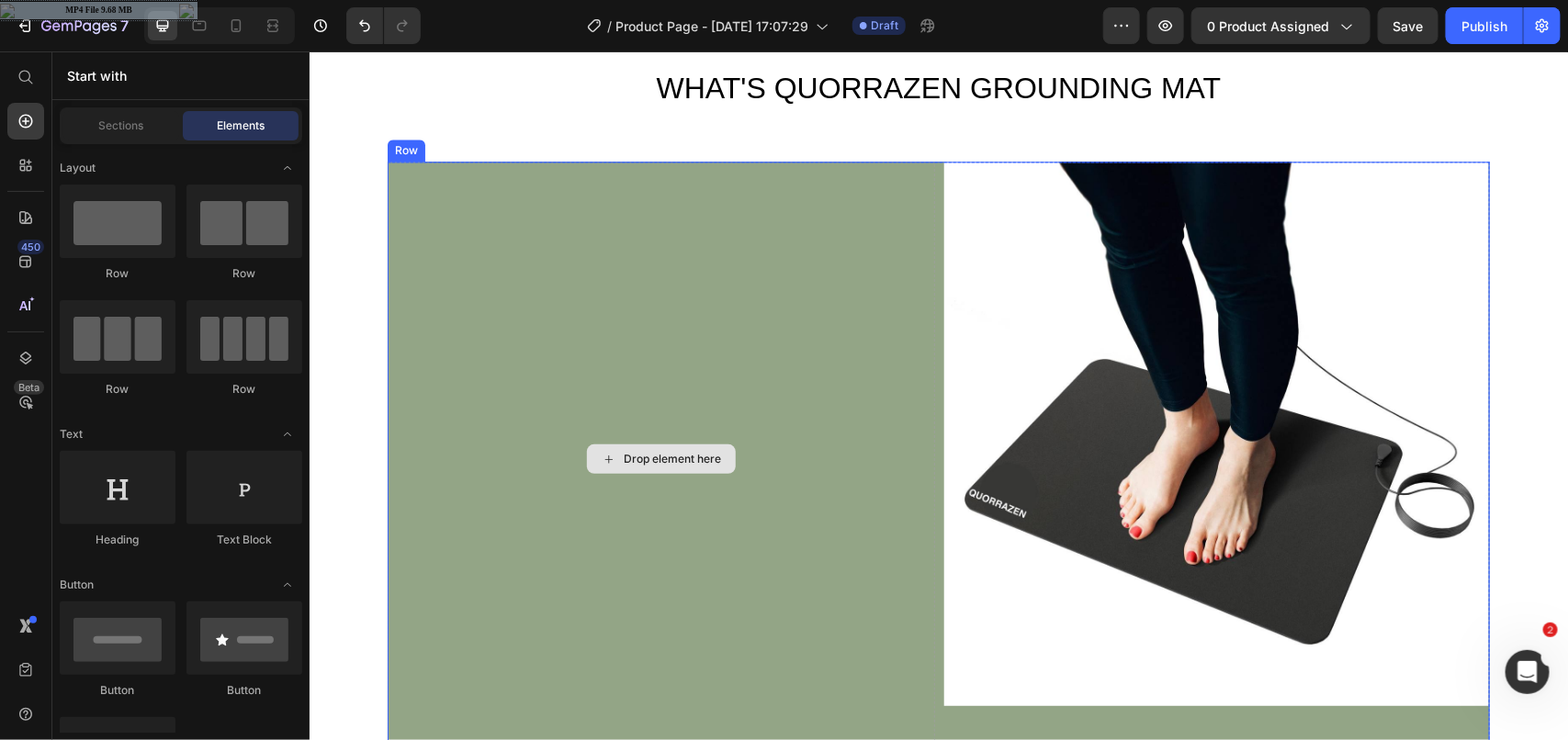 click on "Drop element here" at bounding box center (660, 458) 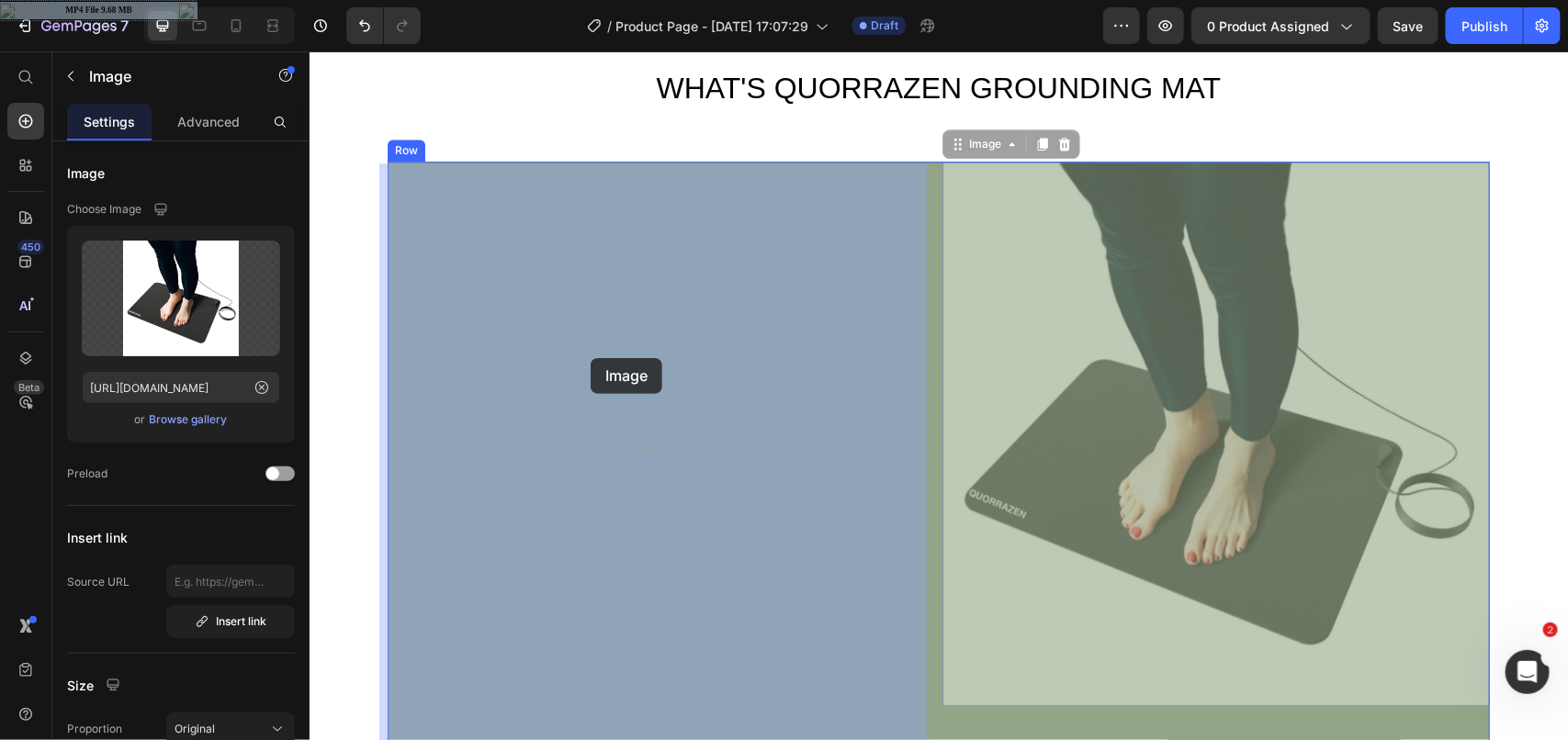 drag, startPoint x: 1139, startPoint y: 355, endPoint x: 590, endPoint y: 357, distance: 549.00364 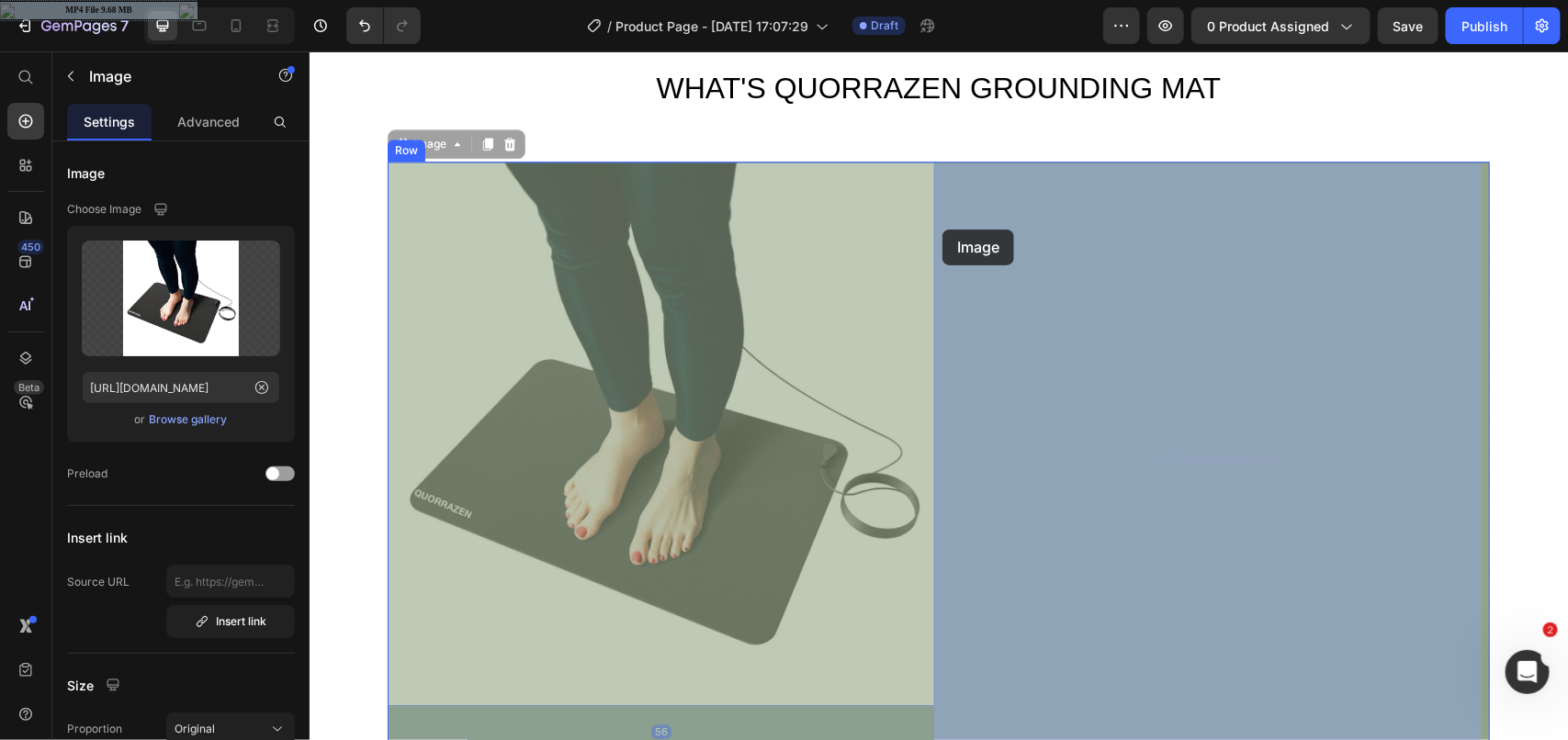 drag, startPoint x: 631, startPoint y: 354, endPoint x: 940, endPoint y: 229, distance: 333.32567 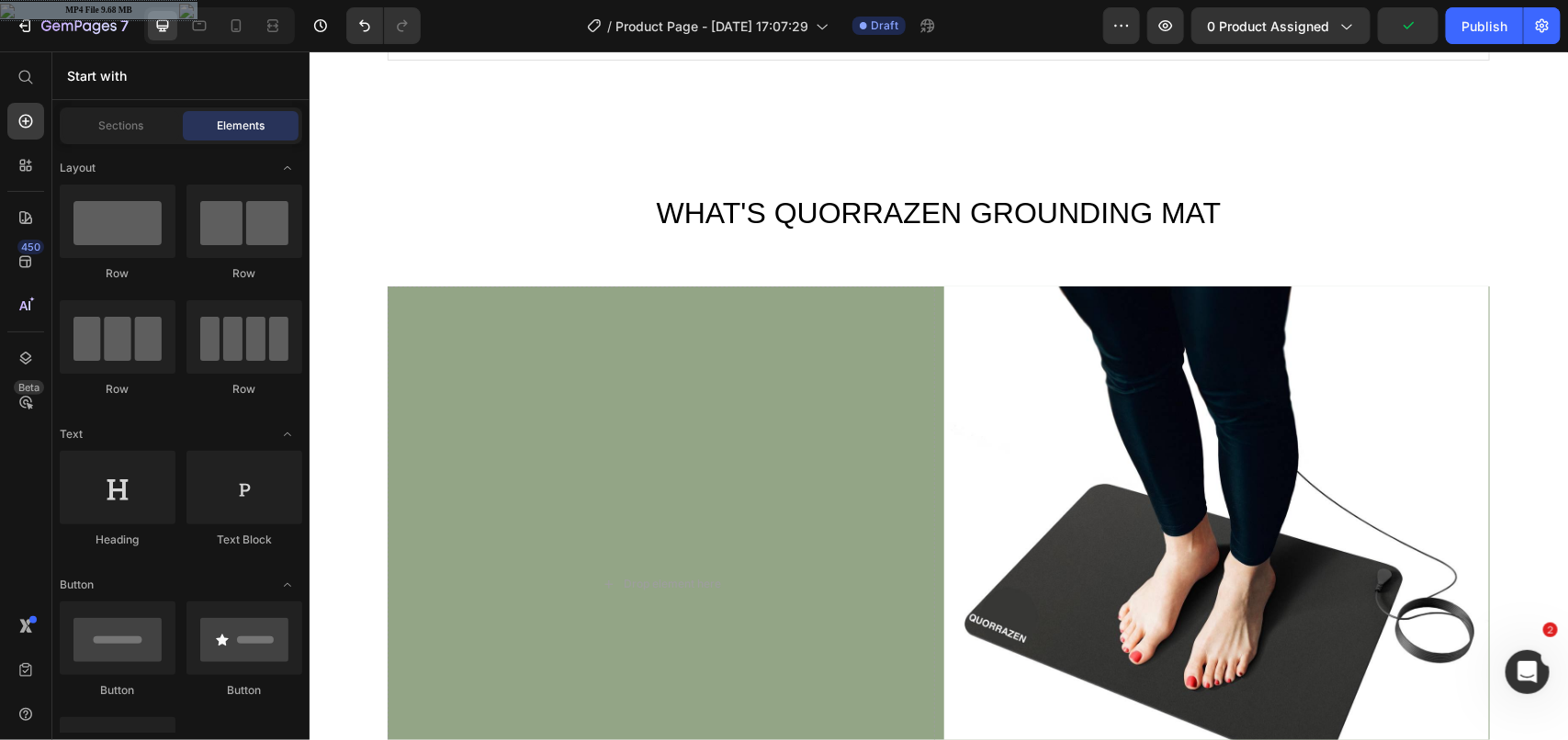 scroll, scrollTop: 1963, scrollLeft: 0, axis: vertical 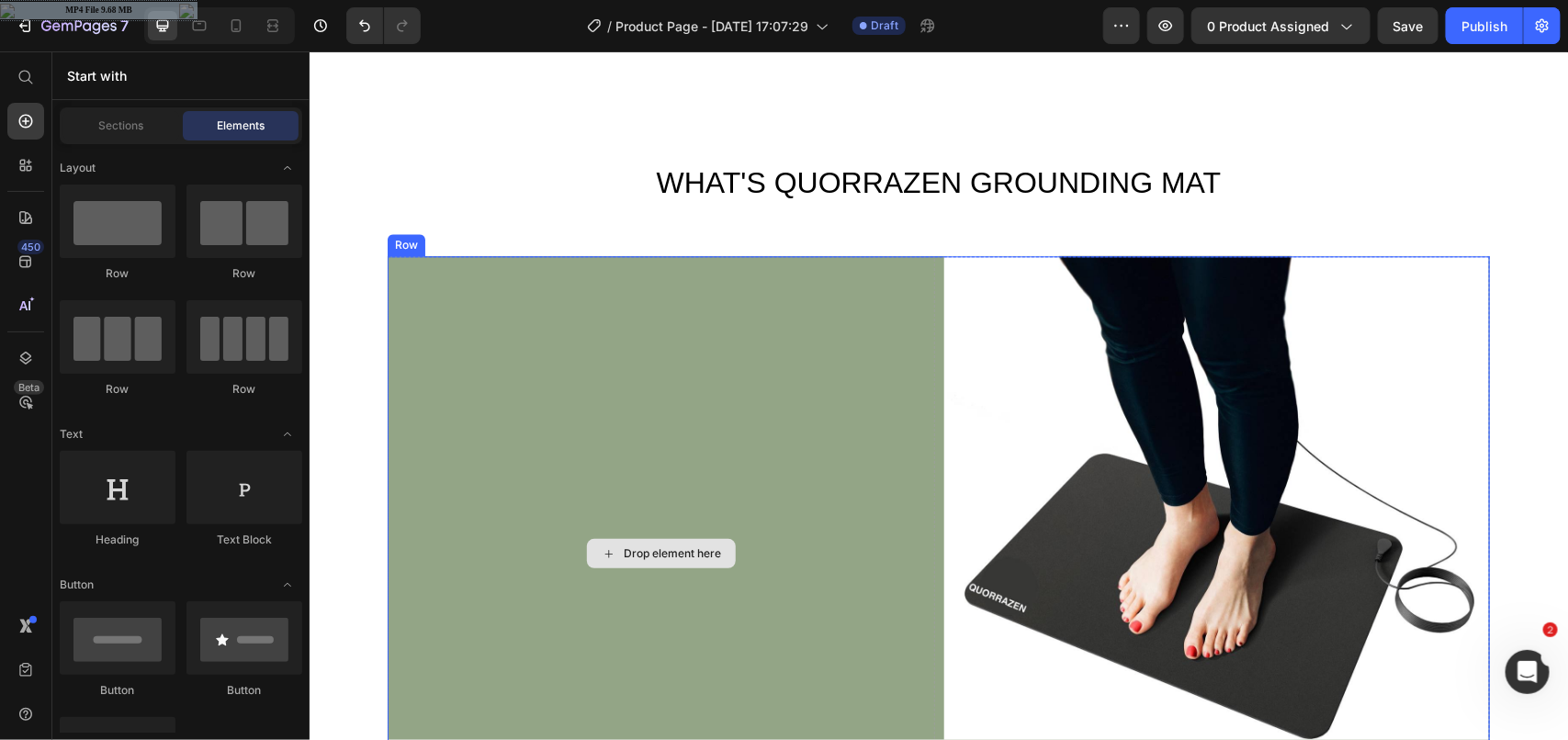 click on "Drop element here" at bounding box center (660, 553) 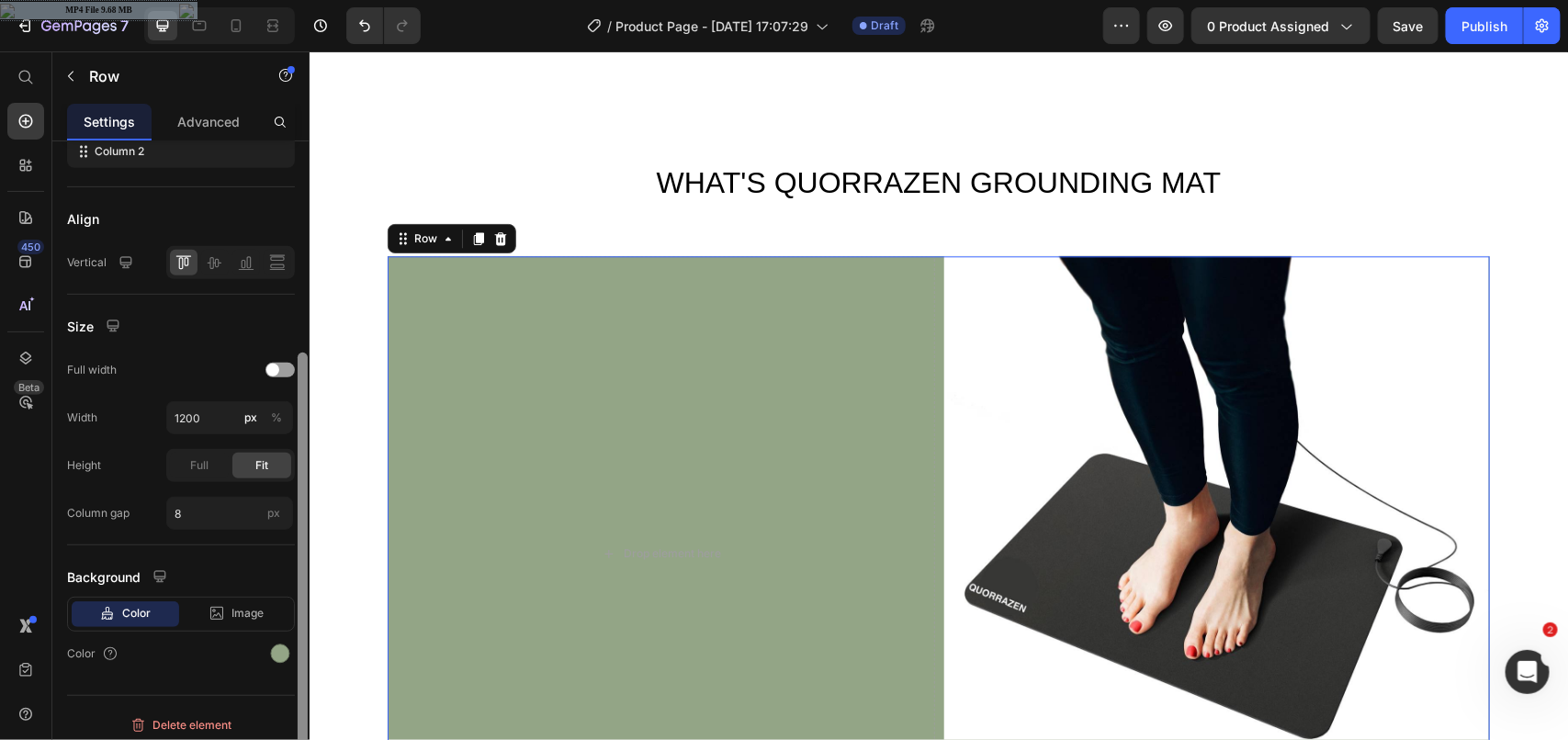 scroll, scrollTop: 378, scrollLeft: 0, axis: vertical 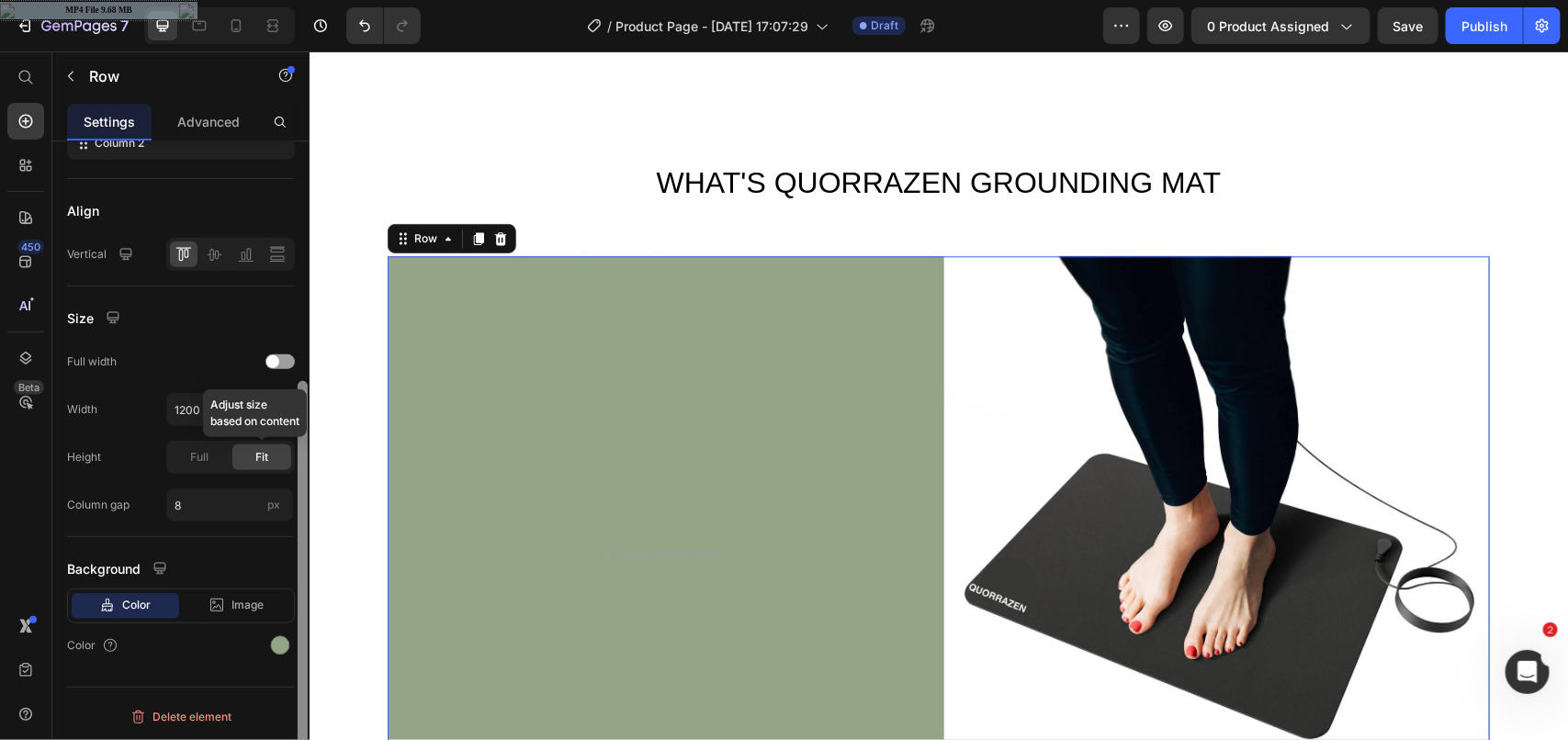 drag, startPoint x: 304, startPoint y: 218, endPoint x: 289, endPoint y: 468, distance: 250.4496 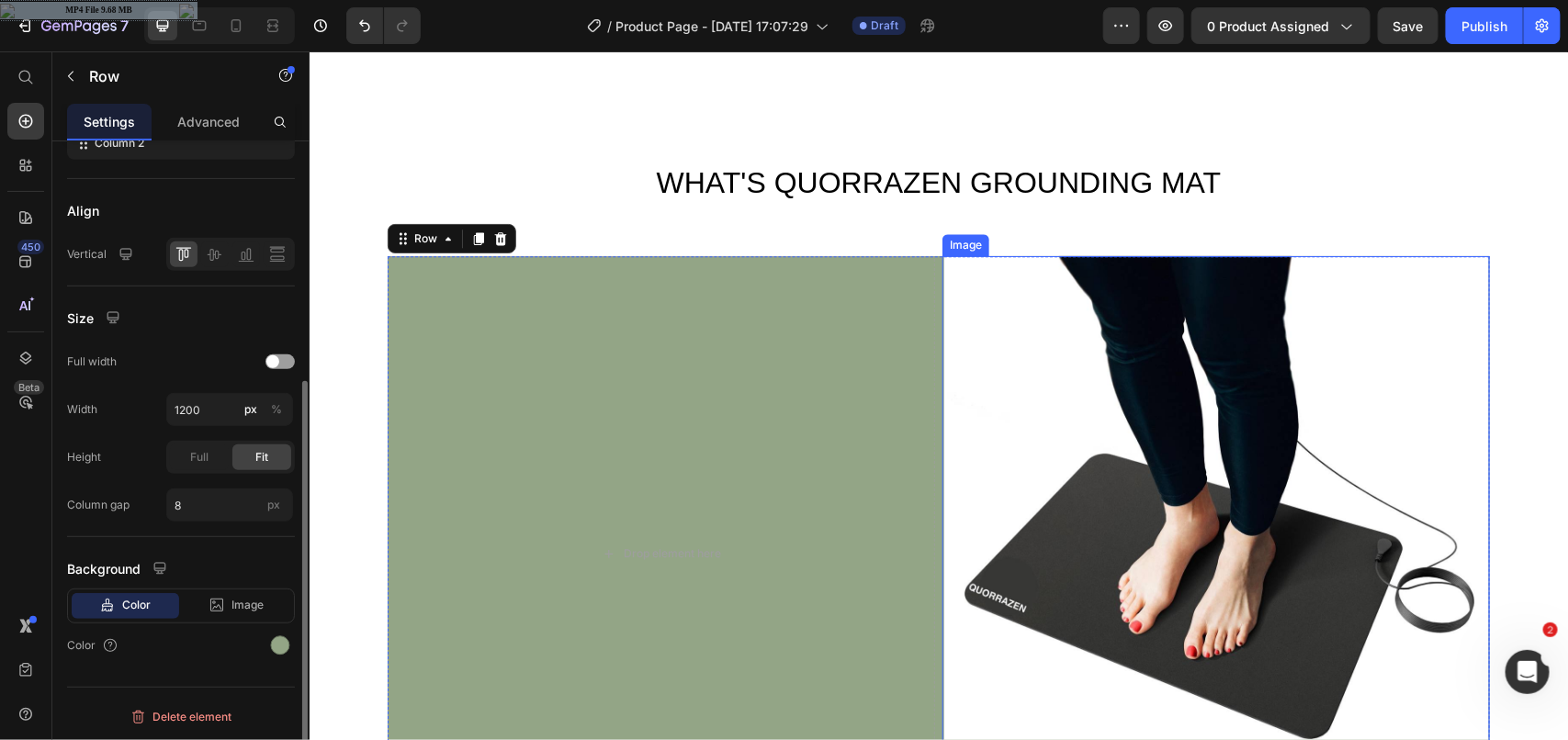 click at bounding box center [1215, 527] 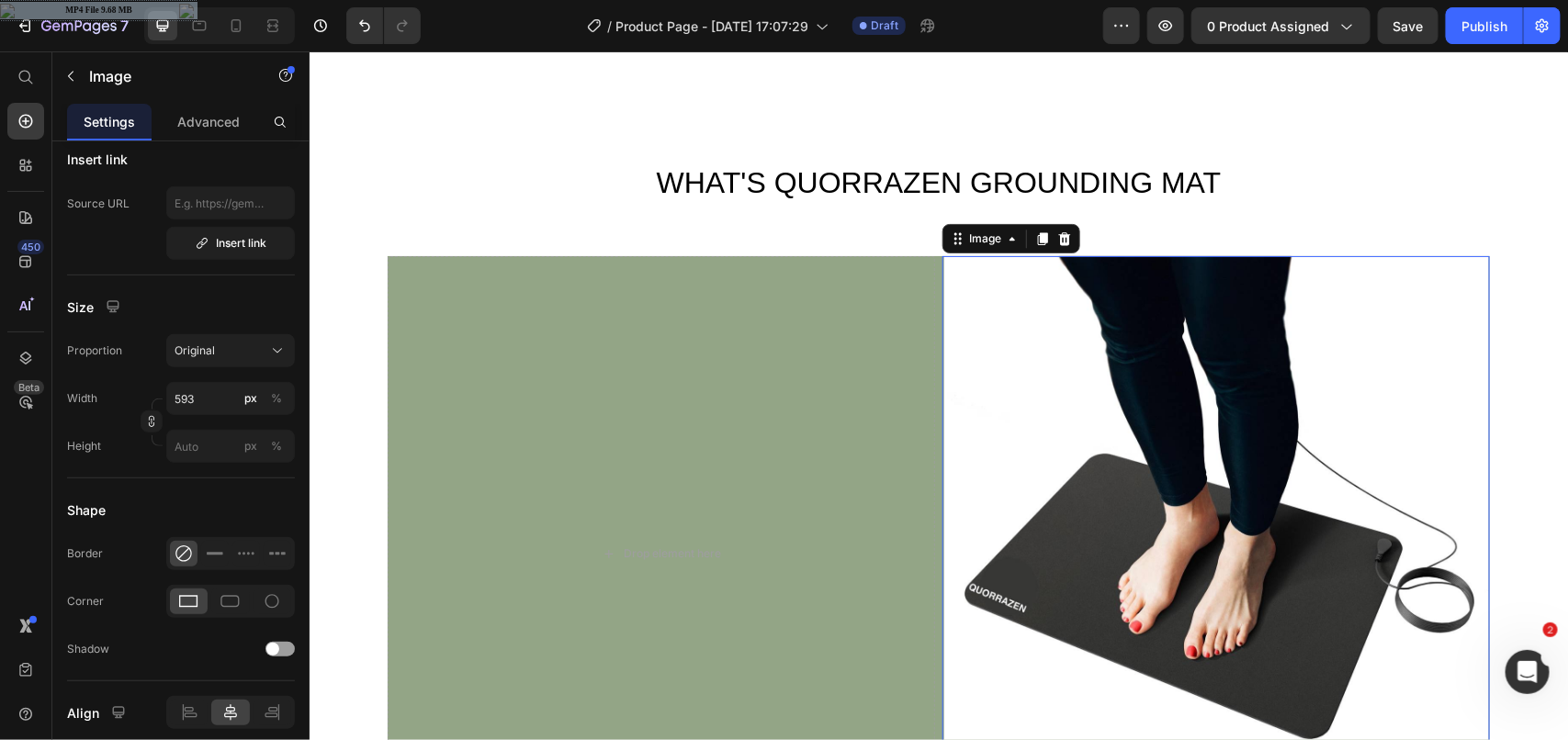 scroll, scrollTop: 0, scrollLeft: 0, axis: both 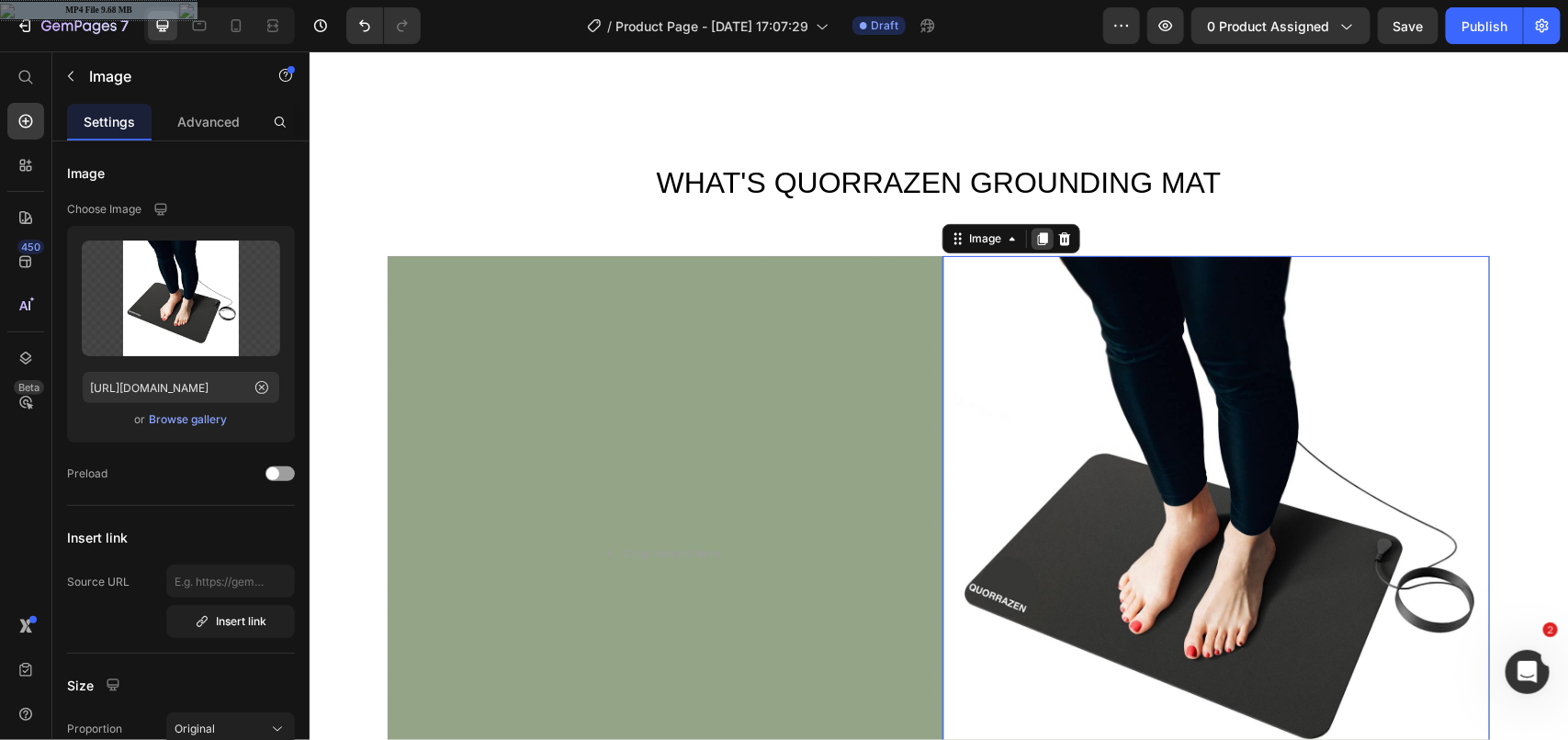 click at bounding box center [1042, 238] 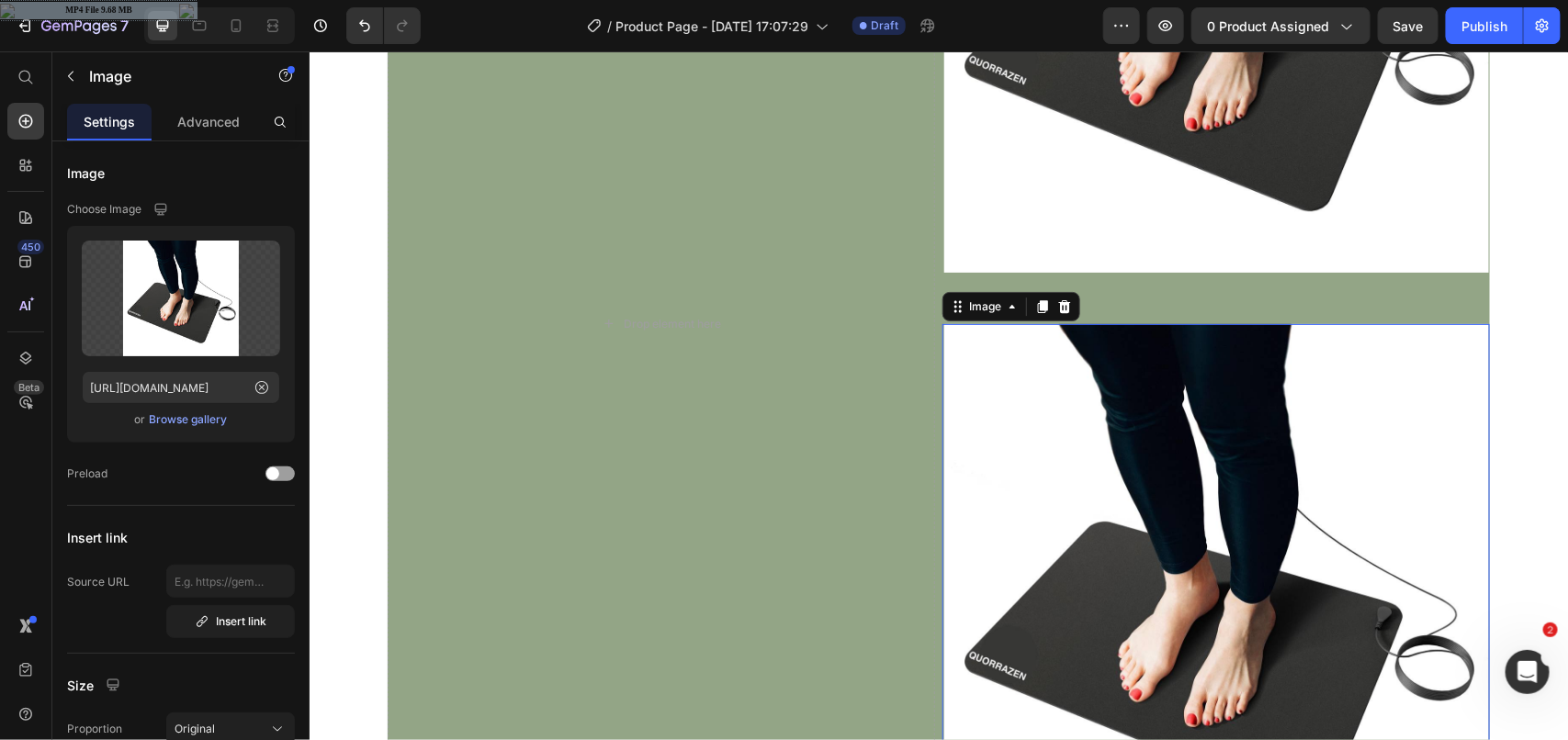 scroll, scrollTop: 2700, scrollLeft: 0, axis: vertical 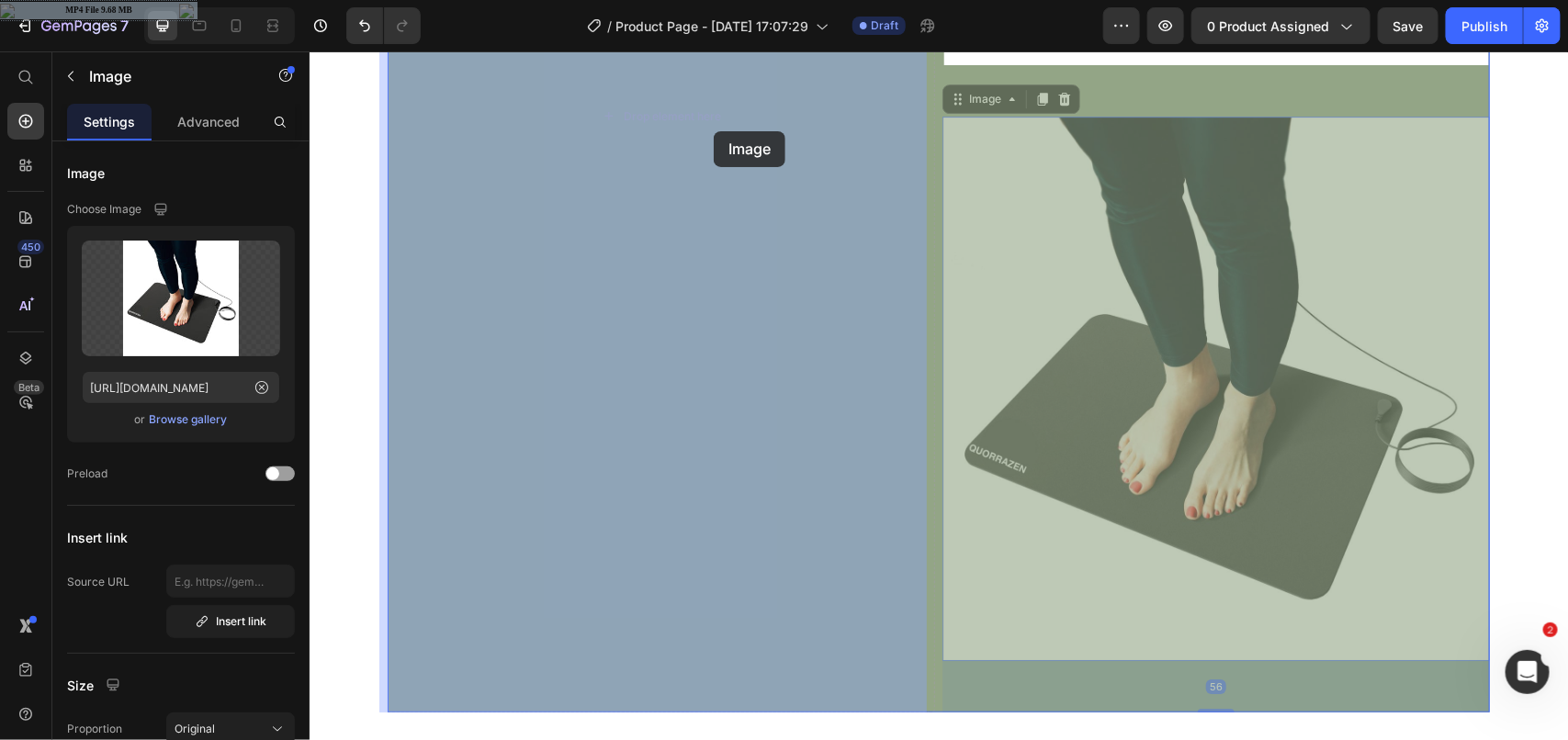 drag, startPoint x: 1126, startPoint y: 422, endPoint x: 713, endPoint y: 130, distance: 505.7994 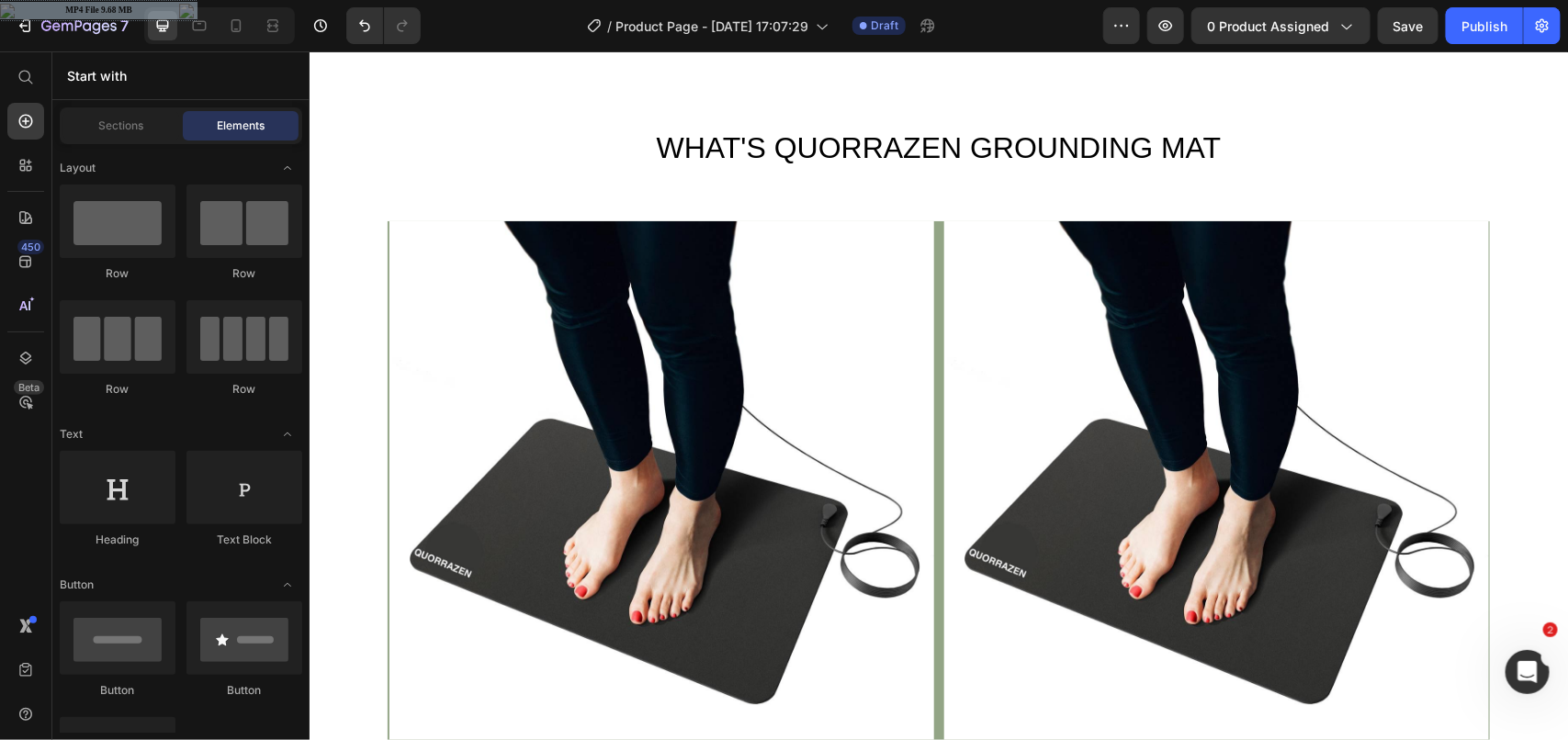 scroll, scrollTop: 2185, scrollLeft: 0, axis: vertical 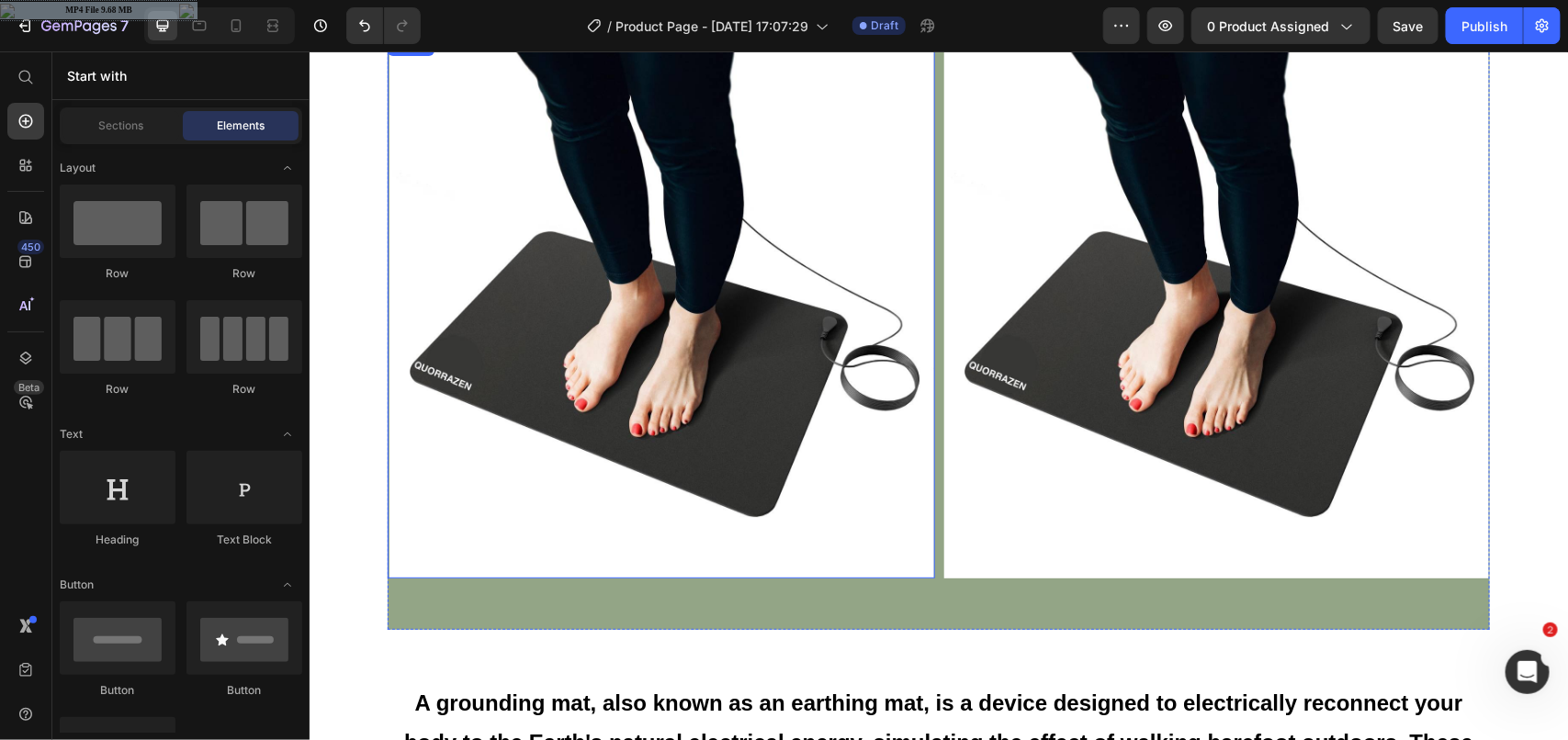 click at bounding box center (660, 305) 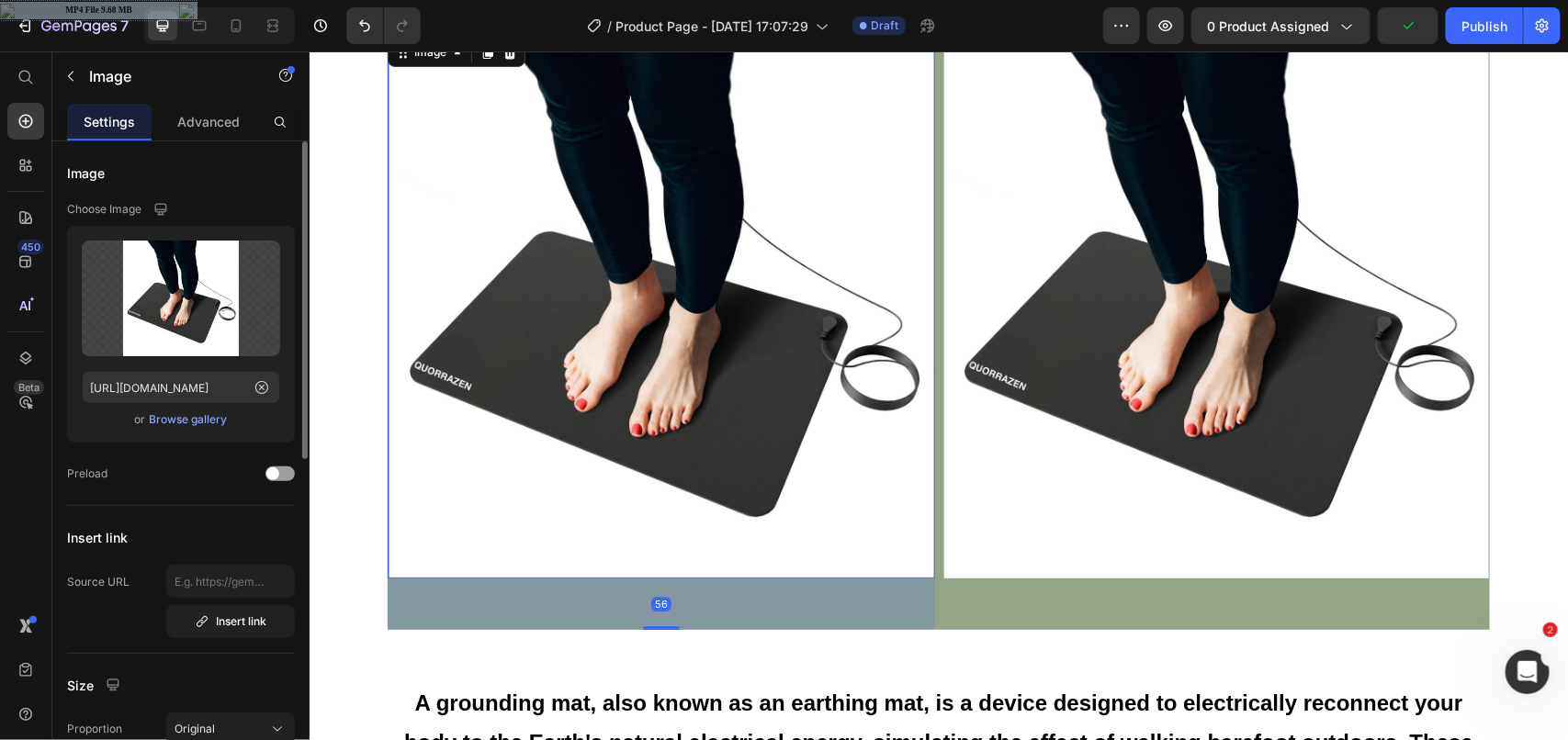 click on "Browse gallery" at bounding box center (188, 420) 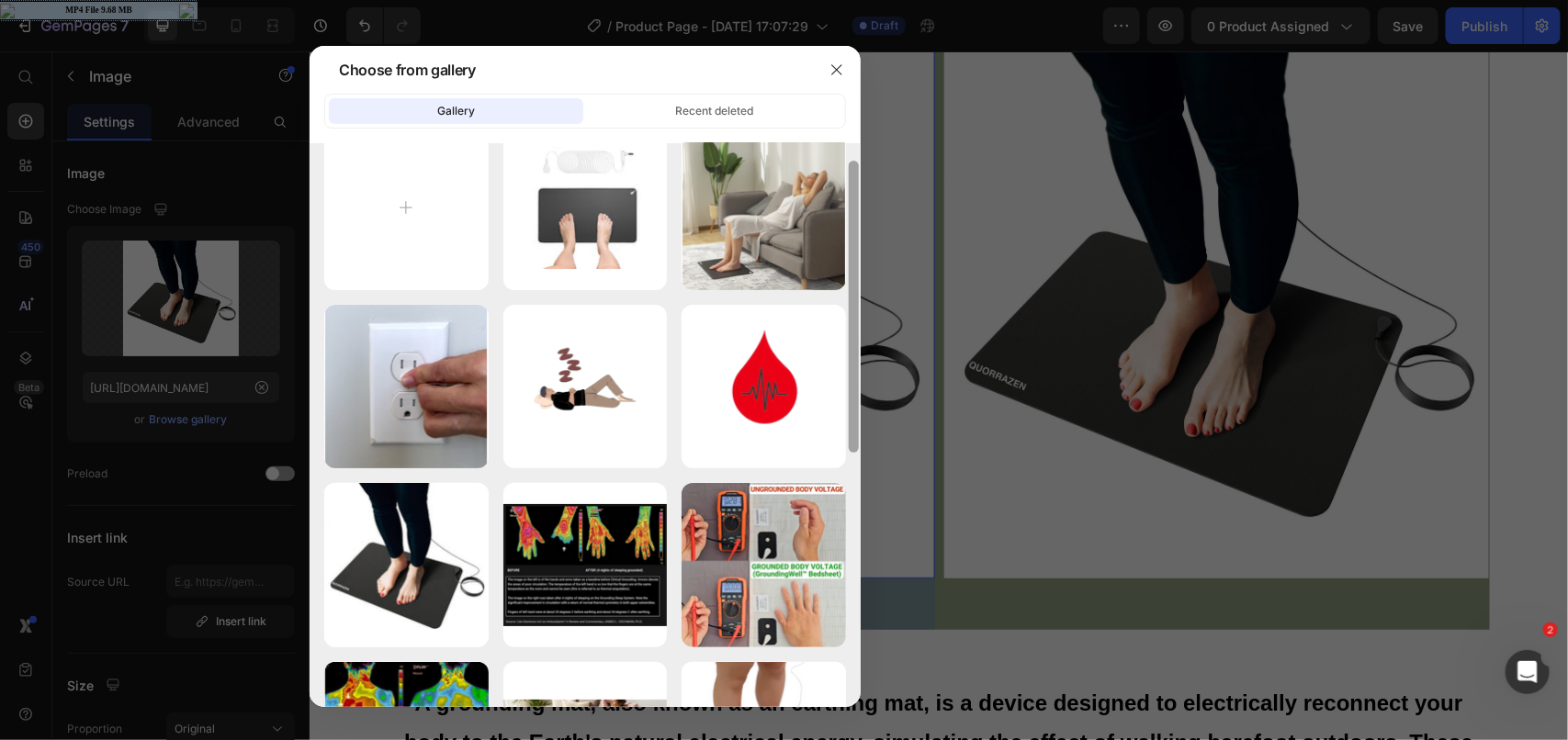 scroll, scrollTop: 33, scrollLeft: 0, axis: vertical 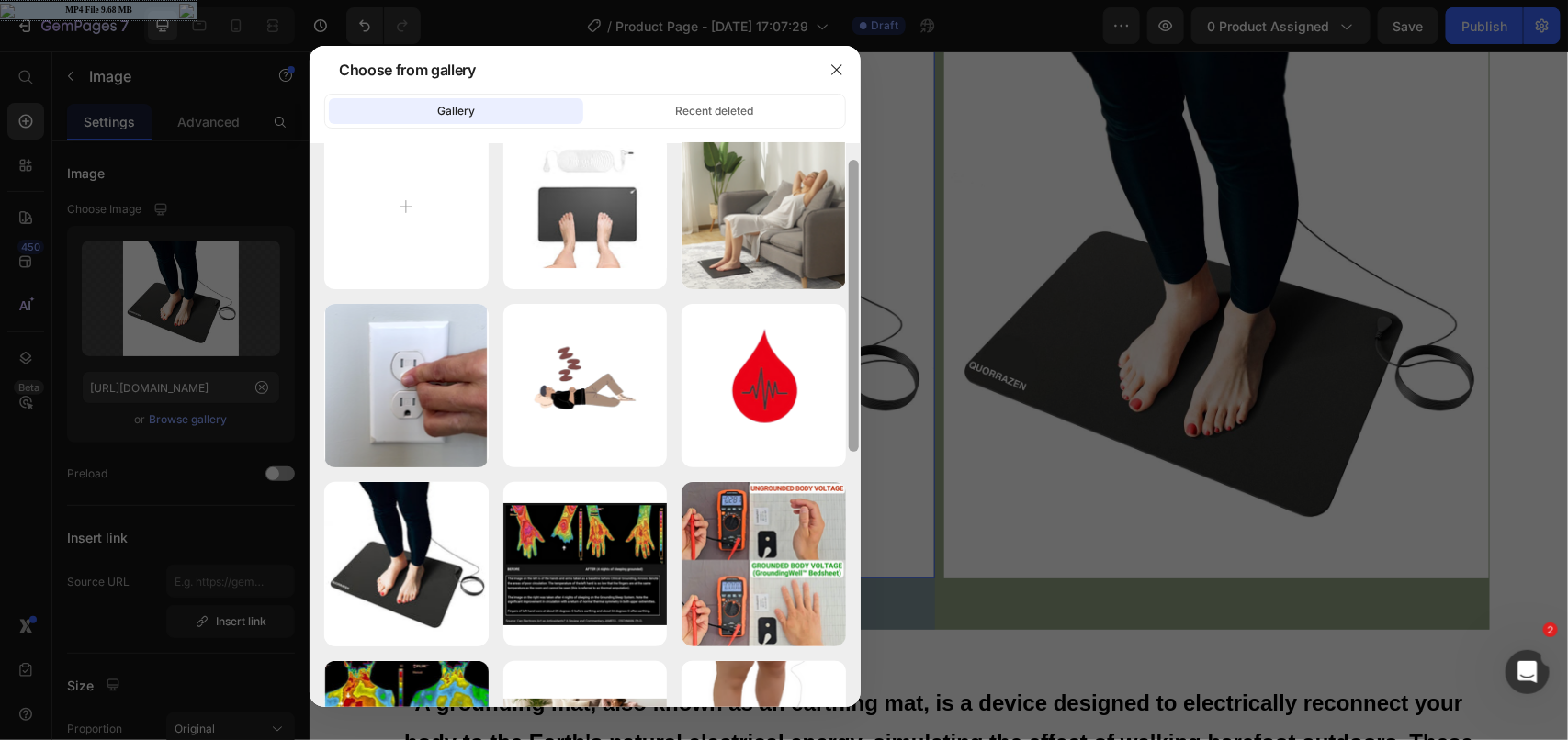 drag, startPoint x: 855, startPoint y: 269, endPoint x: 852, endPoint y: 286, distance: 17.262677 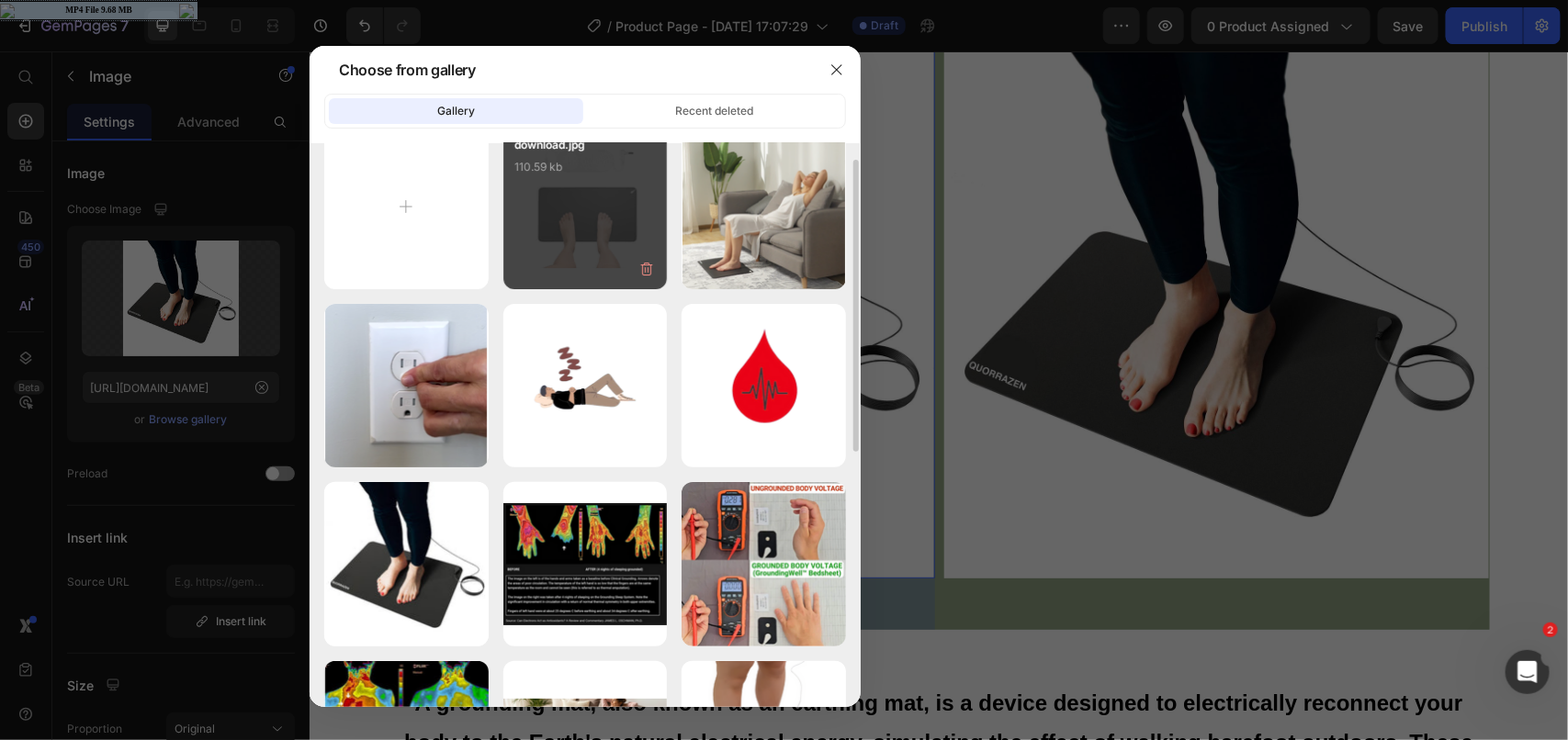 click on "download.jpg 110.59 kb" at bounding box center [585, 207] 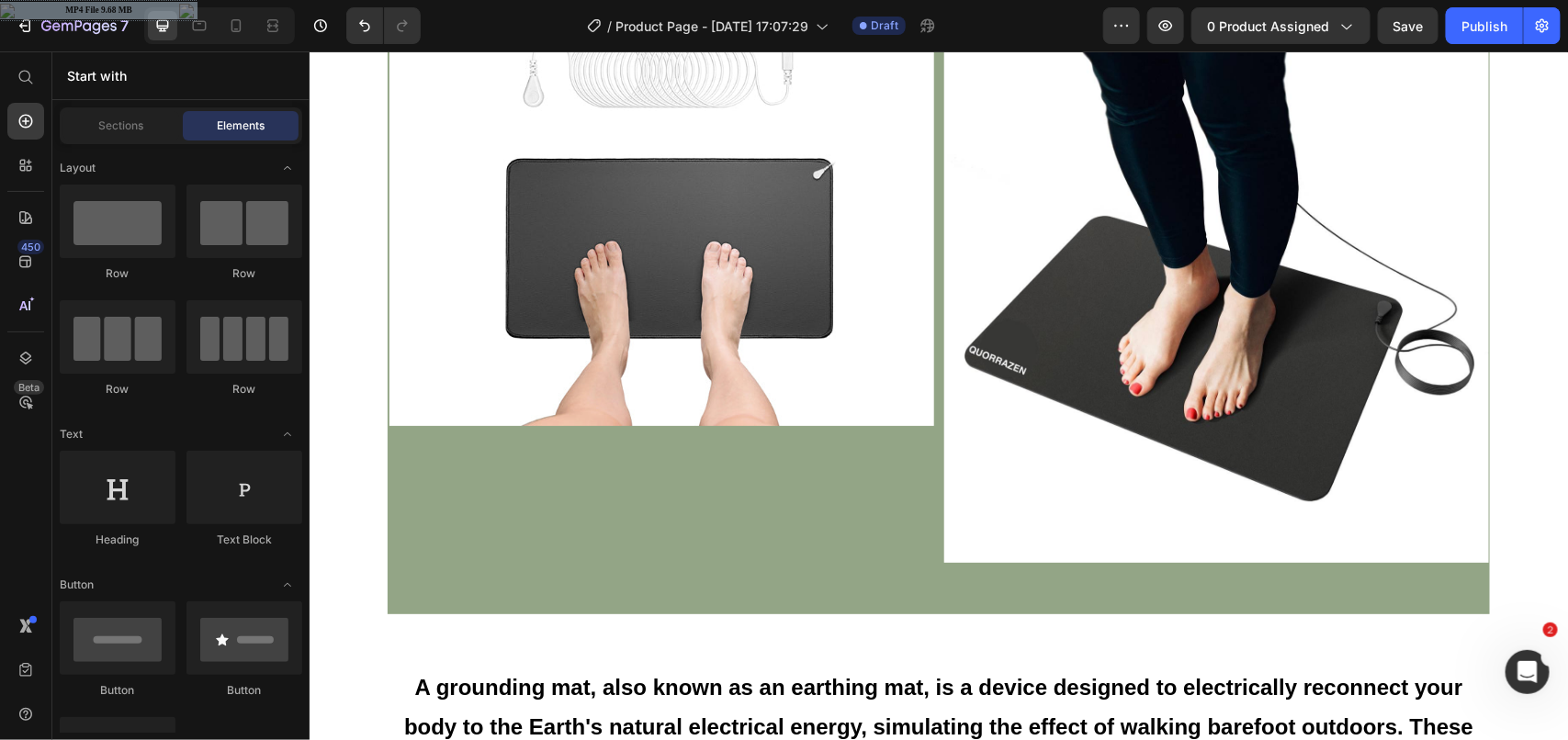 scroll, scrollTop: 2248, scrollLeft: 0, axis: vertical 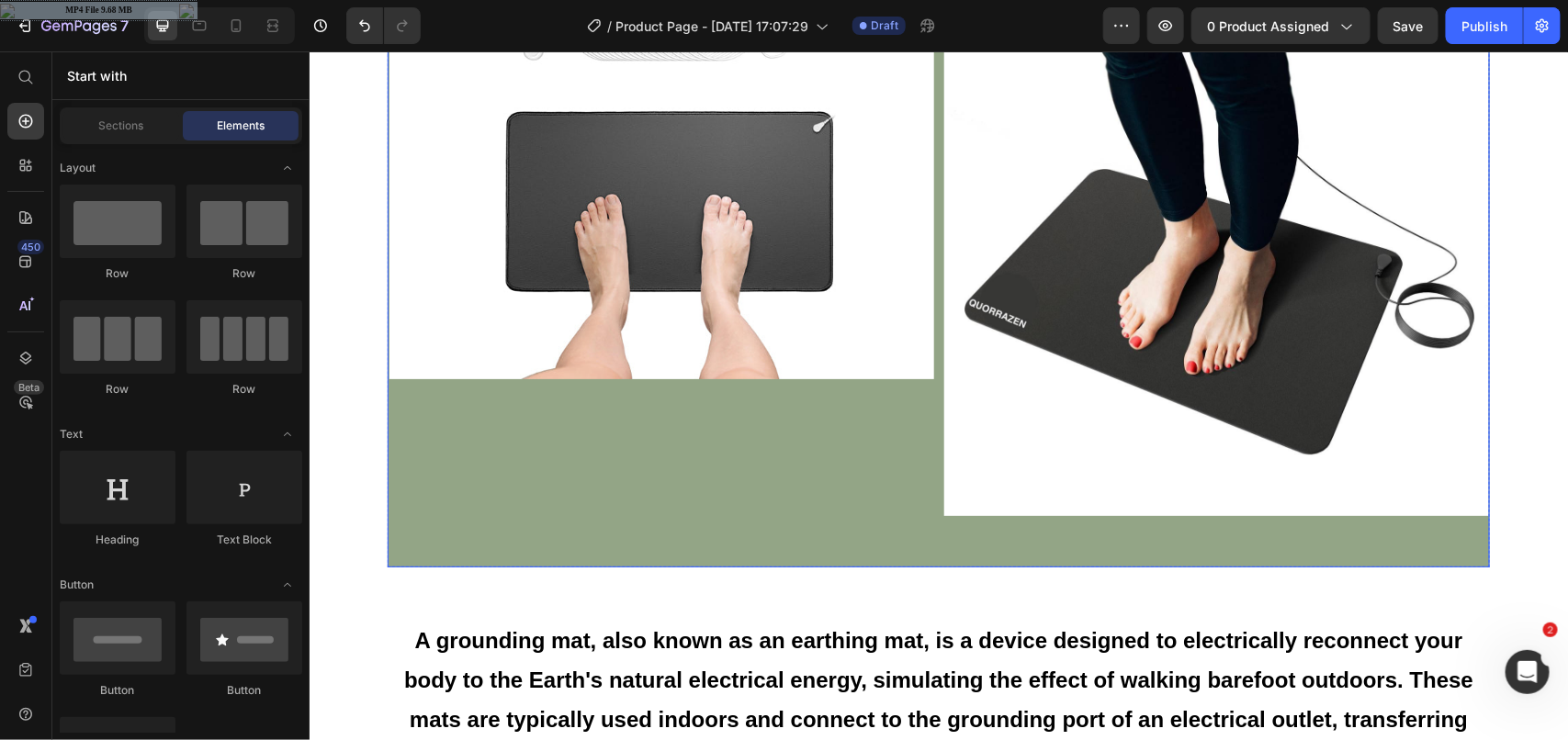 click on "Image" at bounding box center (660, 268) 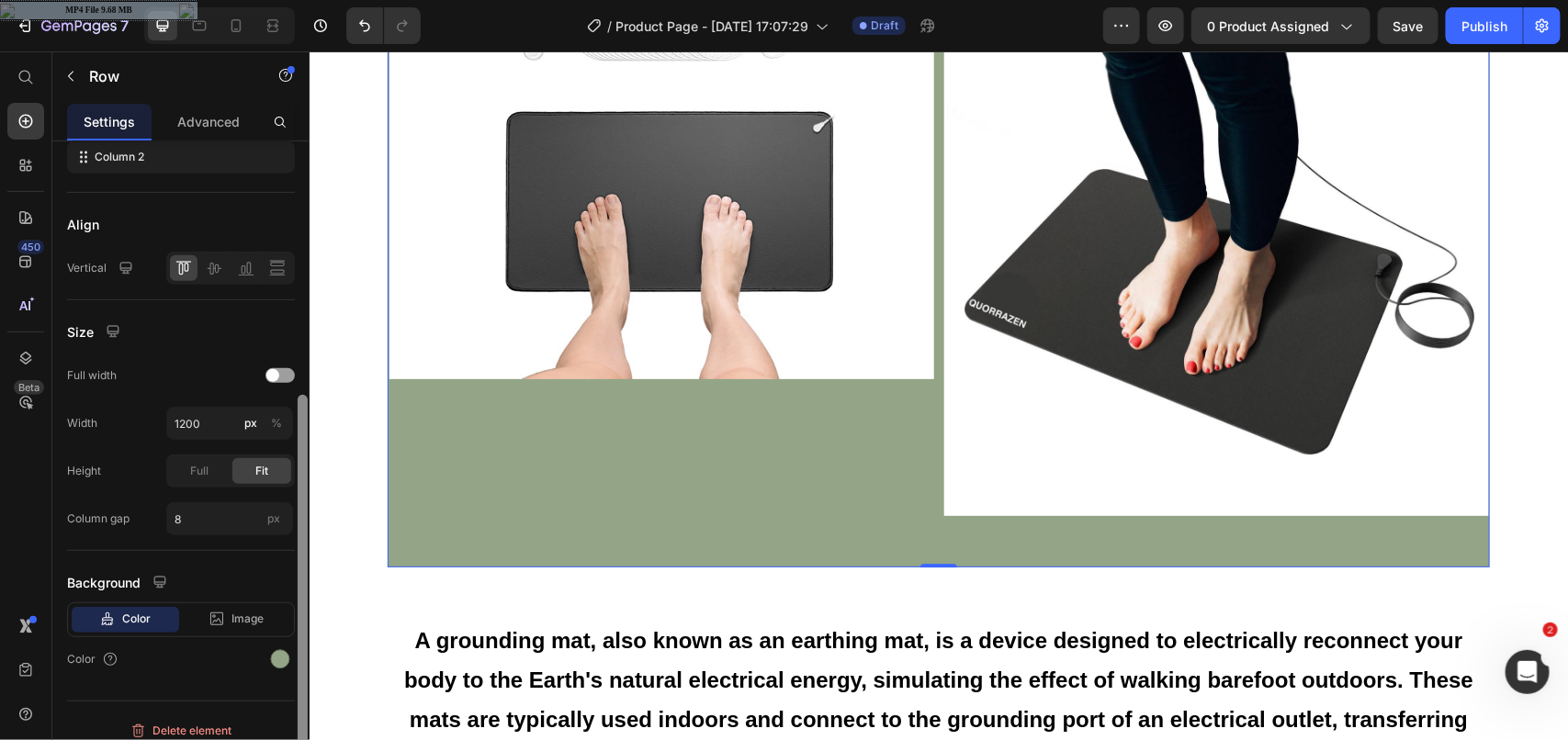 scroll, scrollTop: 378, scrollLeft: 0, axis: vertical 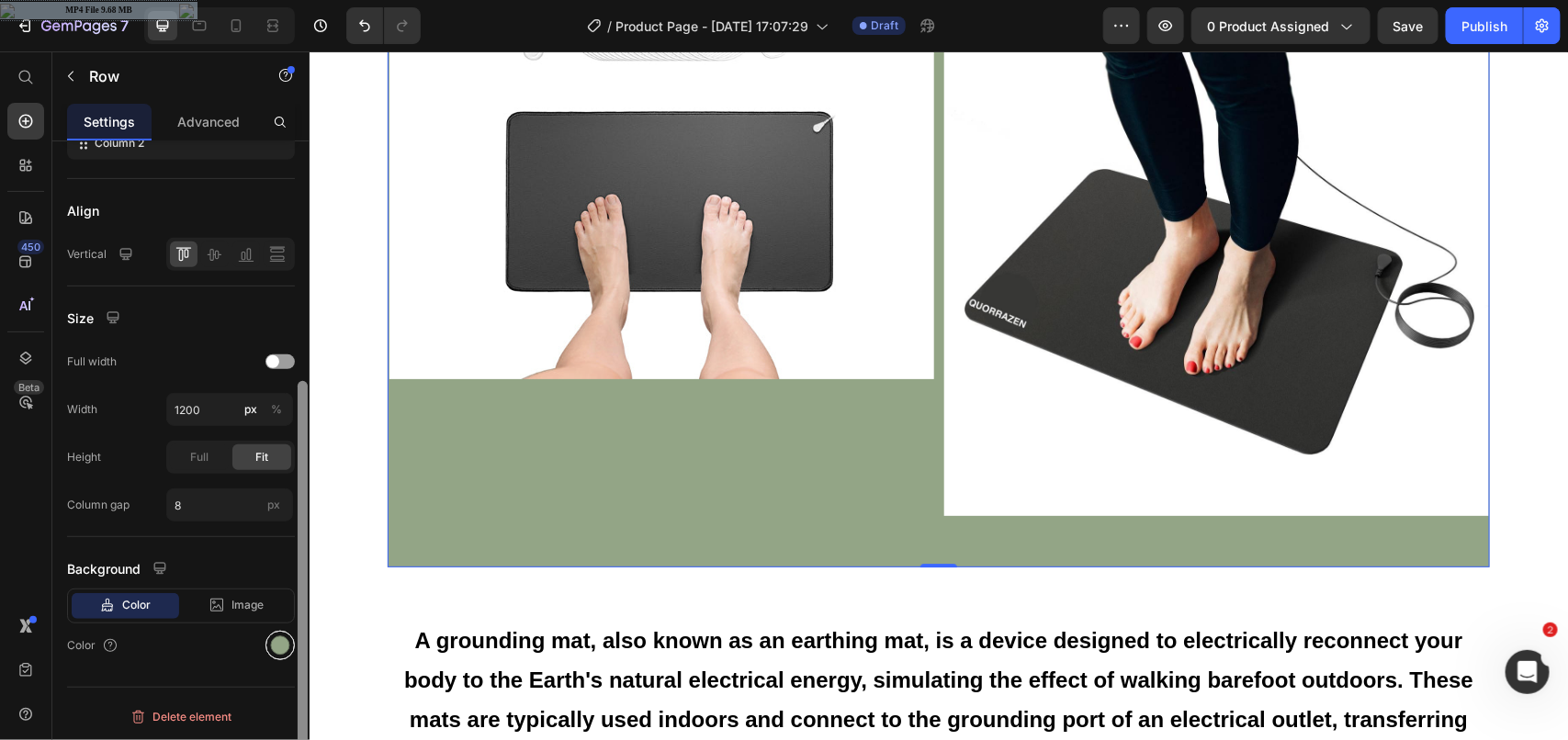 drag, startPoint x: 301, startPoint y: 326, endPoint x: 269, endPoint y: 636, distance: 311.6472 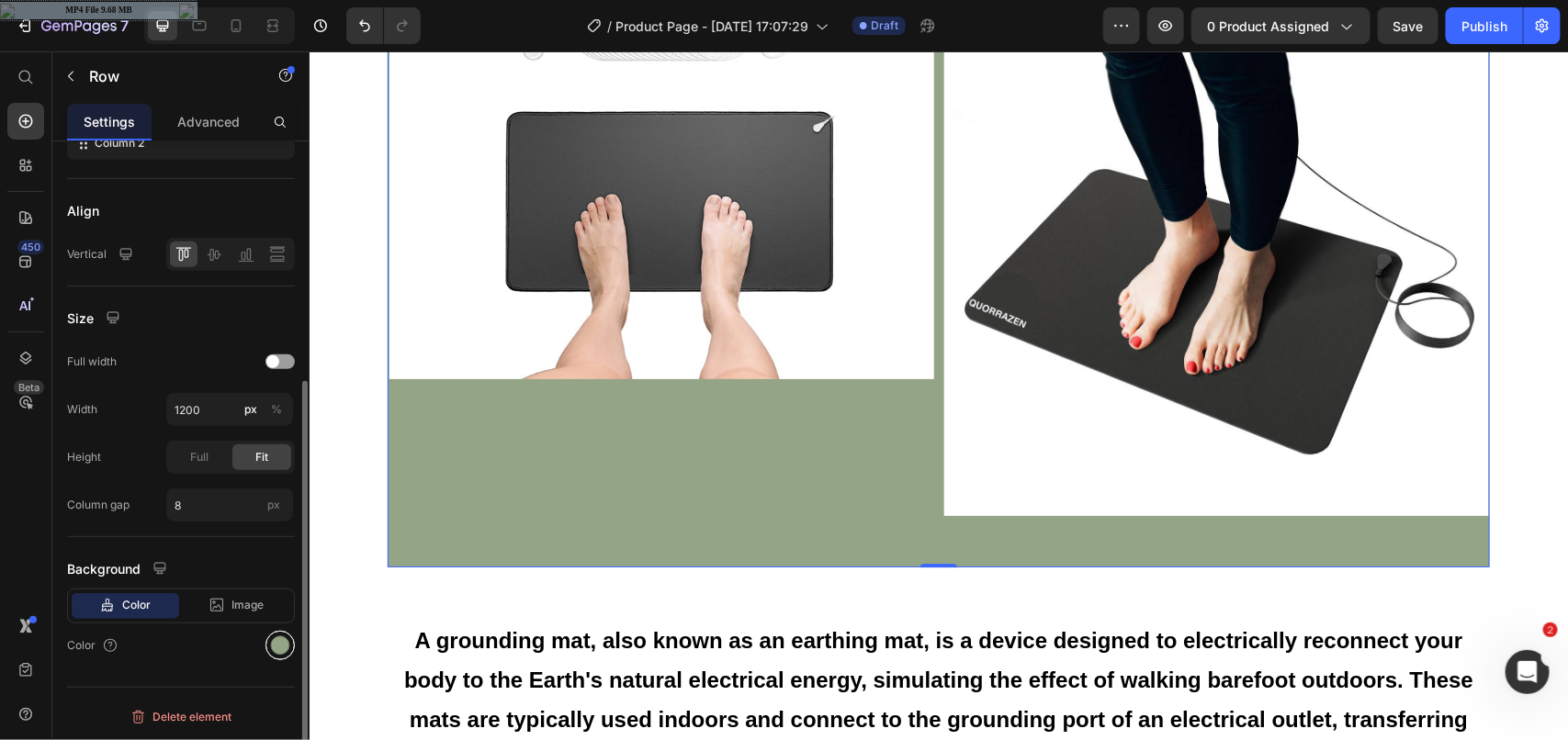click at bounding box center [280, 645] 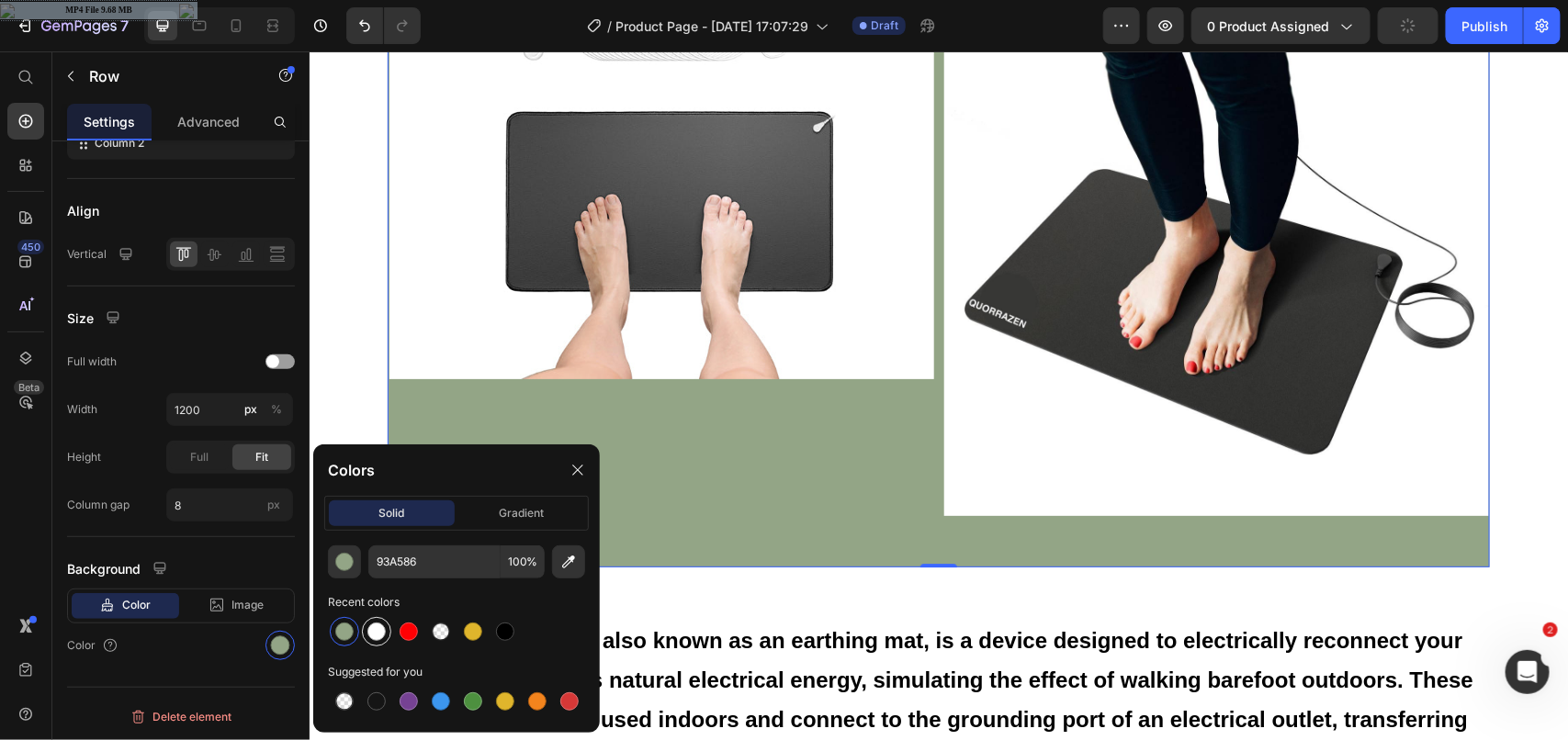 click at bounding box center (377, 632) 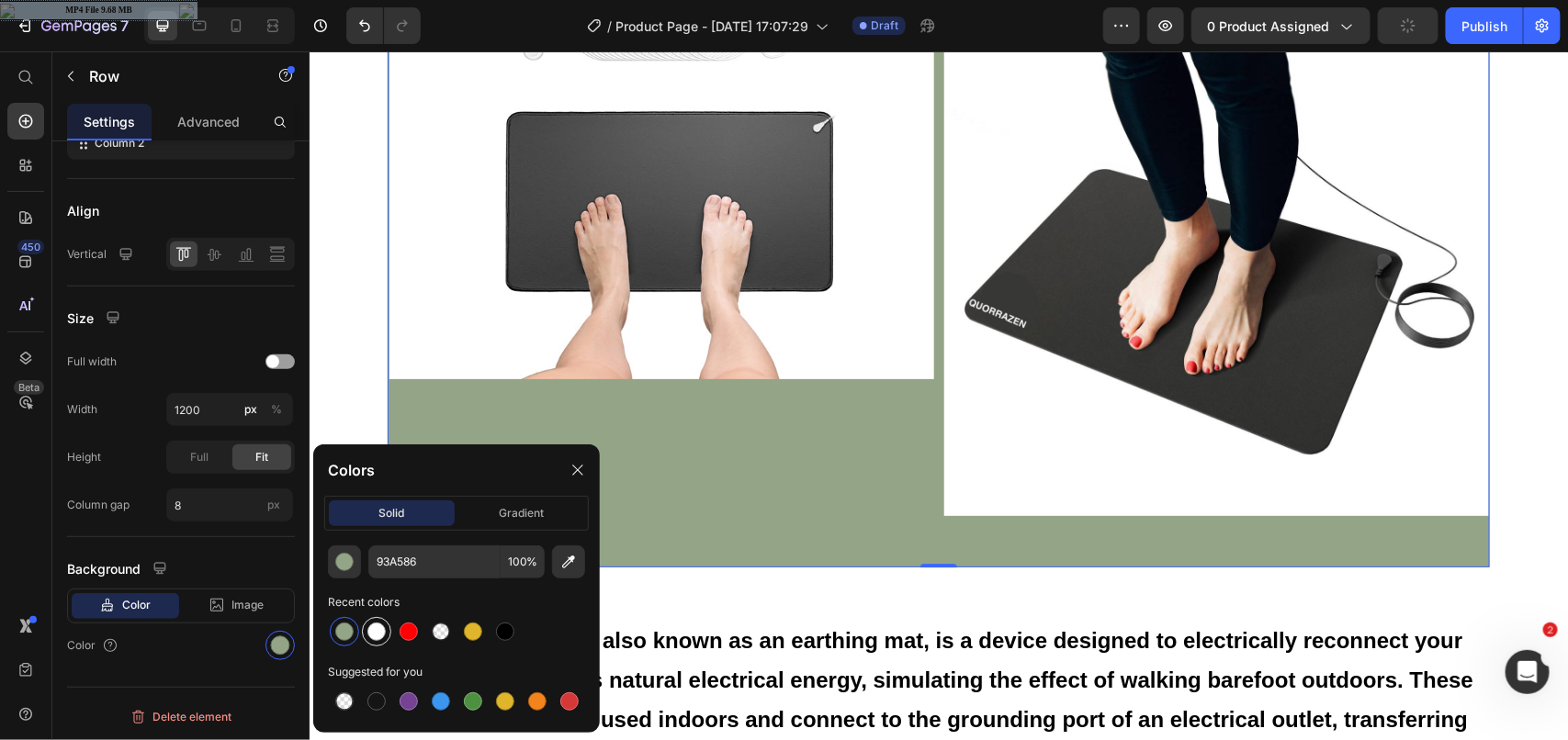 type on "FFFFFF" 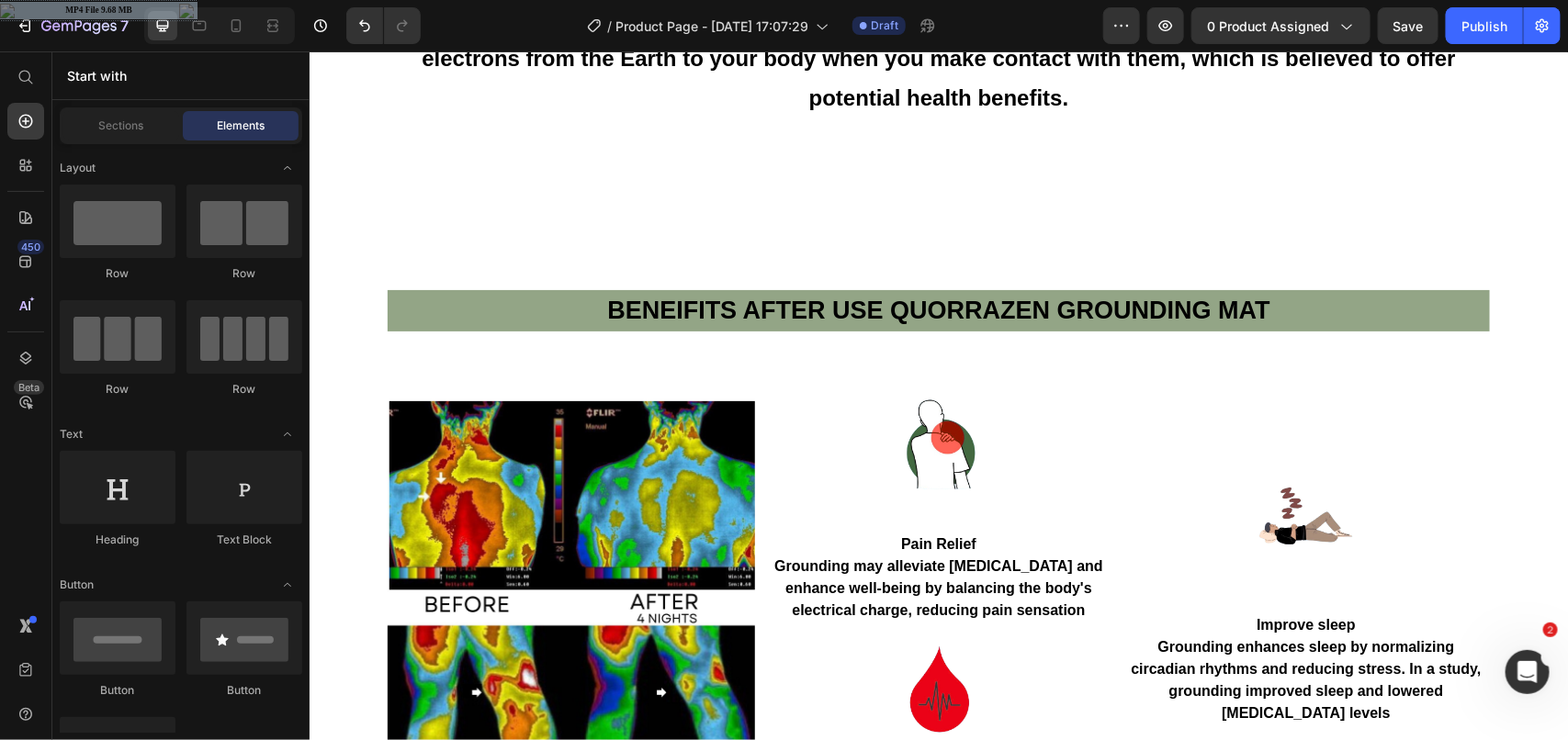 scroll, scrollTop: 2935, scrollLeft: 0, axis: vertical 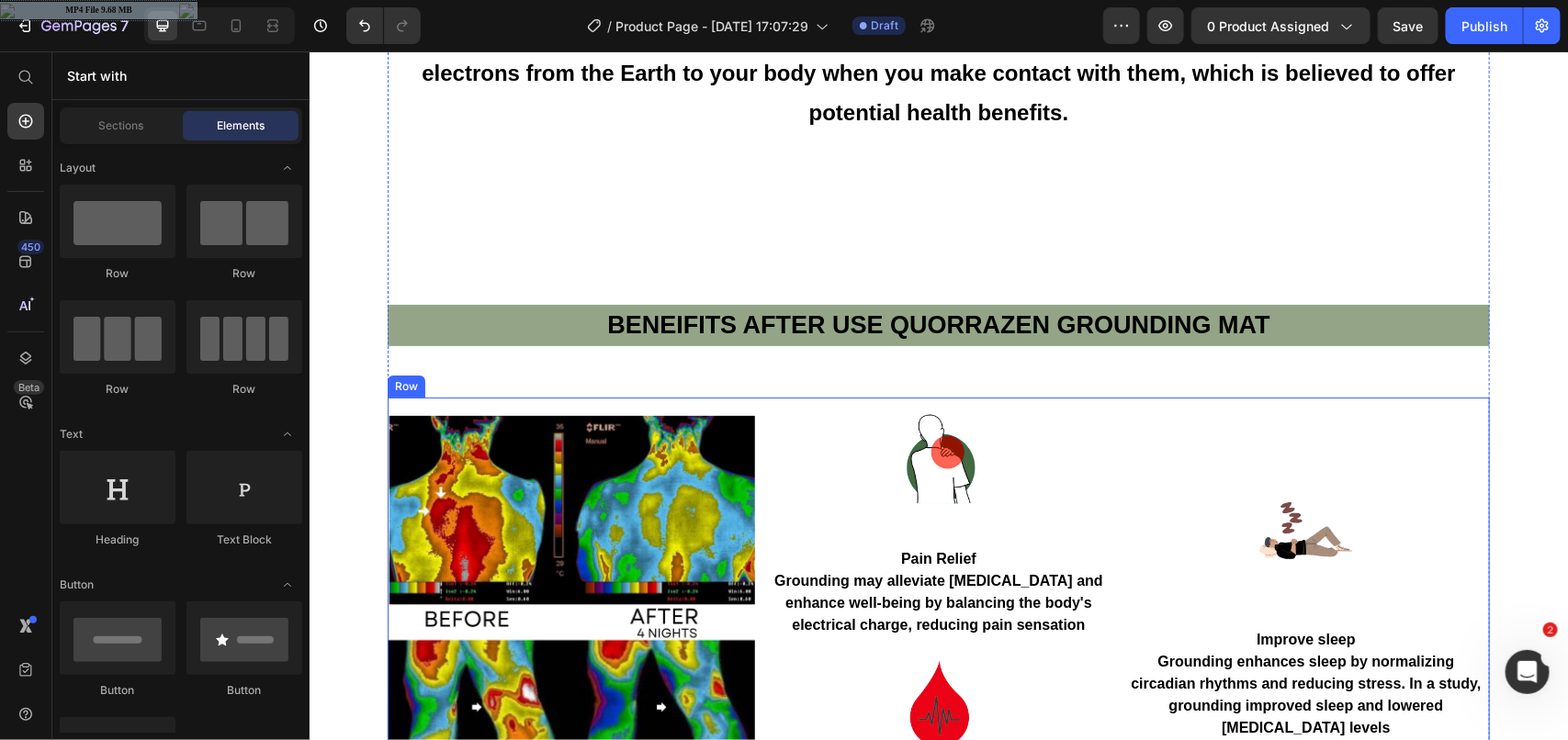 click on "Image Improve sleep Grounding enhances sleep by normalizing circadian rhythms and reducing stress. In a study, grounding improved sleep and lowered [MEDICAL_DATA] levels   Text block Image Reduces Inflammation Grounding reduces inflammation, a factor in diseases. Studies by [PERSON_NAME] show grounding significantly diminishes inflammation and boosts immune responses   Text block" at bounding box center [1305, 769] 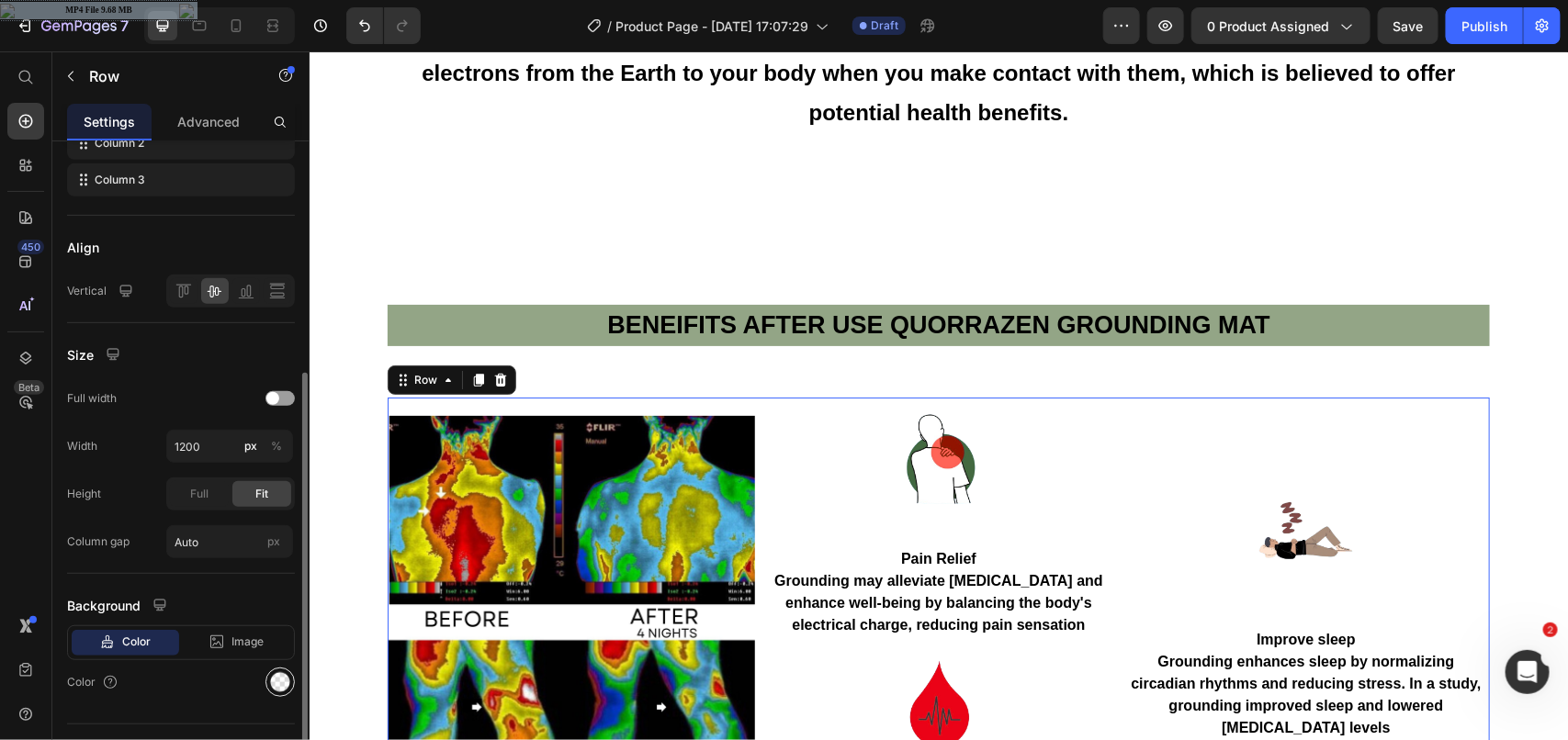 click at bounding box center [280, 682] 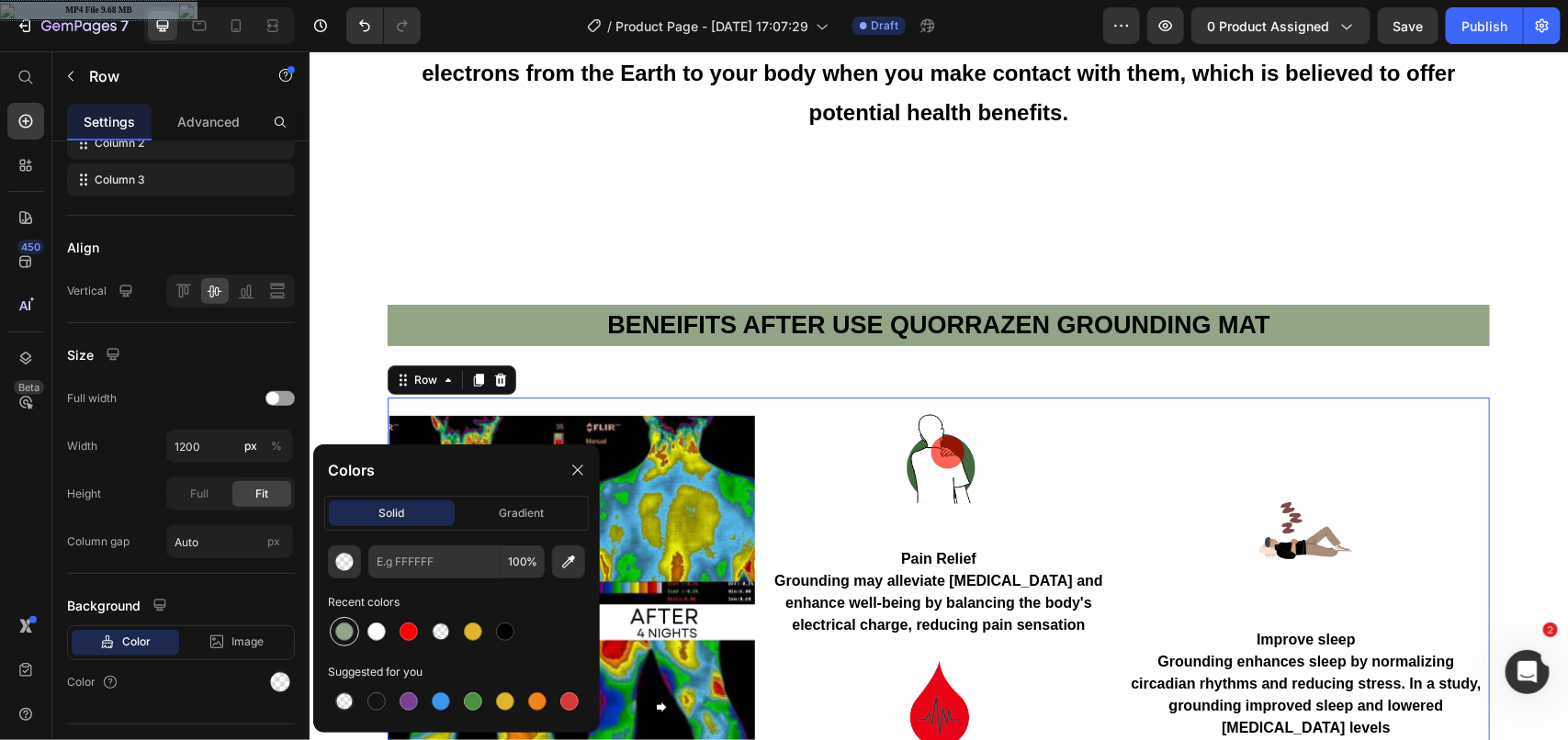 click at bounding box center (344, 632) 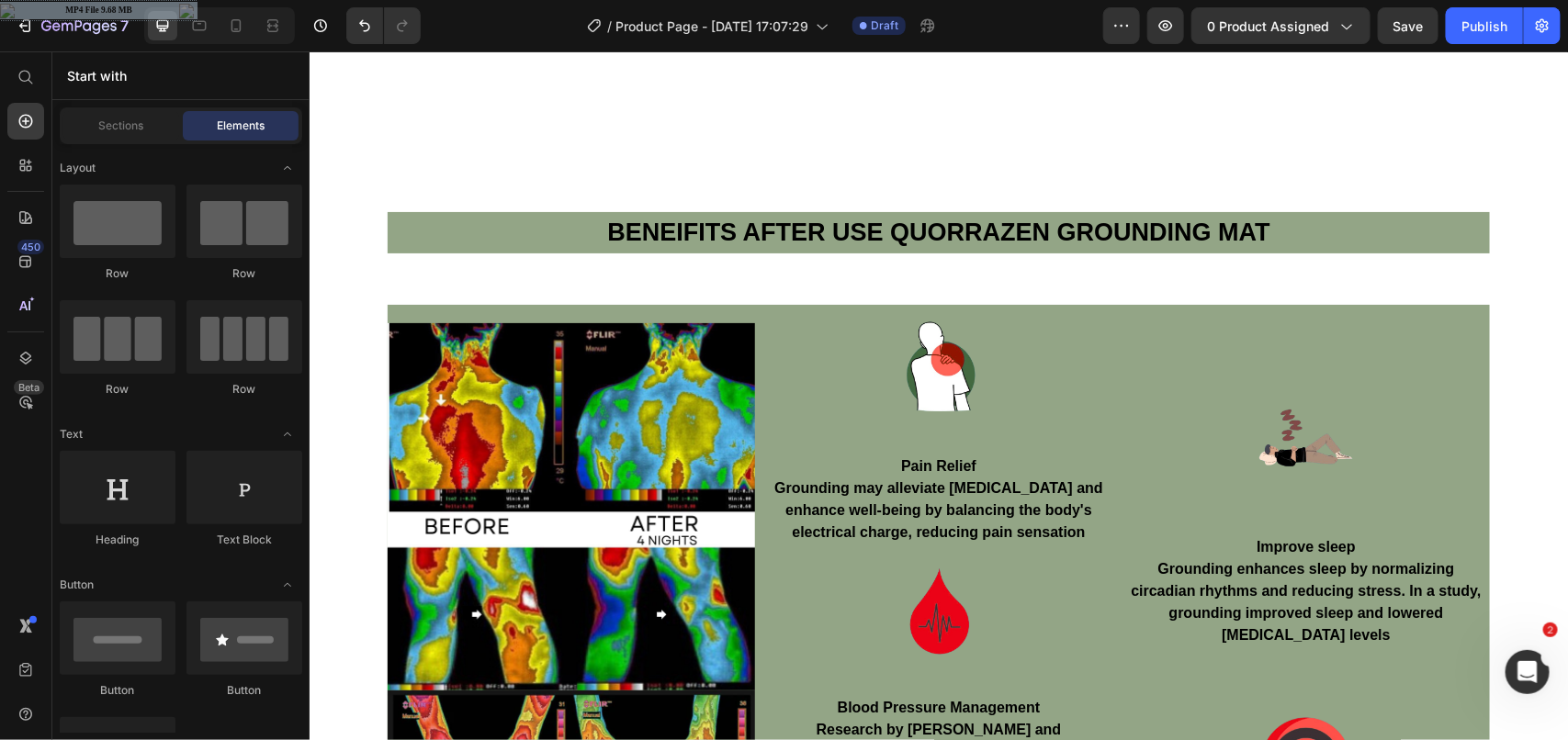 scroll, scrollTop: 2981, scrollLeft: 0, axis: vertical 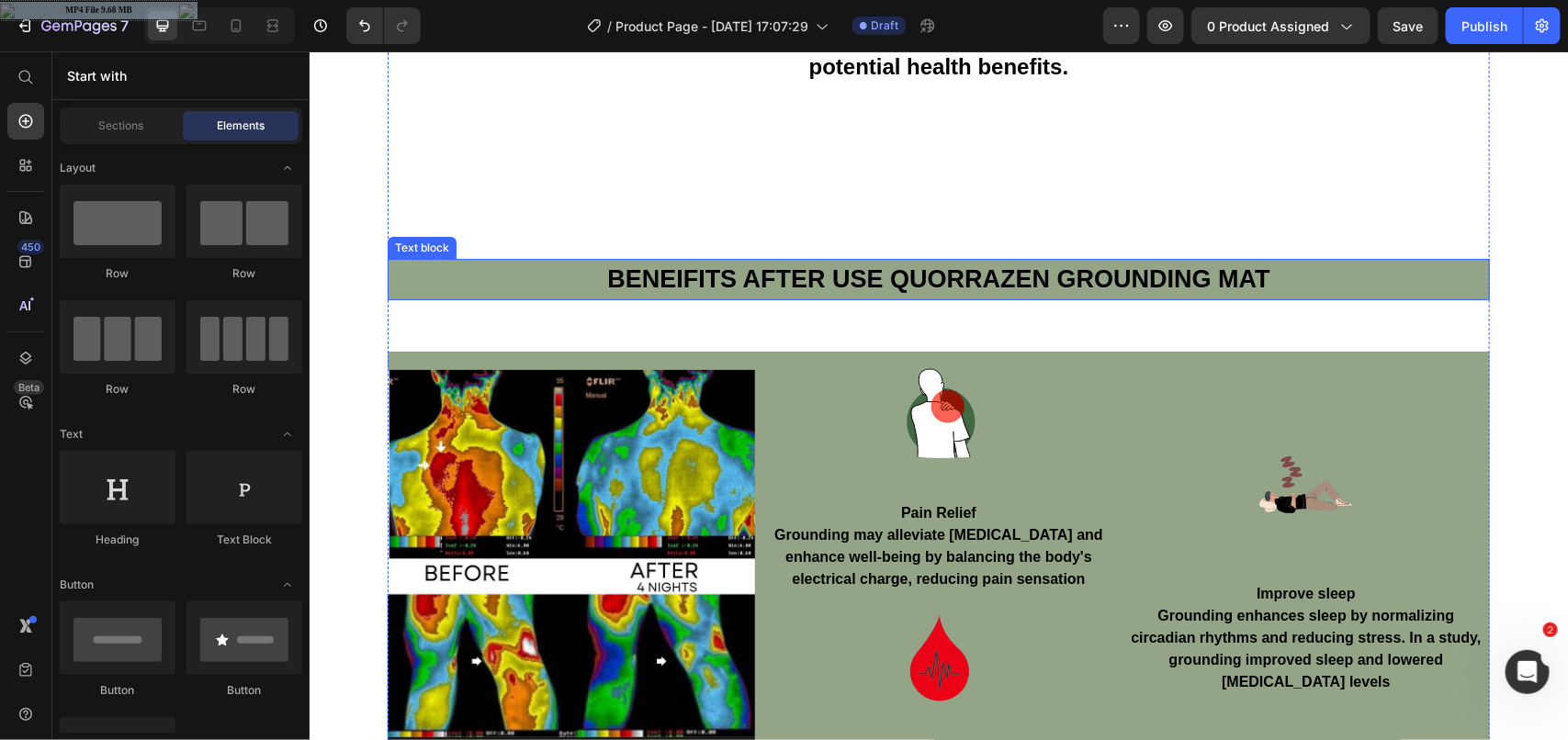 click on "BENEIFITS AFTER USE QUORRAZEN GROUNDING MAT" at bounding box center [938, 278] 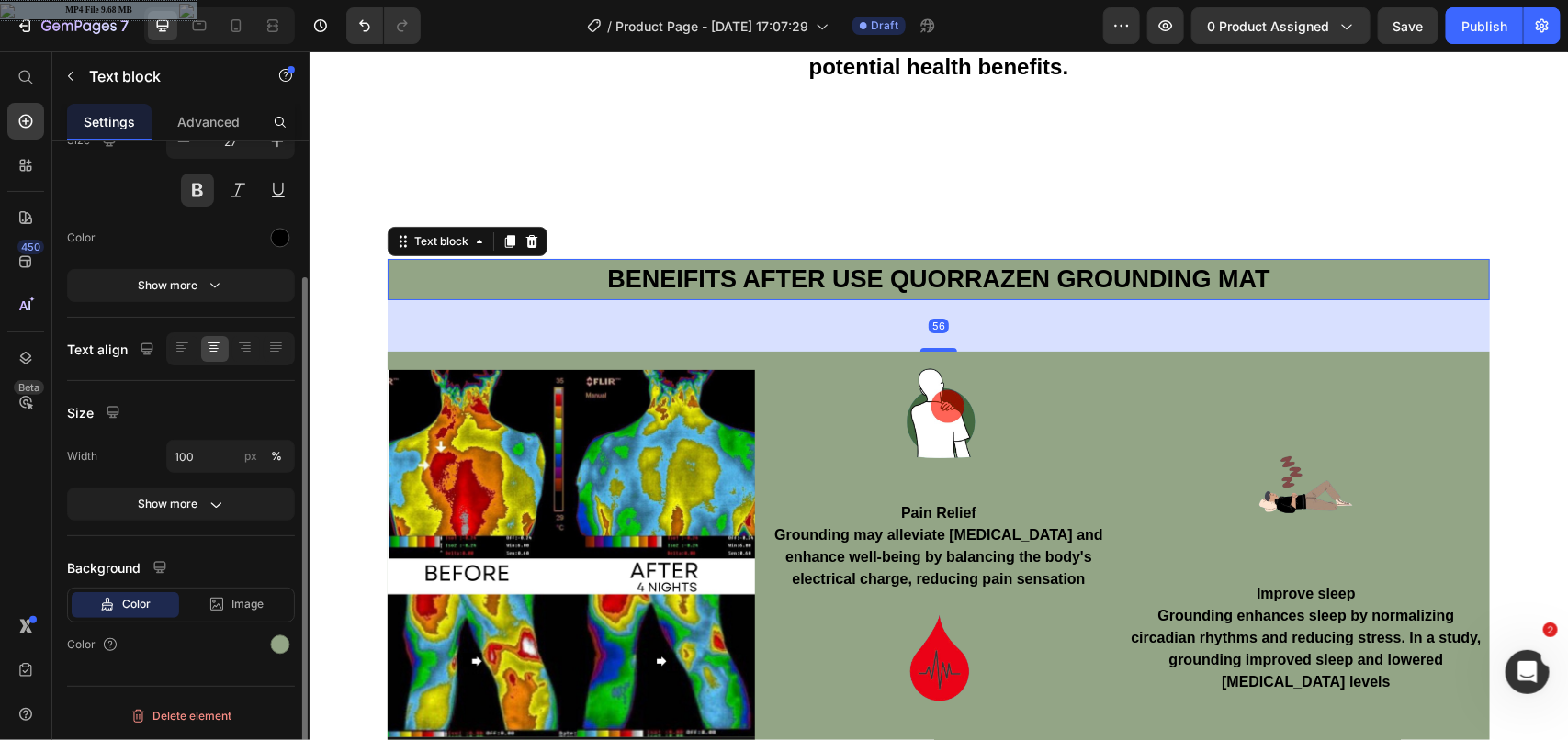 scroll, scrollTop: 0, scrollLeft: 0, axis: both 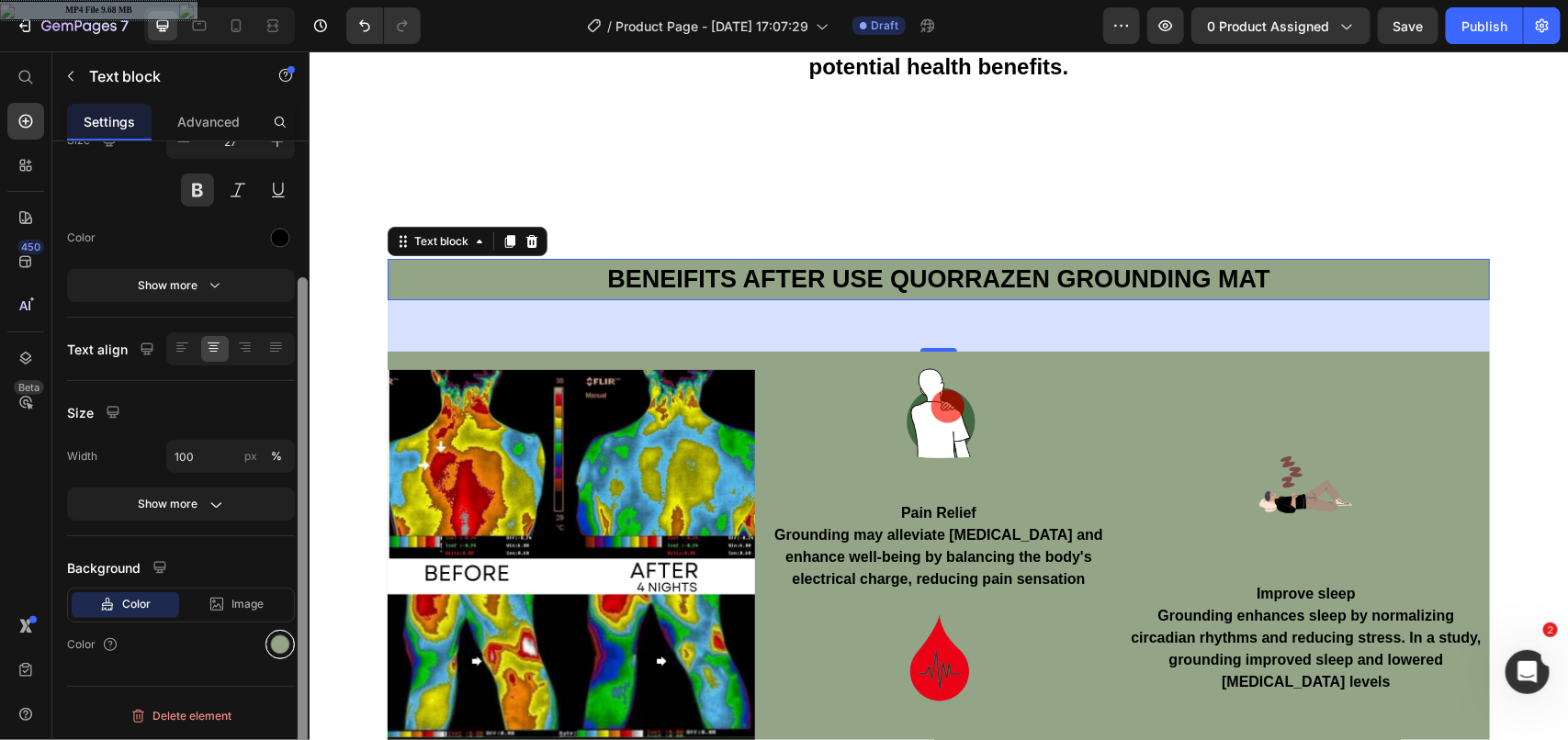 drag, startPoint x: 299, startPoint y: 488, endPoint x: 273, endPoint y: 636, distance: 150.26643 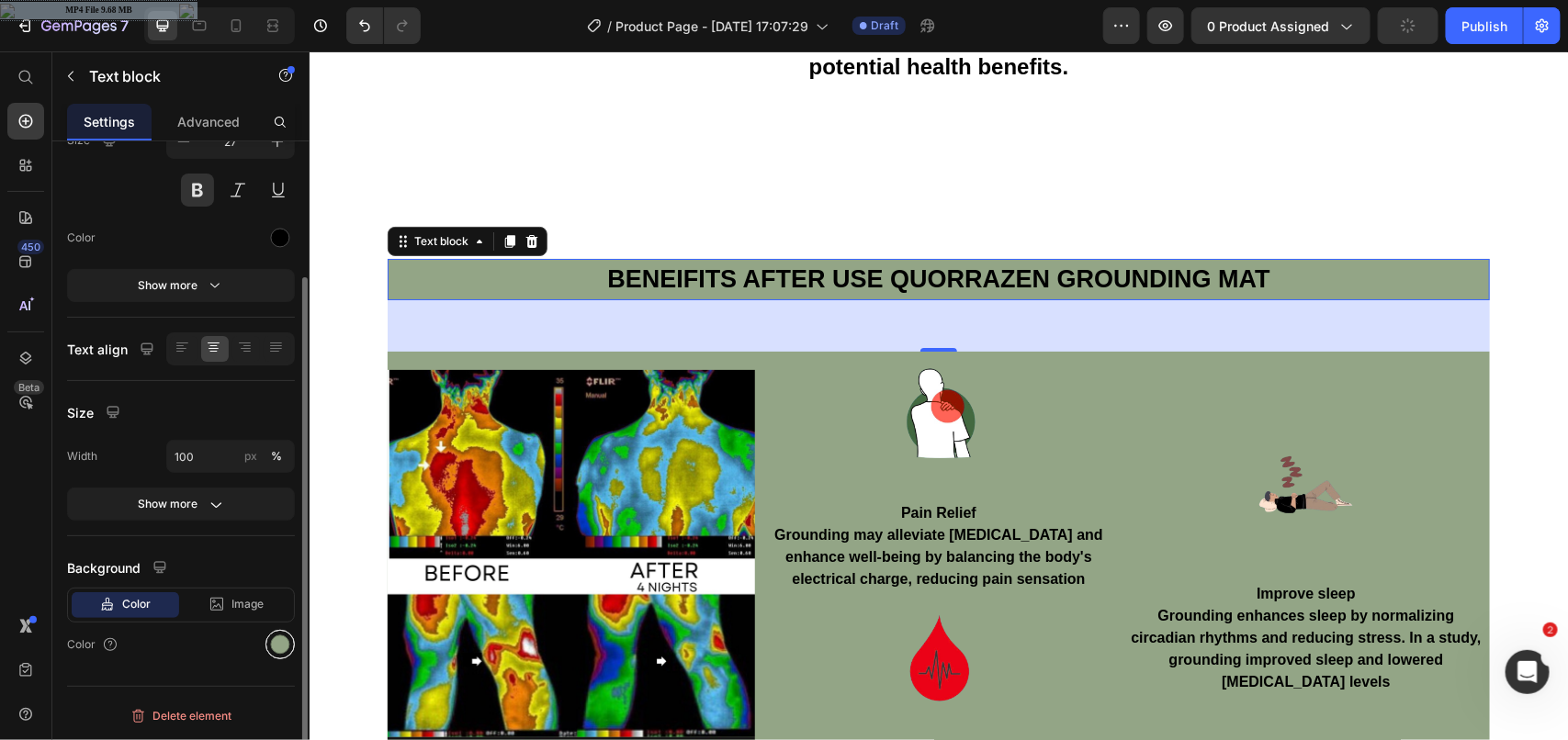 click at bounding box center (280, 645) 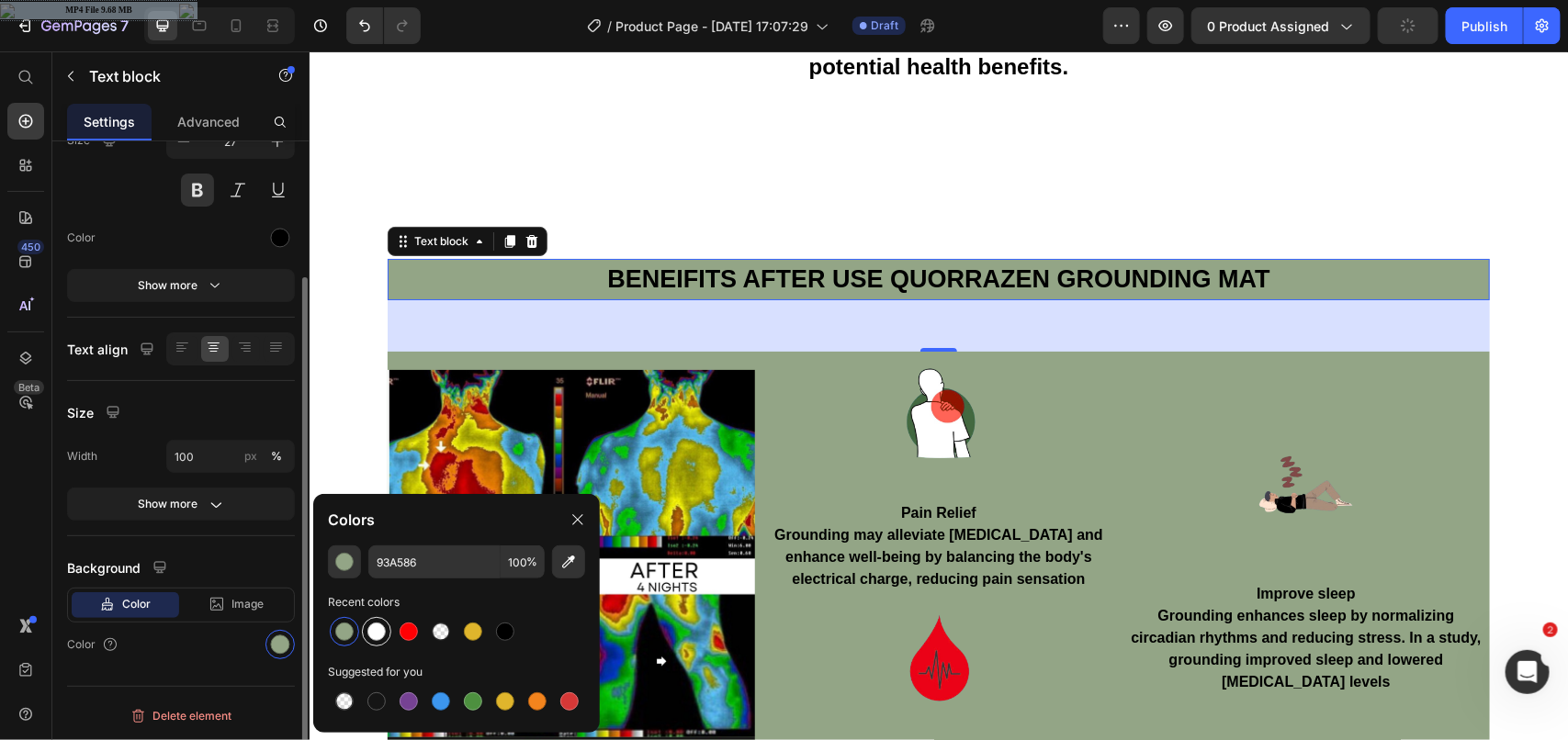 click at bounding box center [377, 632] 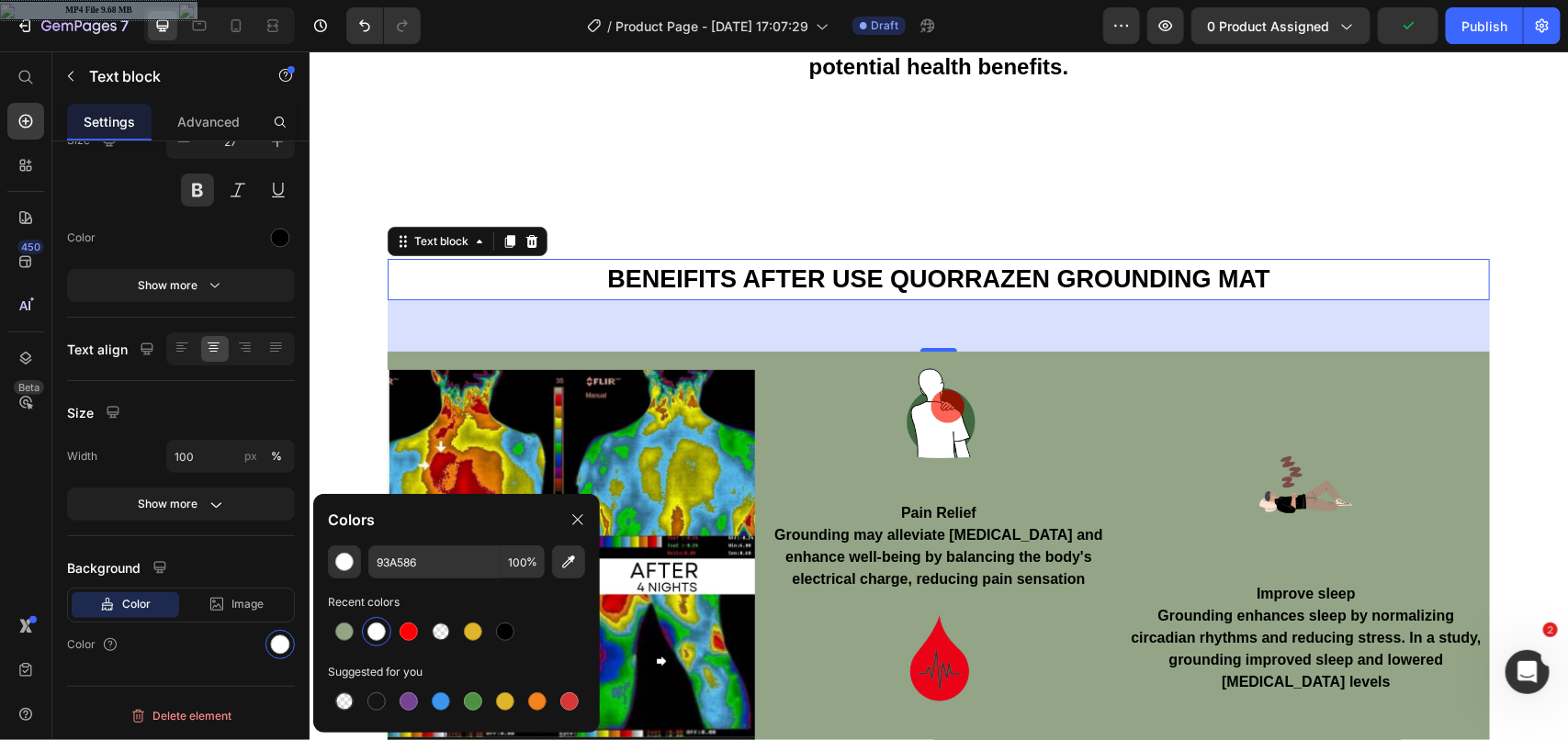 type on "FFFFFF" 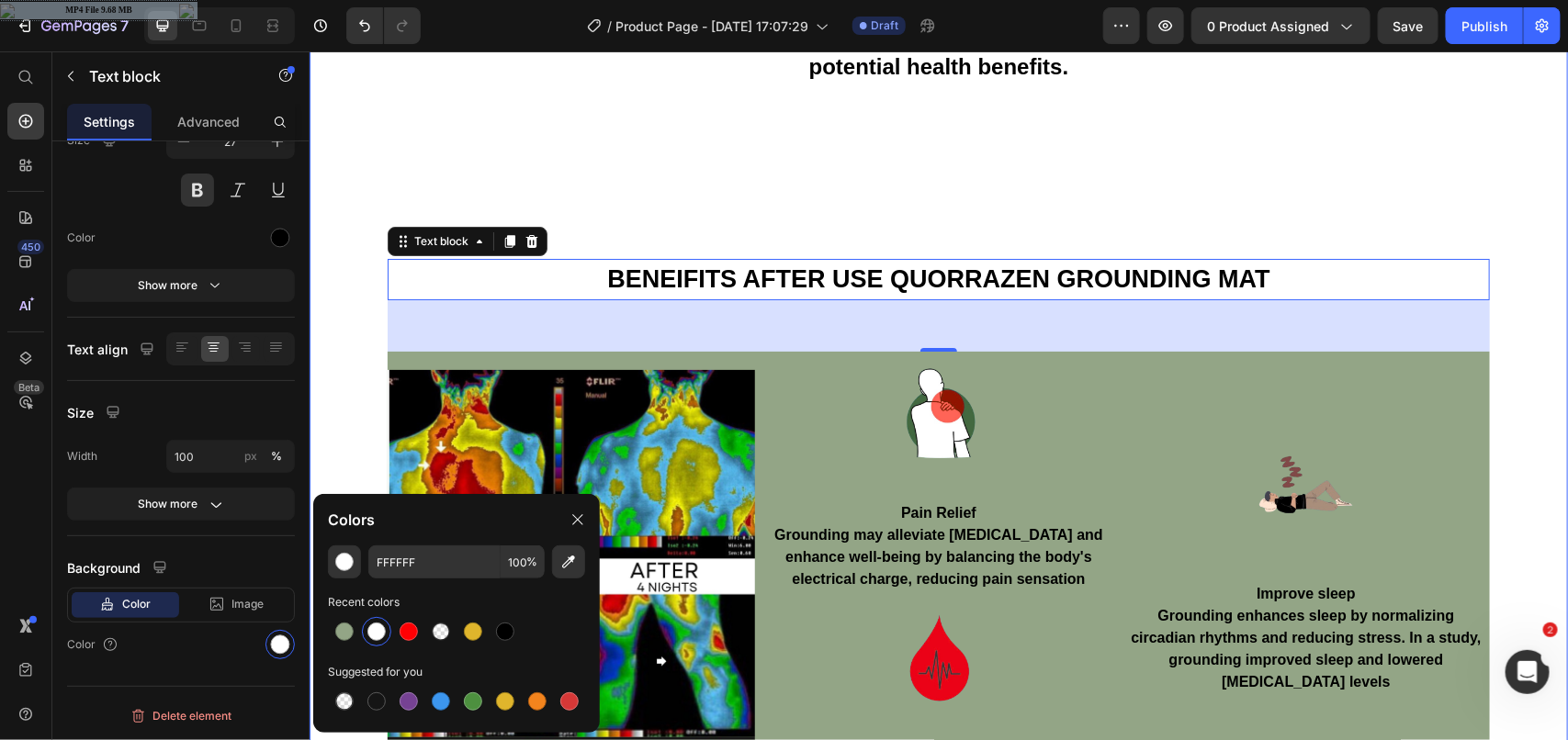 click on "WHAT'S QUORRAZEN GROUNDING MAT Heading Image Image Row Row A grounding mat, also known as an earthing mat, is a device designed to electrically reconnect your body to the Earth's natural electrical energy, simulating the effect of walking barefoot outdoors. These mats are typically used indoors and connect to the grounding port of an electrical outlet, transferring electrons from the Earth to your body when you make contact with them, which is believed to offer potential health benefits.      Text Block BENEIFITS AFTER USE QUORRAZEN GROUNDING MAT Text block   56 Image Image Image Pain Relief Grounding may alleviate [MEDICAL_DATA] and enhance well-being by balancing the body's electrical charge, reducing pain sensation Text block Image Blood Pressure Management Research by [PERSON_NAME] and [PERSON_NAME] suggests grounding regulates blood pressure and supports cardiovascular health Text block Image Increased Energy   Text block Image Improve sleep   Text block Image Reduces Inflammation   Text block" at bounding box center [938, 538] 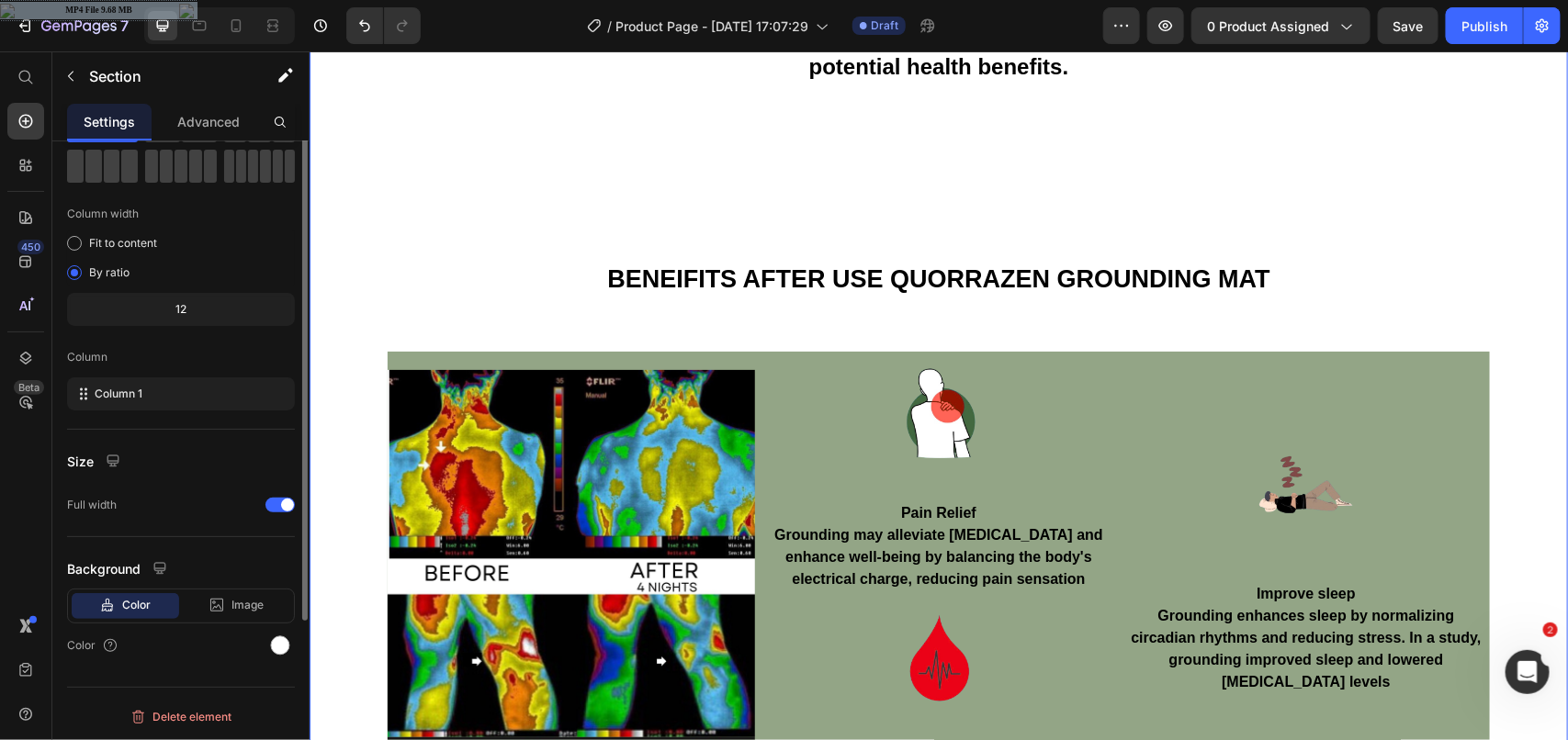 scroll, scrollTop: 0, scrollLeft: 0, axis: both 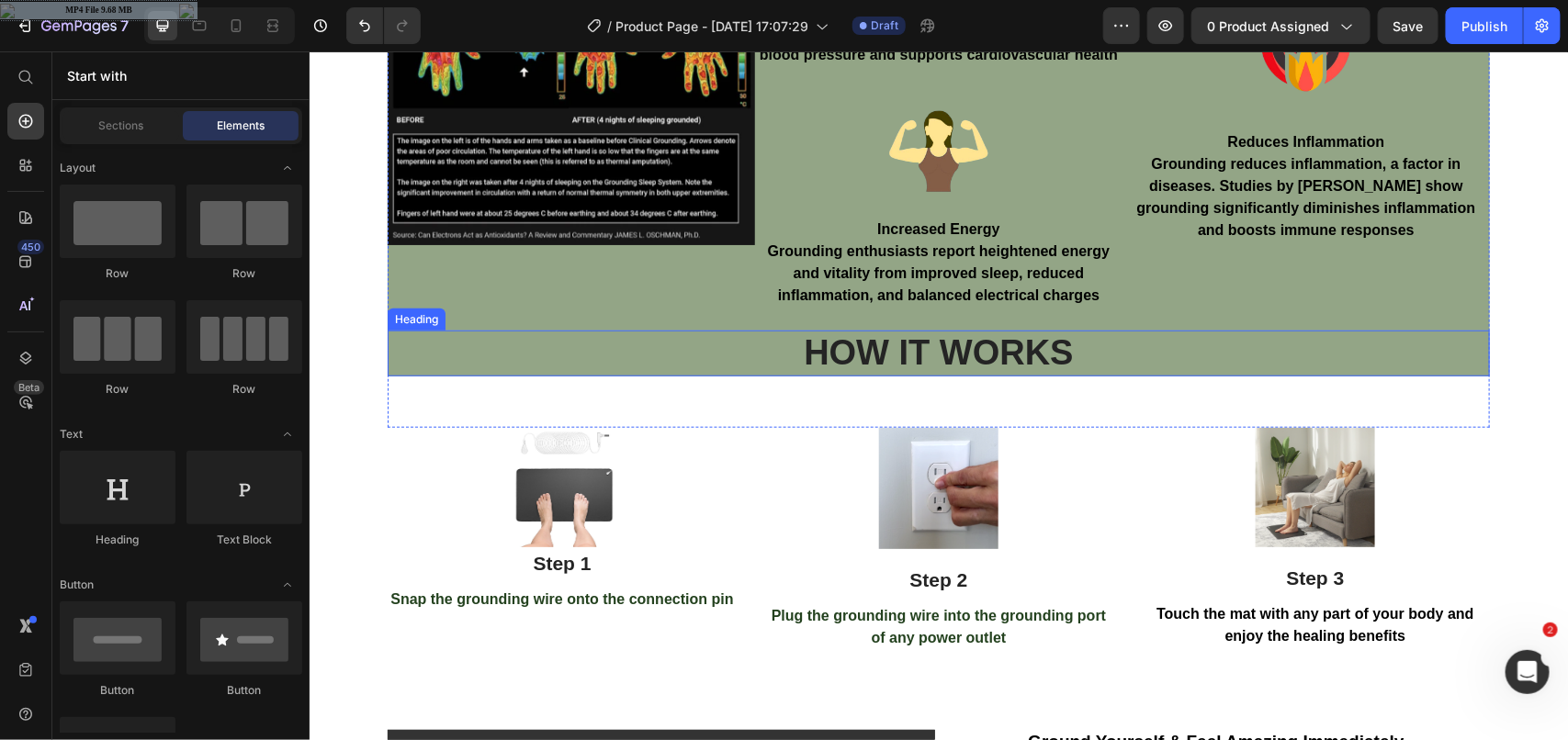 click on "HOW IT WORKS" at bounding box center [938, 353] 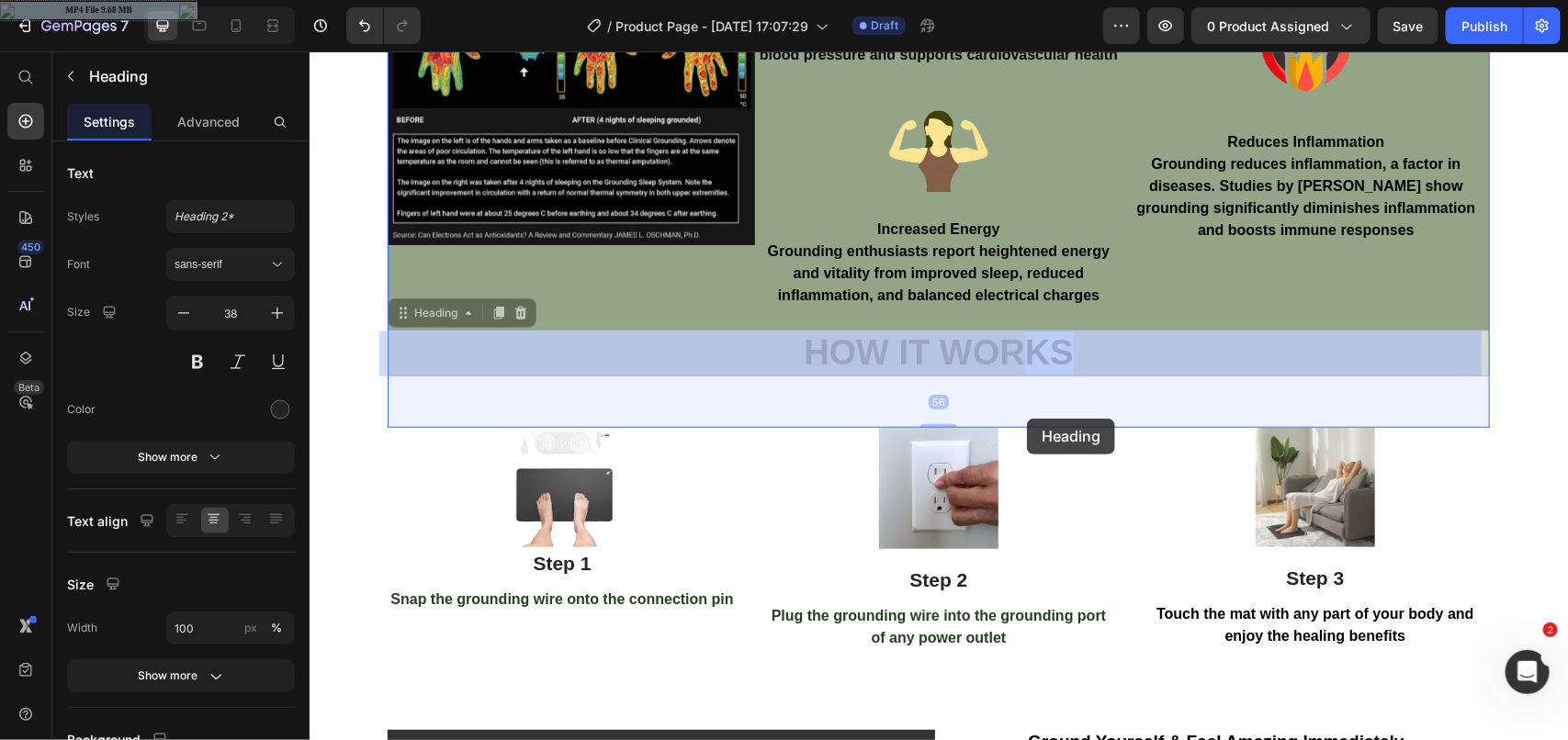 drag, startPoint x: 1112, startPoint y: 349, endPoint x: 1026, endPoint y: 418, distance: 110.2588 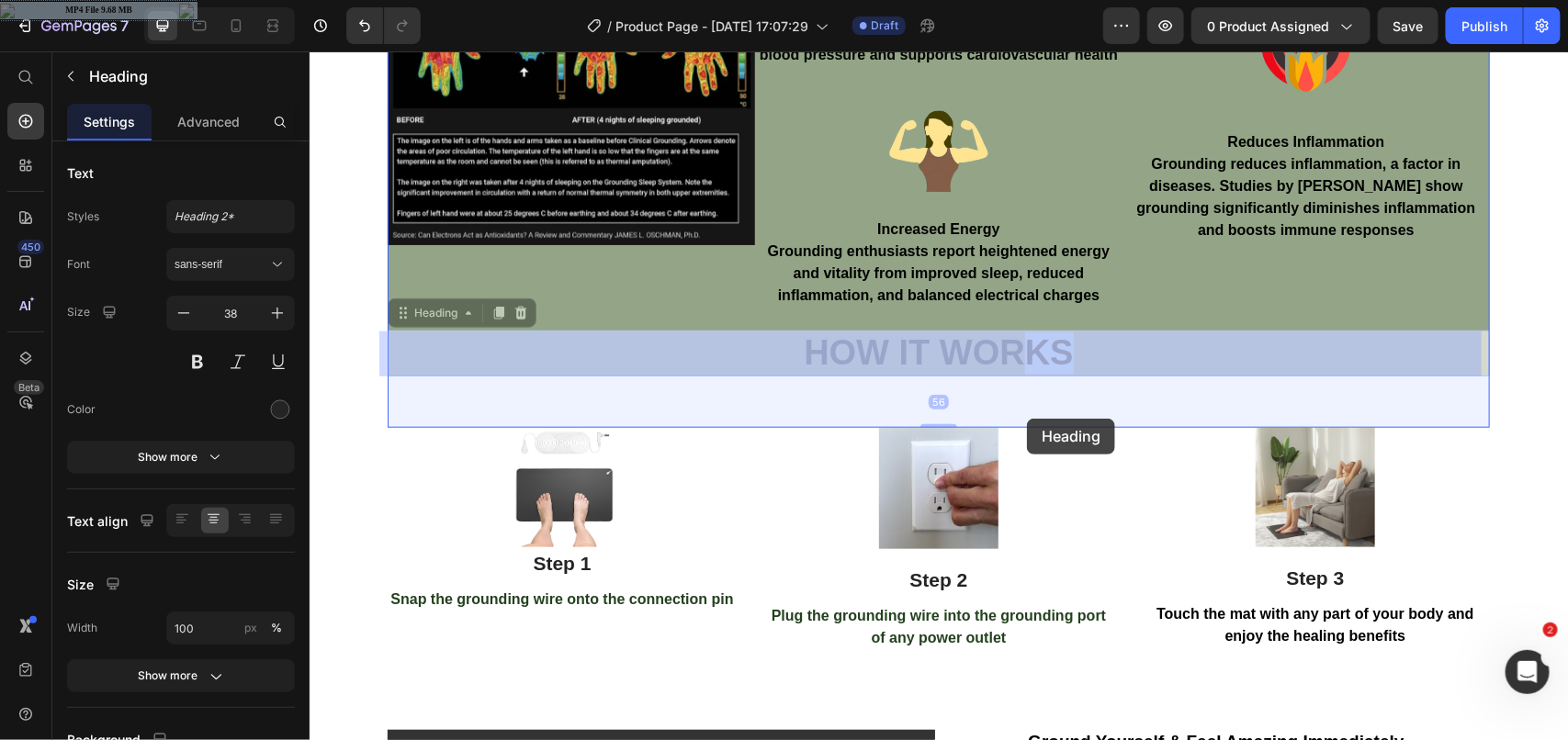 click on "Header WHAT'S QUORRAZEN GROUNDING MAT Heading Image Image Row Row A grounding mat, also known as an earthing mat, is a device designed to electrically reconnect your body to the Earth's natural electrical energy, simulating the effect of walking barefoot outdoors. These mats are typically used indoors and connect to the grounding port of an electrical outlet, transferring electrons from the Earth to your body when you make contact with them, which is believed to offer potential health benefits.      Text Block BENEIFITS AFTER USE QUORRAZEN GROUNDING MAT Text block Image Image Image Pain Relief Grounding may alleviate [MEDICAL_DATA] and enhance well-being by balancing the body's electrical charge, reducing pain sensation Text block Image Blood Pressure Management Research by [PERSON_NAME] and [PERSON_NAME] suggests grounding regulates blood pressure and supports cardiovascular health Text block Image Increased Energy   Text block Image Improve sleep   Text block Image Reduces Inflammation   Row   56" at bounding box center [938, 708] 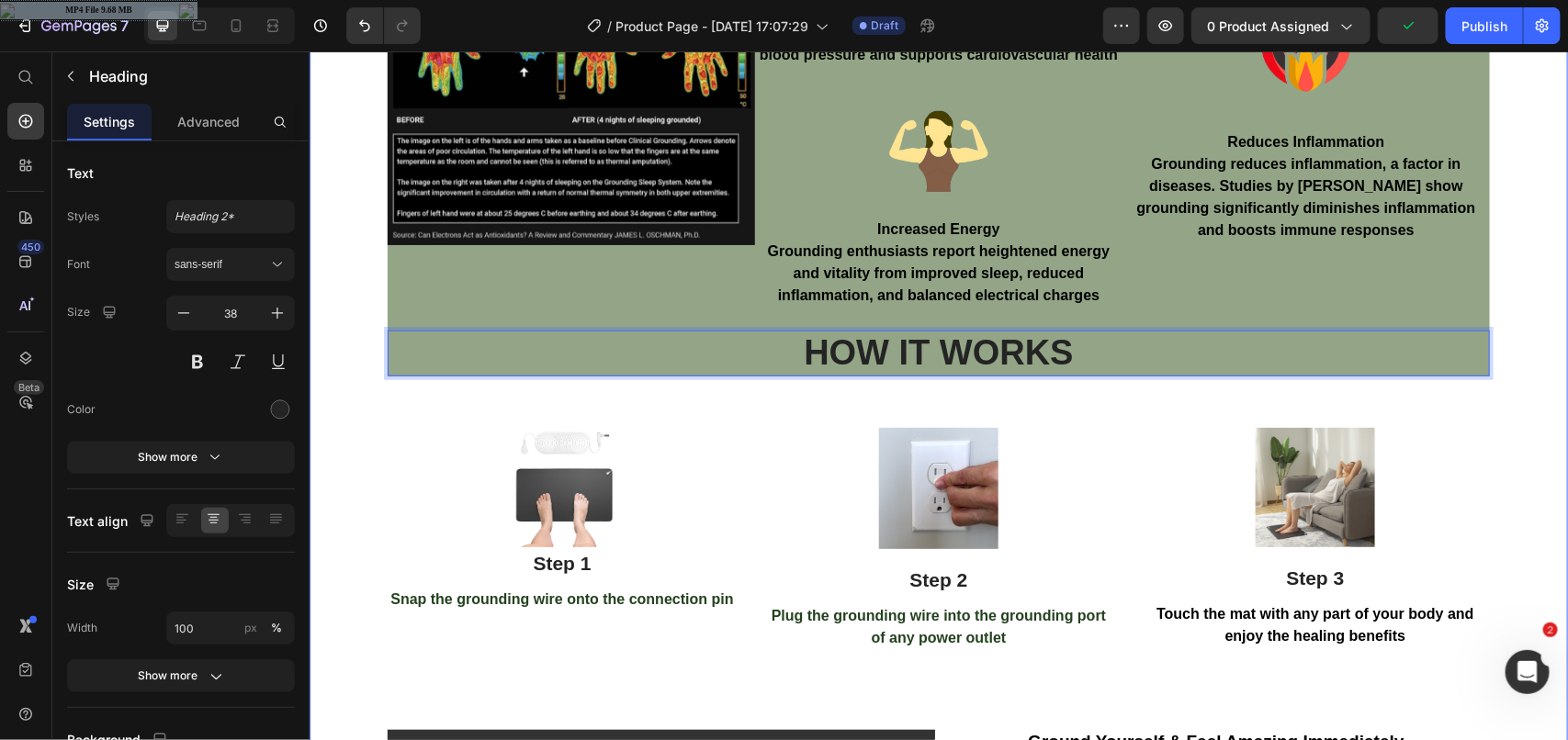 click on "WHAT'S QUORRAZEN GROUNDING MAT Heading Image Image Row Row A grounding mat, also known as an earthing mat, is a device designed to electrically reconnect your body to the Earth's natural electrical energy, simulating the effect of walking barefoot outdoors. These mats are typically used indoors and connect to the grounding port of an electrical outlet, transferring electrons from the Earth to your body when you make contact with them, which is believed to offer potential health benefits.      Text Block BENEIFITS AFTER USE QUORRAZEN GROUNDING MAT Text block Image Image Image Pain Relief Grounding may alleviate [MEDICAL_DATA] and enhance well-being by balancing the body's electrical charge, reducing pain sensation Text block Image Blood Pressure Management Research by [PERSON_NAME] and [PERSON_NAME] suggests grounding regulates blood pressure and supports cardiovascular health Text block Image Increased Energy   Text block Image Improve sleep   Text block Image Reduces Inflammation   Text block Row" at bounding box center (938, -228) 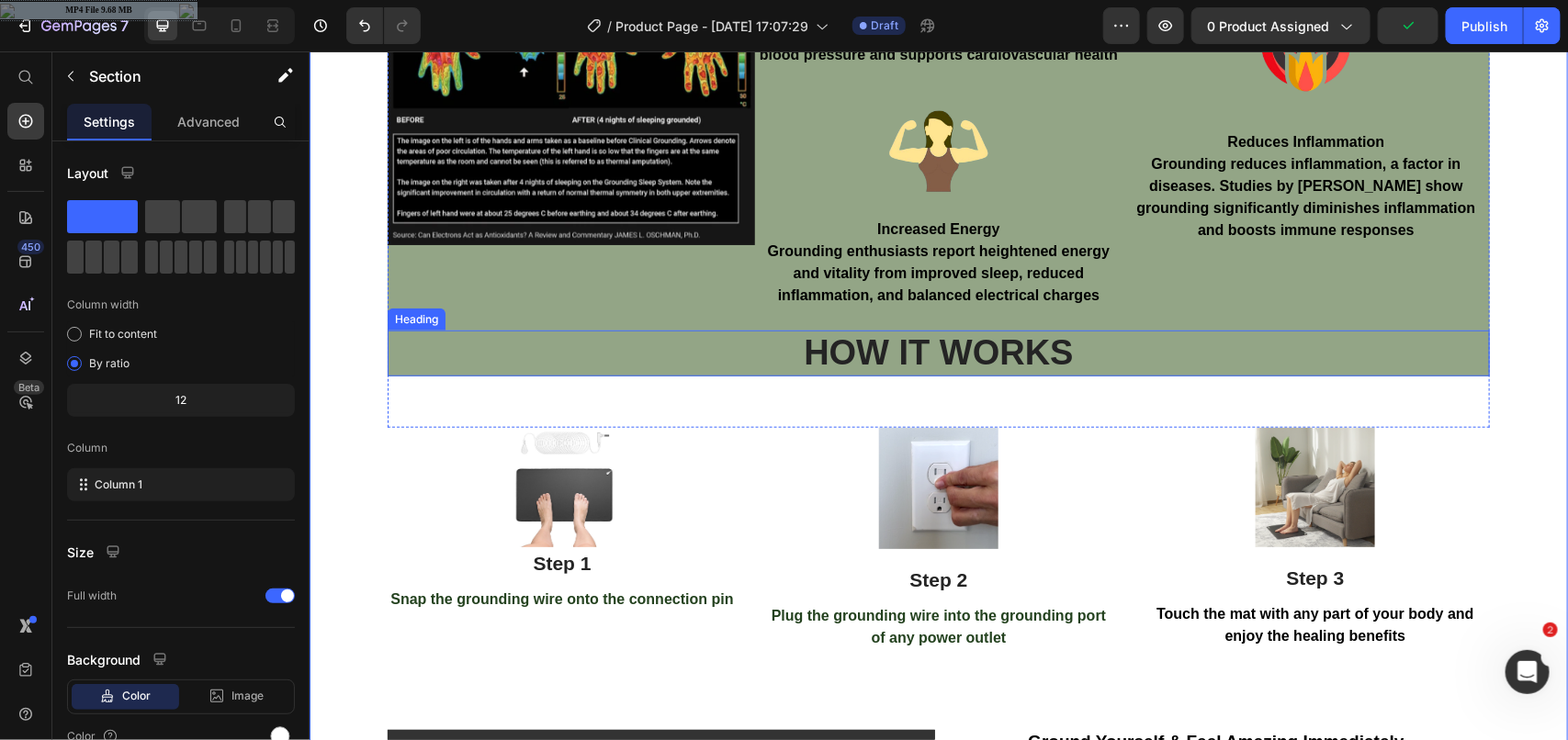 click on "HOW IT WORKS" at bounding box center [938, 353] 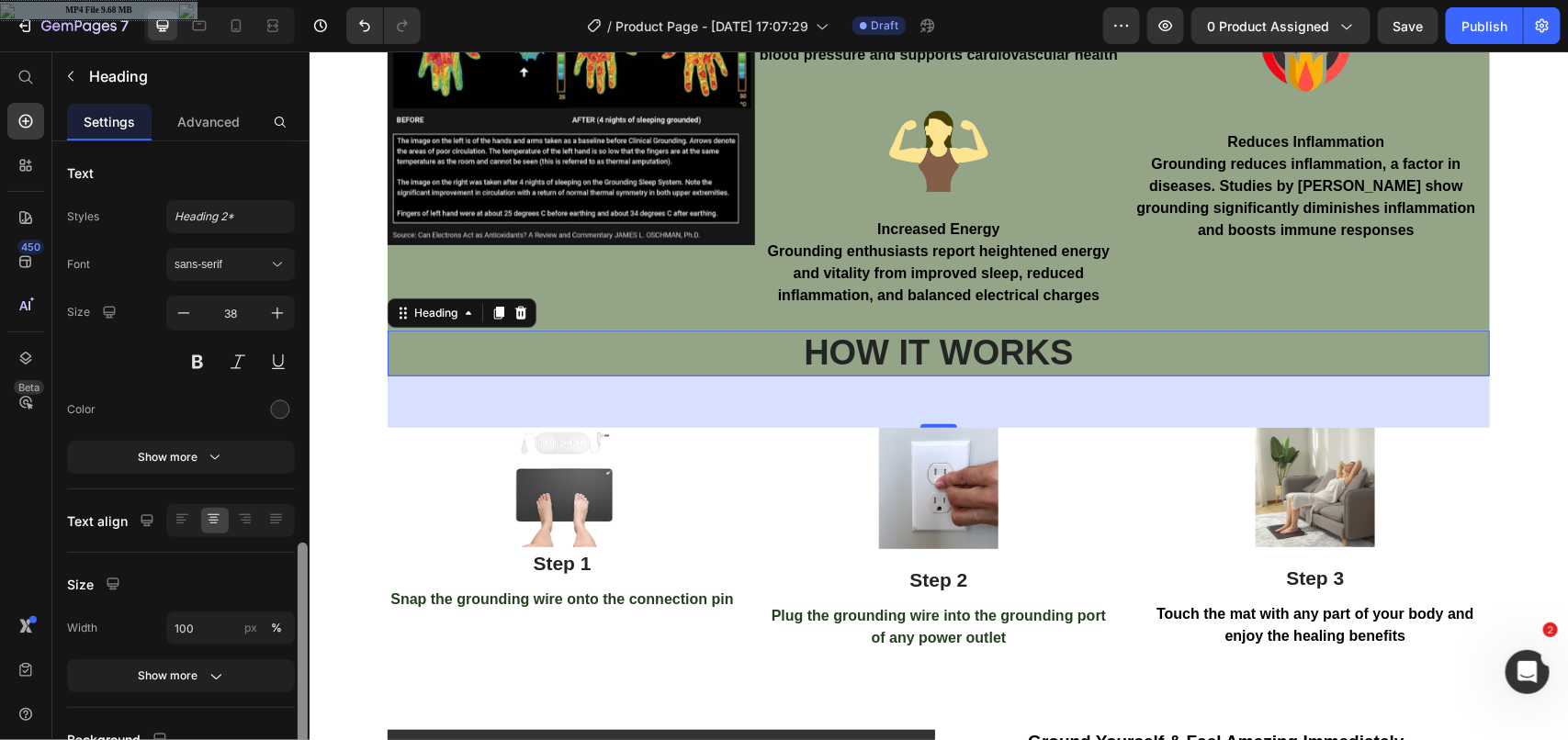 scroll, scrollTop: 248, scrollLeft: 0, axis: vertical 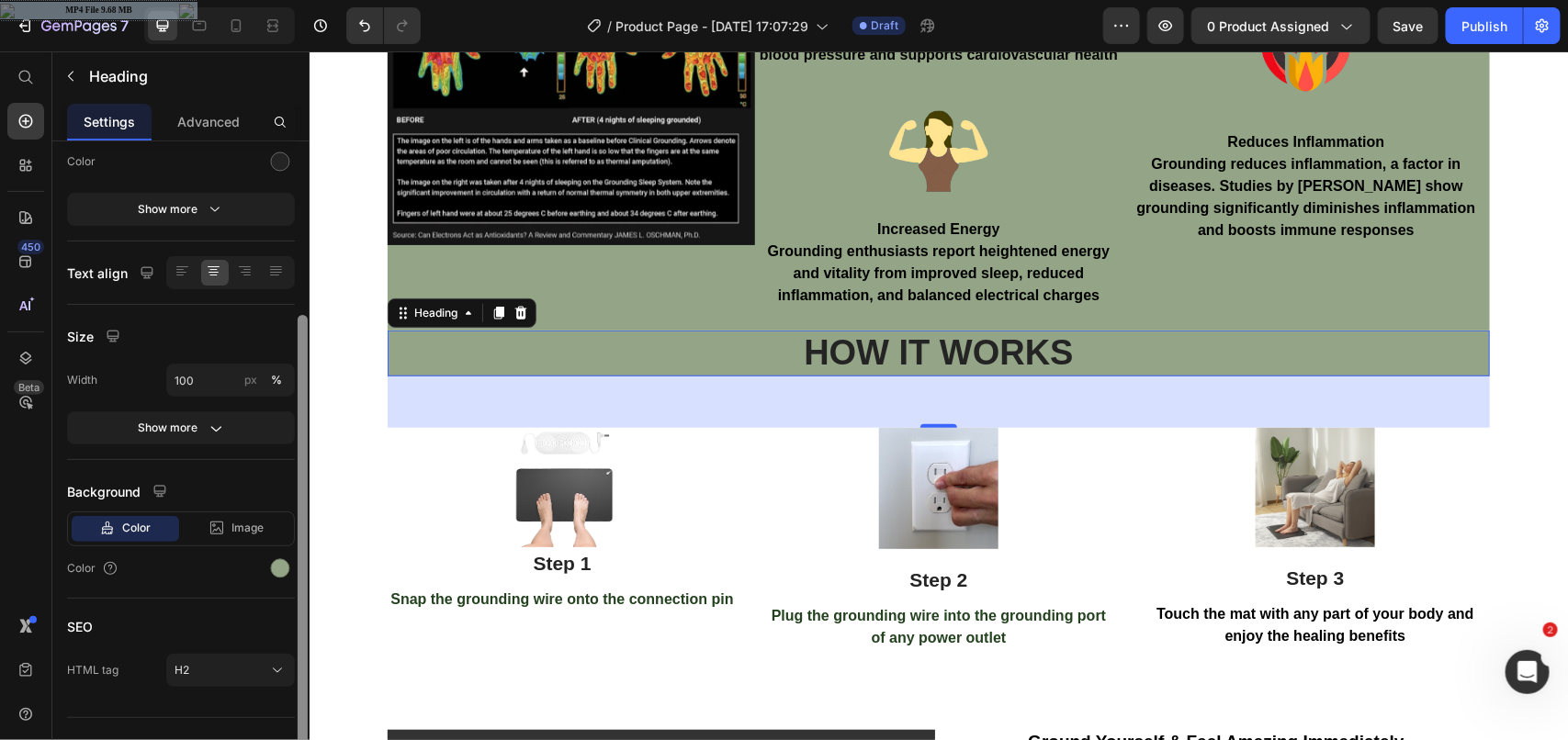 drag, startPoint x: 305, startPoint y: 425, endPoint x: 294, endPoint y: 599, distance: 174.34735 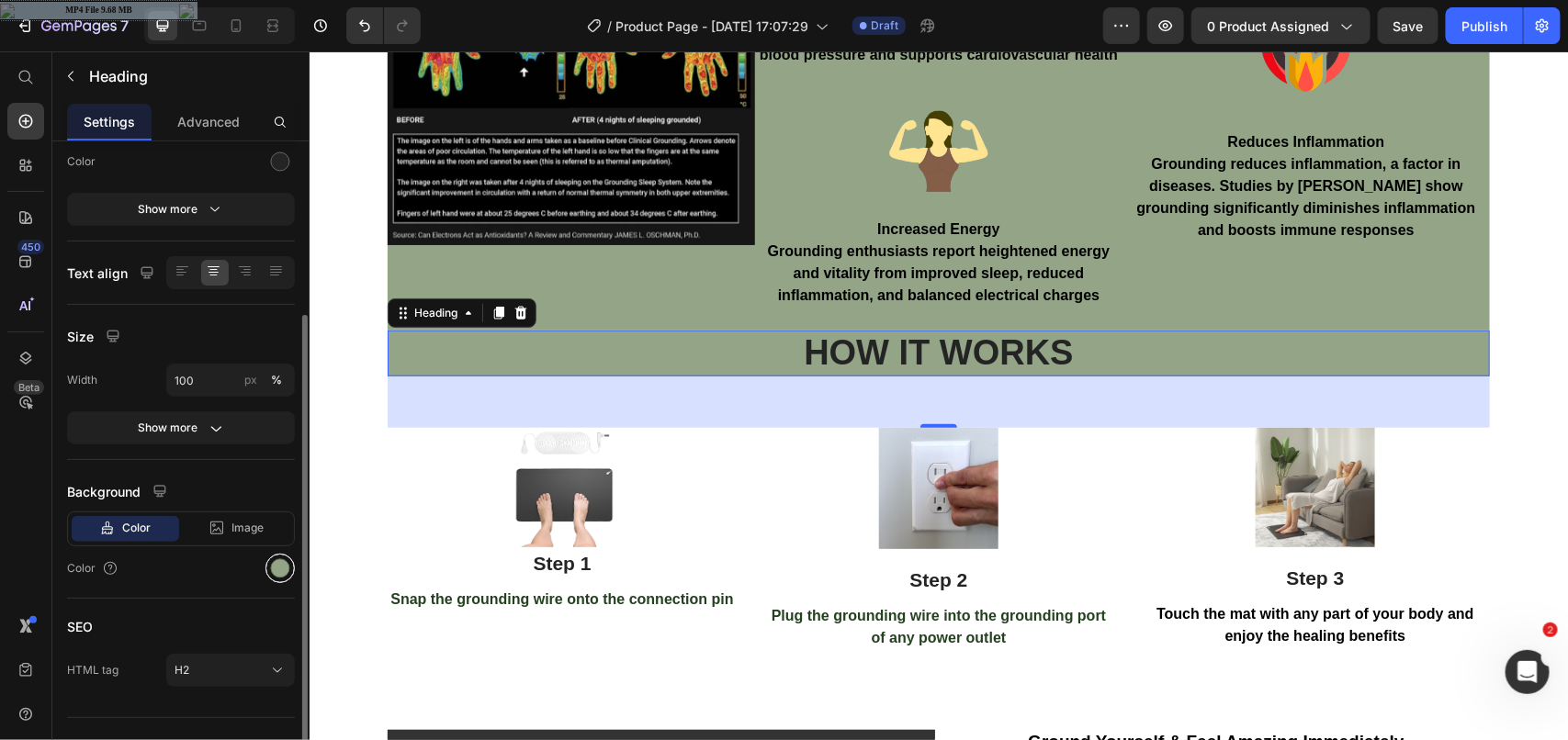click at bounding box center (280, 568) 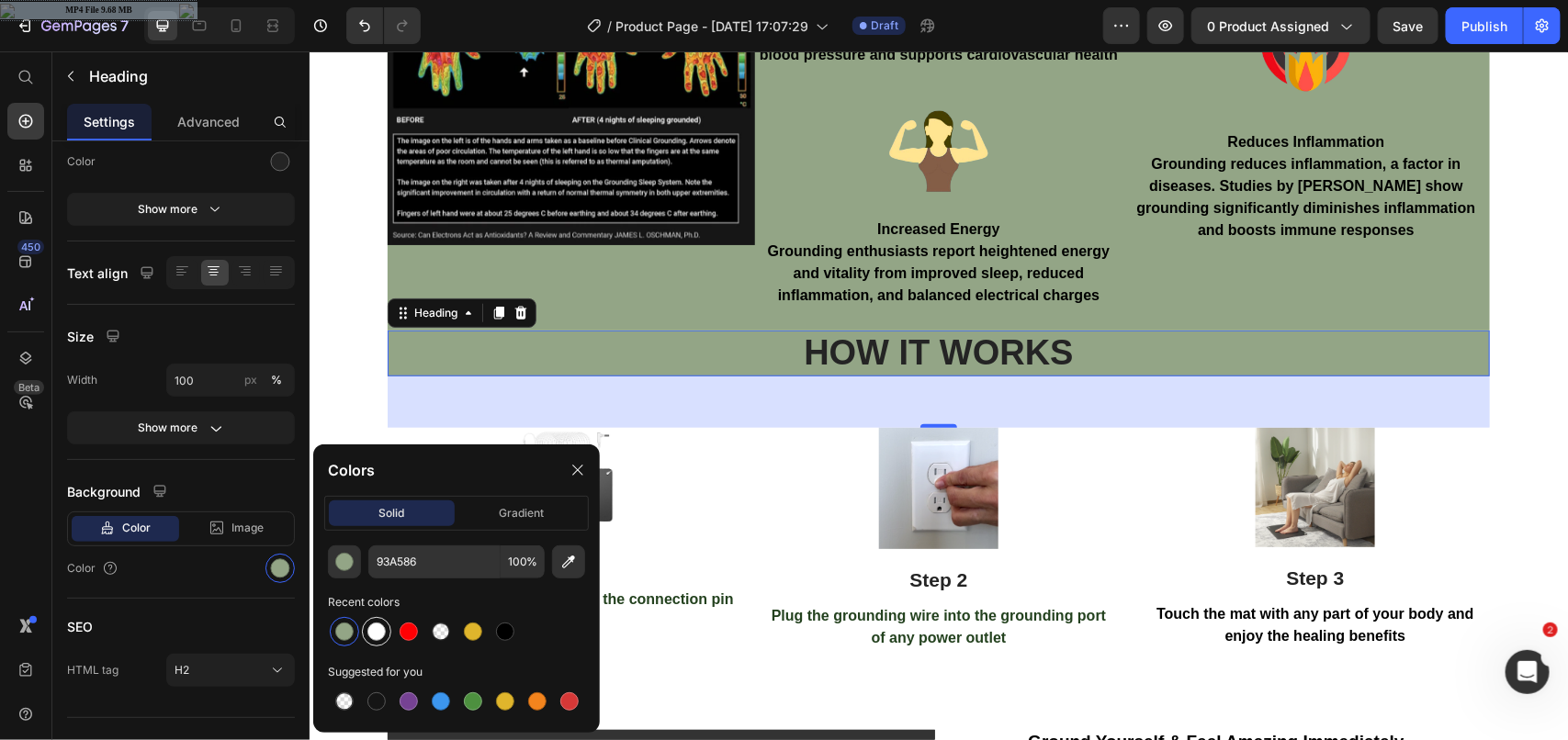 click at bounding box center [377, 632] 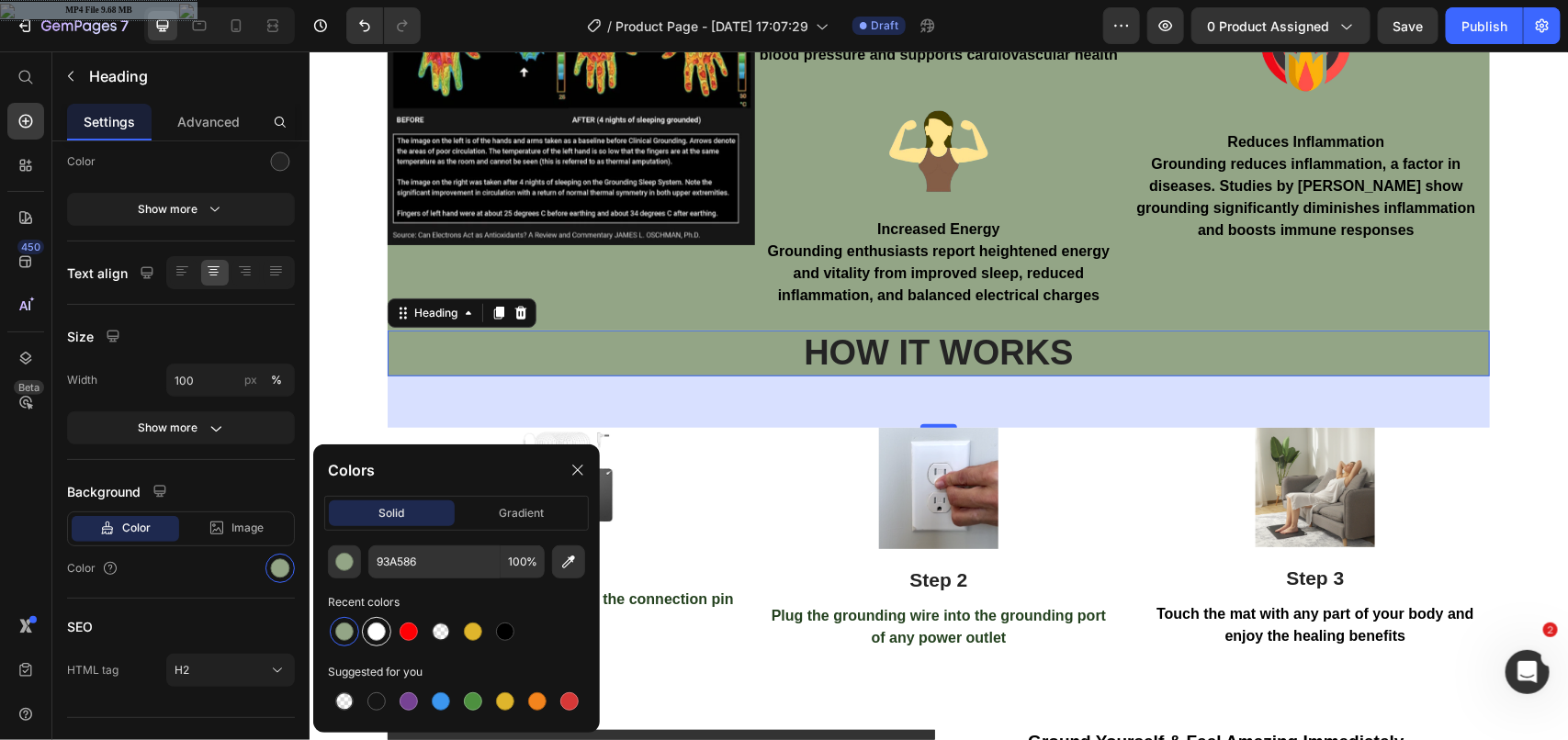 type on "FFFFFF" 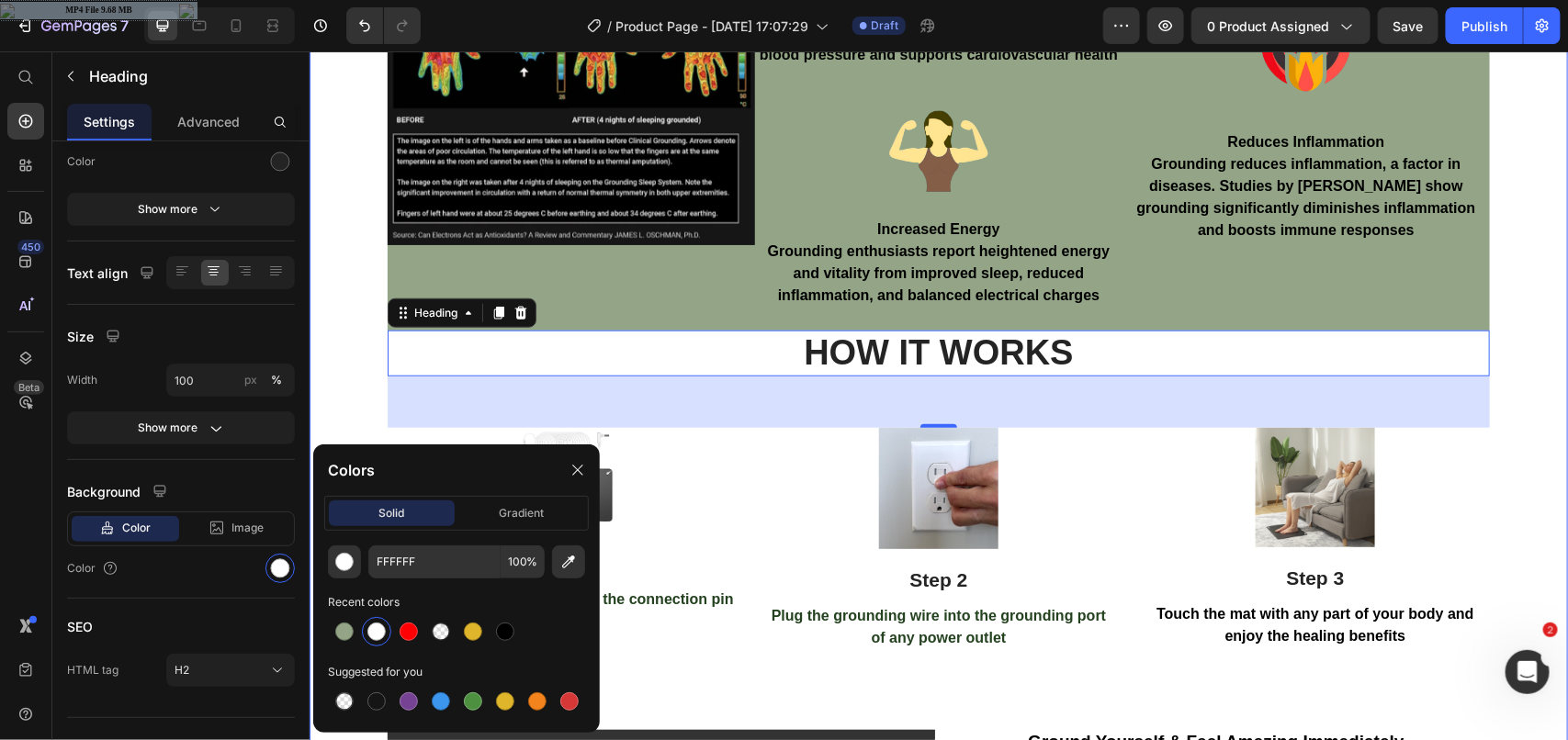 click on "WHAT'S QUORRAZEN GROUNDING MAT Heading Image Image Row Row A grounding mat, also known as an earthing mat, is a device designed to electrically reconnect your body to the Earth's natural electrical energy, simulating the effect of walking barefoot outdoors. These mats are typically used indoors and connect to the grounding port of an electrical outlet, transferring electrons from the Earth to your body when you make contact with them, which is believed to offer potential health benefits.      Text Block BENEIFITS AFTER USE QUORRAZEN GROUNDING MAT Text block Image Image Image Pain Relief Grounding may alleviate [MEDICAL_DATA] and enhance well-being by balancing the body's electrical charge, reducing pain sensation Text block Image Blood Pressure Management Research by [PERSON_NAME] and [PERSON_NAME] suggests grounding regulates blood pressure and supports cardiovascular health Text block Image Increased Energy   Text block Image Improve sleep   Text block Image Reduces Inflammation   Text block Row" at bounding box center (938, -228) 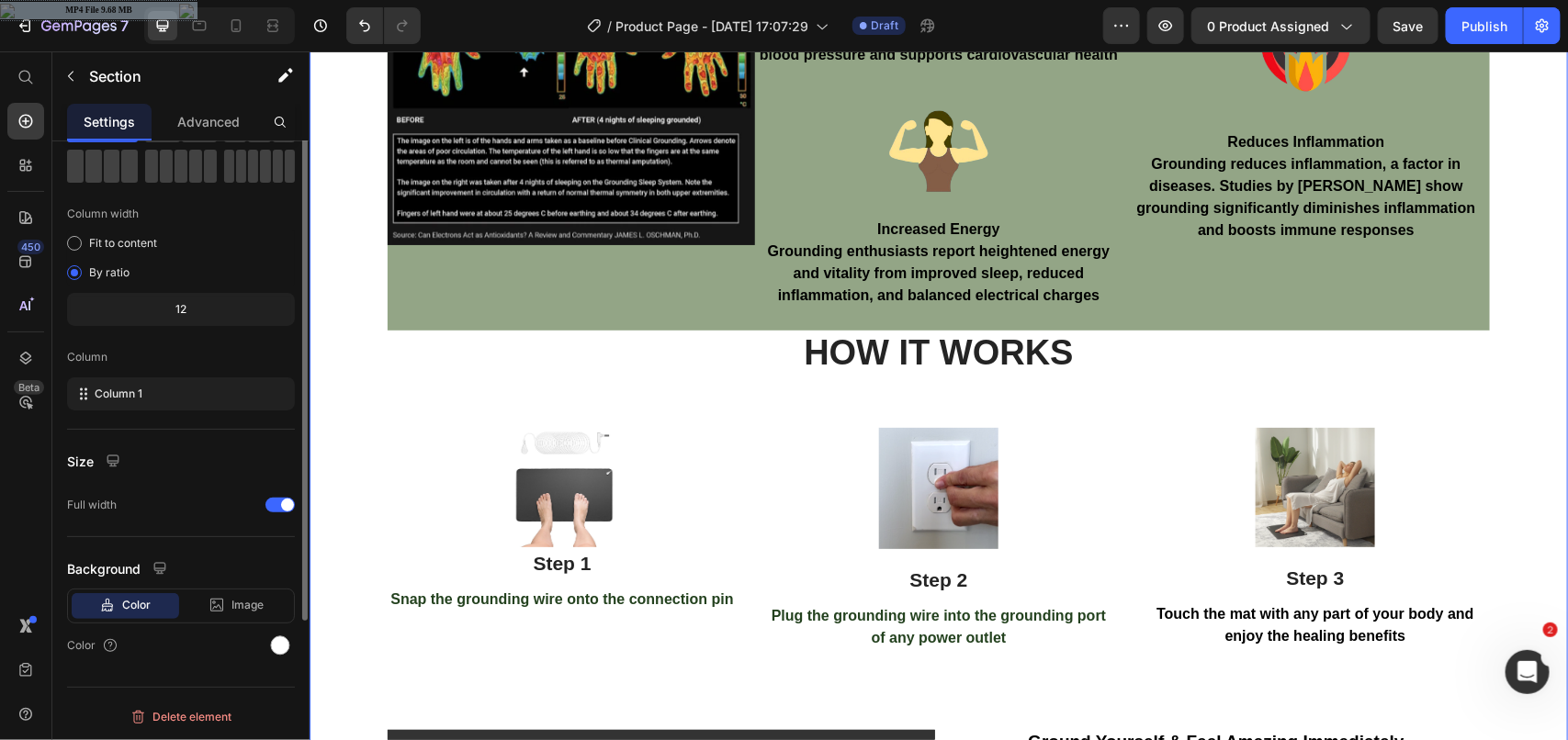 scroll, scrollTop: 0, scrollLeft: 0, axis: both 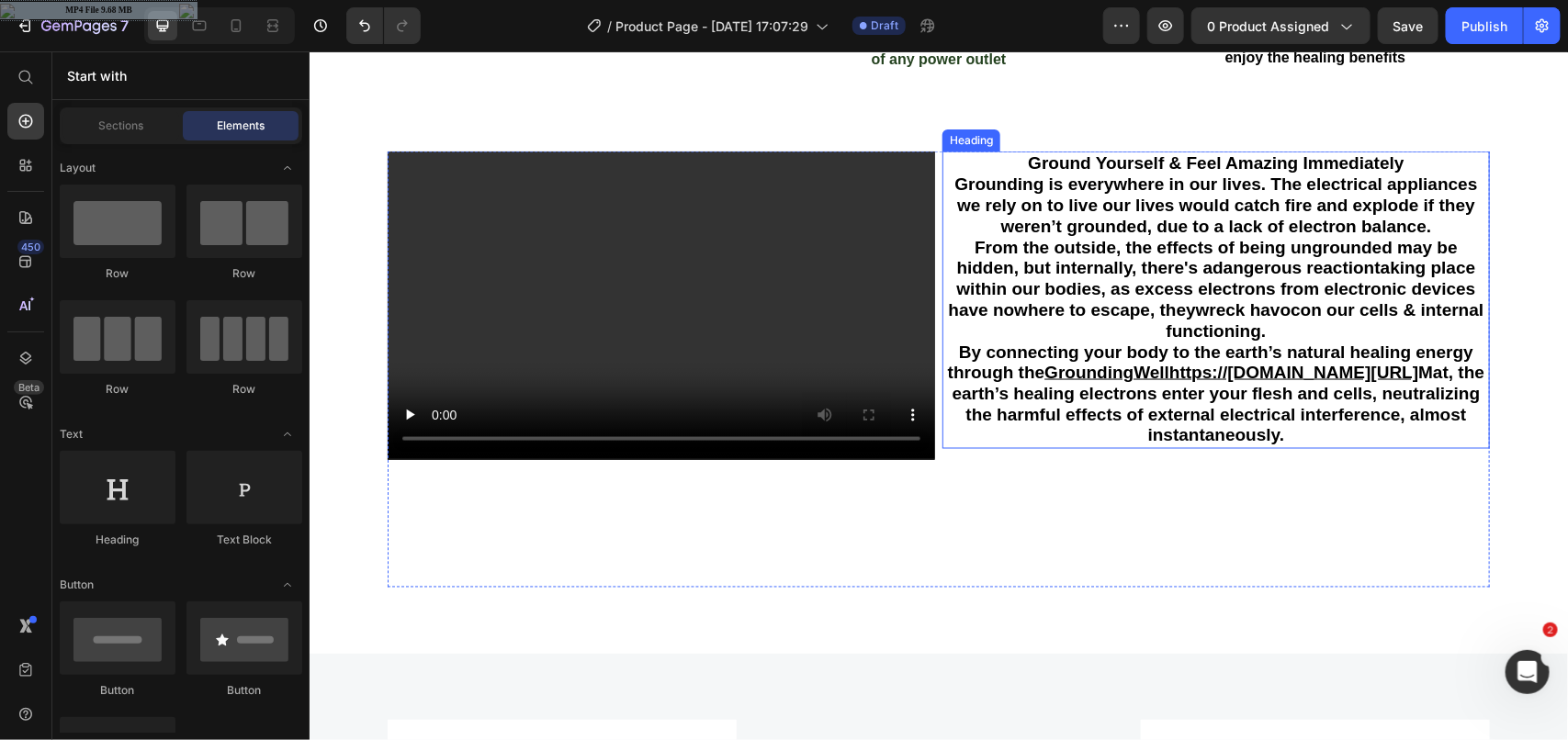 click on "Ground Yourself & Feel Amazing Immediately Grounding is everywhere in our lives. The electrical appliances we rely on to live our lives would catch fire and explode if they weren’t grounded, due to a lack of electron balance.  From the outside, the effects of being ungrounded may be hidden, but internally, there's a  dangerous reaction  taking place within our bodies, as excess electrons from electronic devices have nowhere to escape, they  wreck havoc  on our cells & internal functioning.  By connecting your body to the earth’s natural healing energy through the  GroundingWellhttps://[DOMAIN_NAME][URL]  Mat, the earth’s healing electrons enter your flesh and cells, neutralizing the harmful effects of external electrical interference, almost instantaneously." at bounding box center [1215, 298] 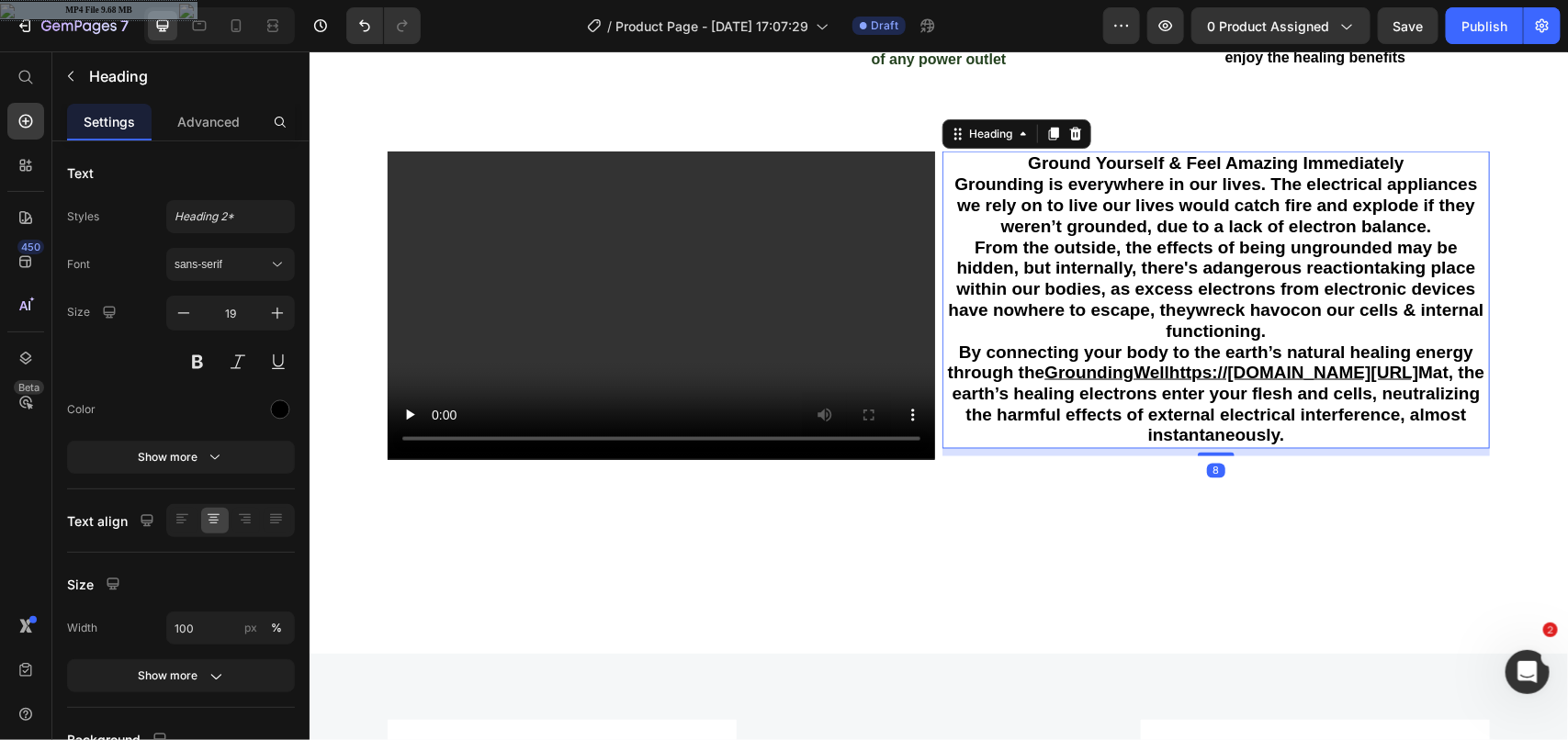 click on "Ground Yourself & Feel Amazing Immediately Grounding is everywhere in our lives. The electrical appliances we rely on to live our lives would catch fire and explode if they weren’t grounded, due to a lack of electron balance.  From the outside, the effects of being ungrounded may be hidden, but internally, there's a  dangerous reaction  taking place within our bodies, as excess electrons from electronic devices have nowhere to escape, they  wreck havoc  on our cells & internal functioning.  By connecting your body to the earth’s natural healing energy through the  GroundingWellhttps://[DOMAIN_NAME][URL]  Mat, the earth’s healing electrons enter your flesh and cells, neutralizing the harmful effects of external electrical interference, almost instantaneously." at bounding box center [1215, 298] 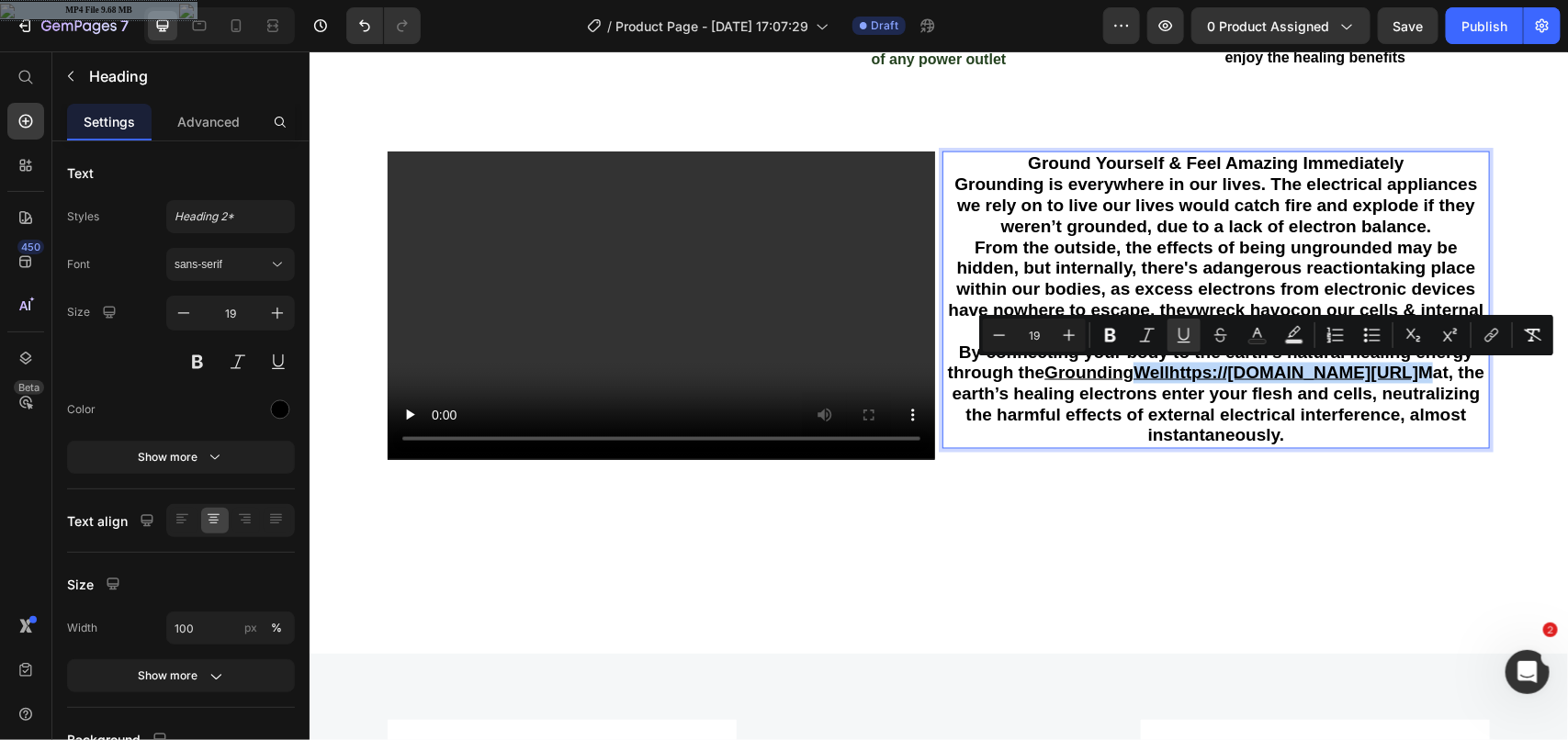 drag, startPoint x: 1438, startPoint y: 367, endPoint x: 1133, endPoint y: 380, distance: 305.27692 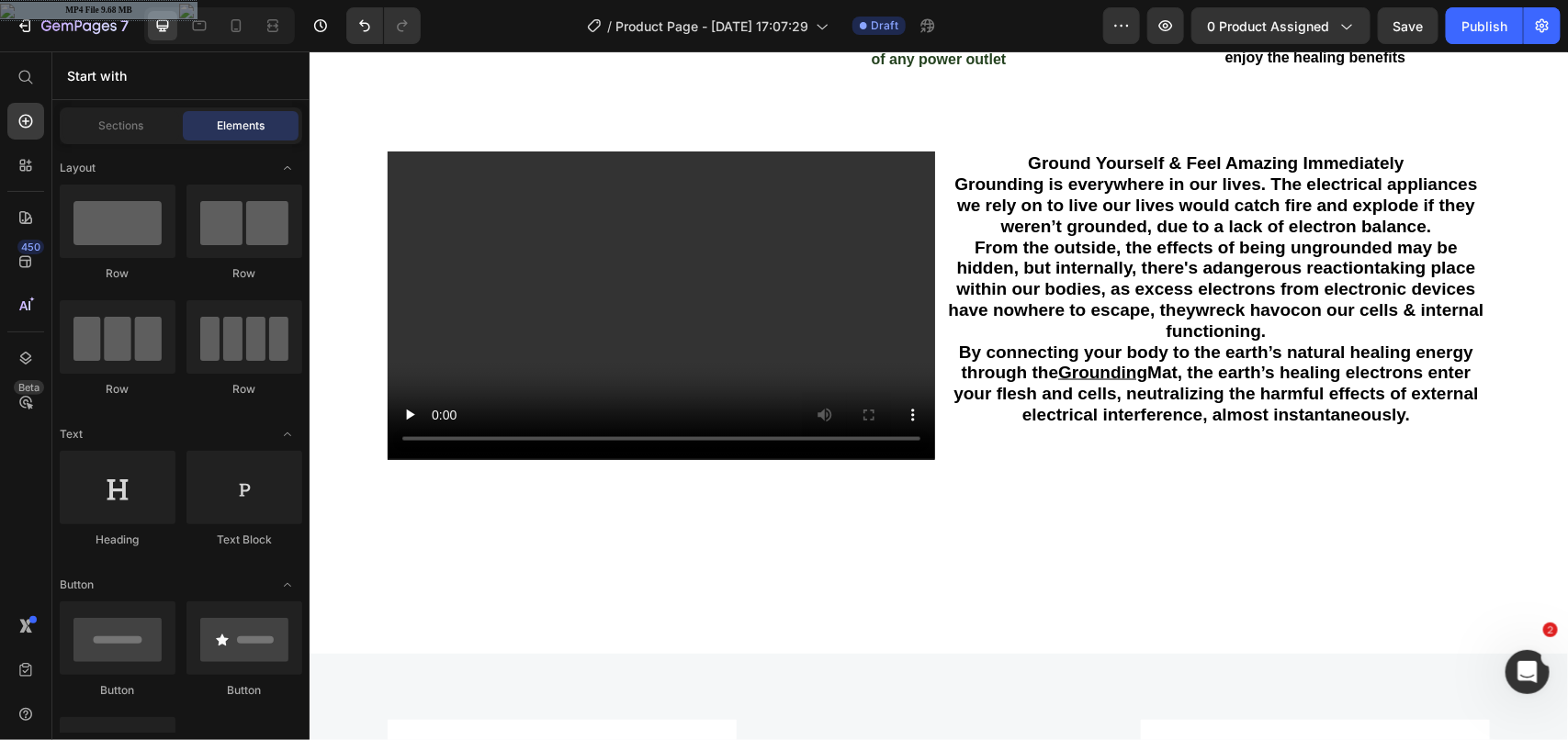 scroll, scrollTop: 4403, scrollLeft: 0, axis: vertical 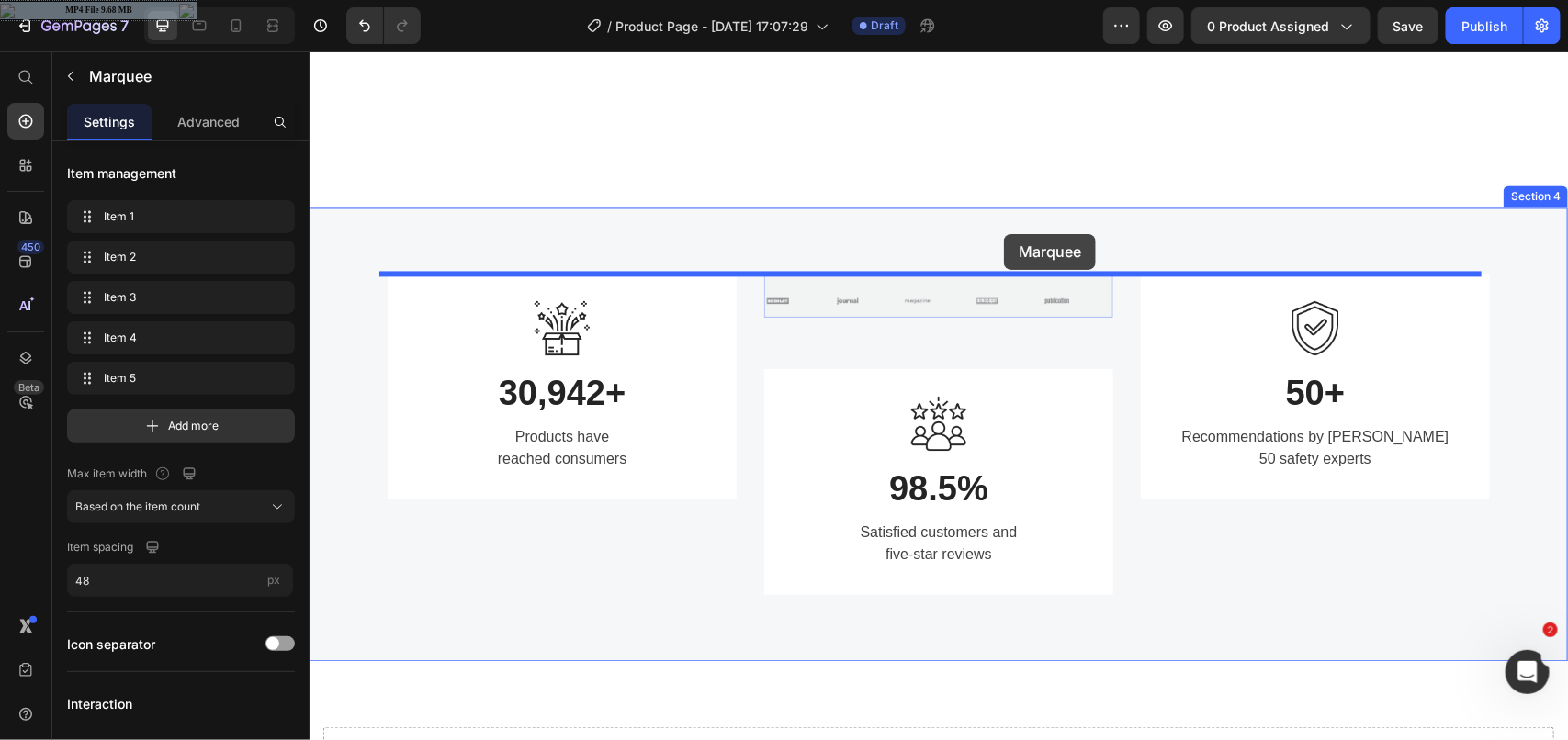 drag, startPoint x: 1012, startPoint y: 318, endPoint x: 1003, endPoint y: 233, distance: 85.475143 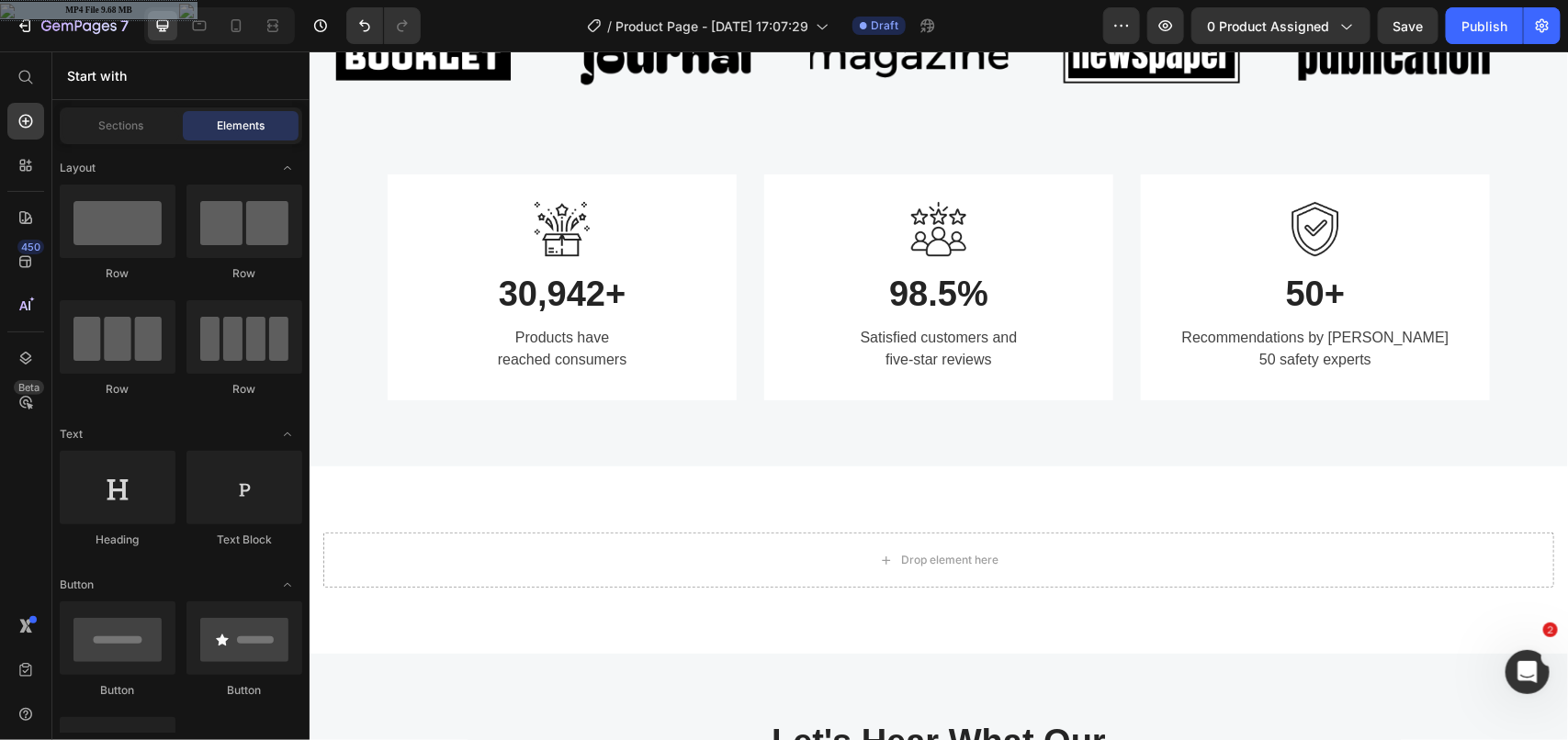 scroll, scrollTop: 4985, scrollLeft: 0, axis: vertical 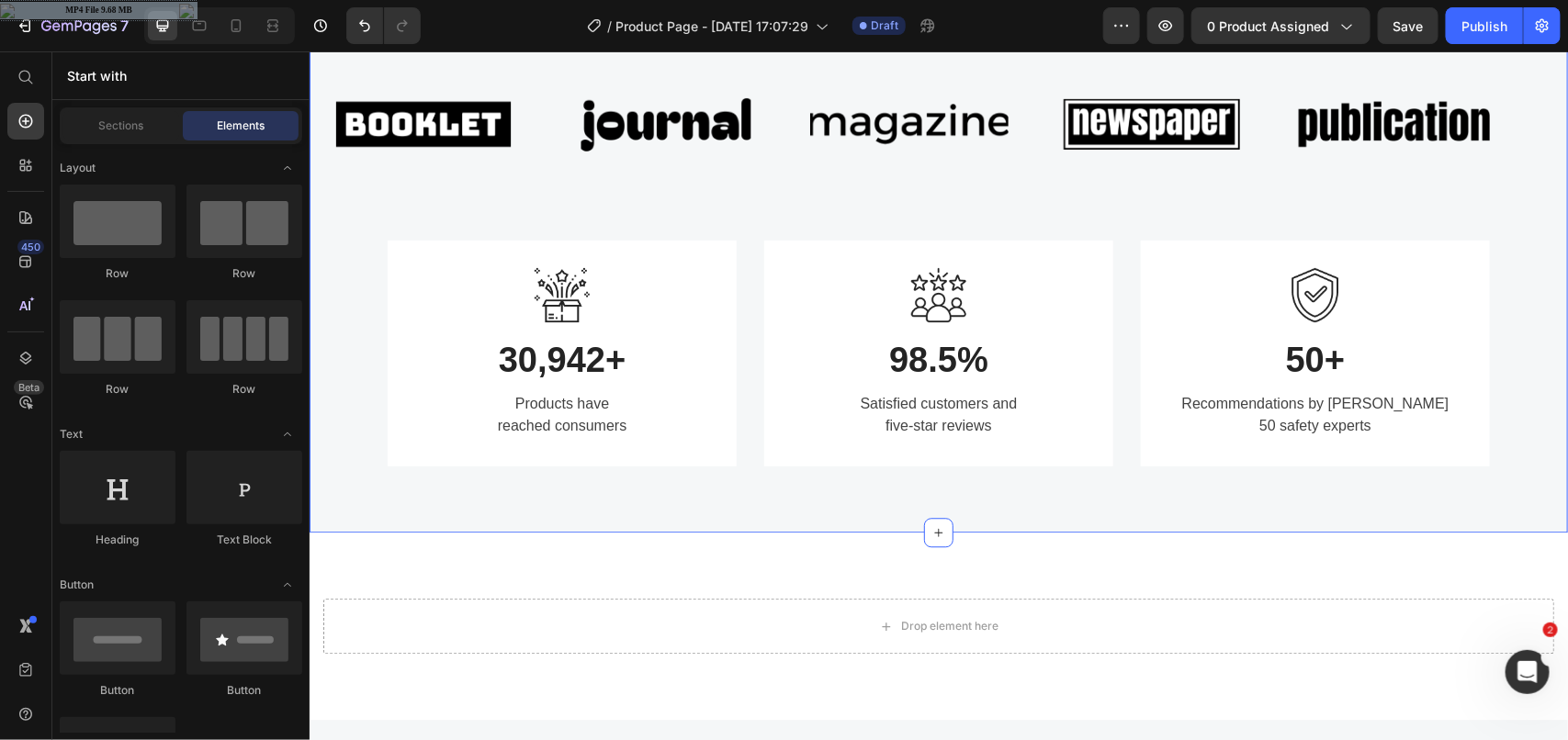 click on "Image Image Image Image Image Image Image Image Image Image Marquee" at bounding box center [938, 149] 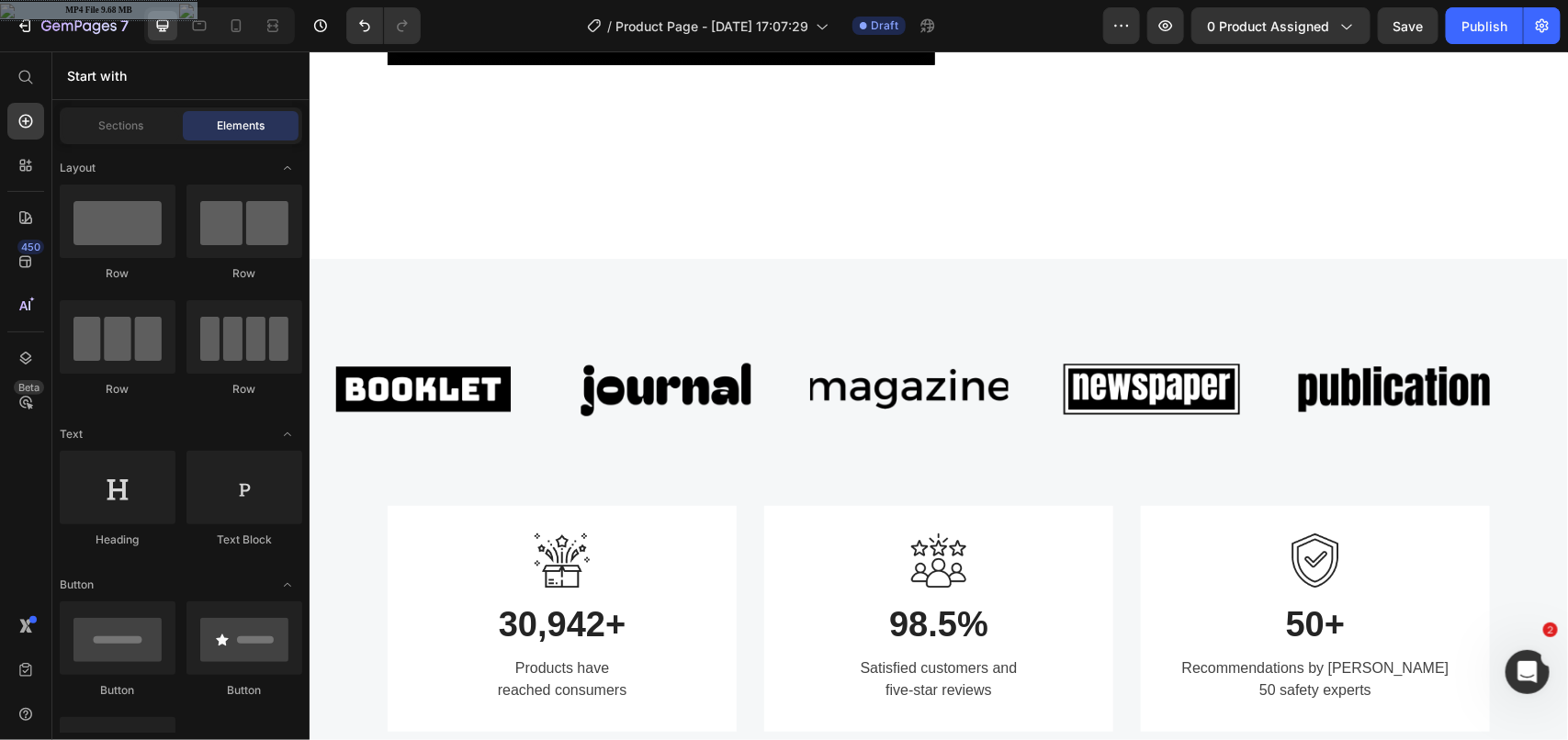scroll, scrollTop: 4653, scrollLeft: 0, axis: vertical 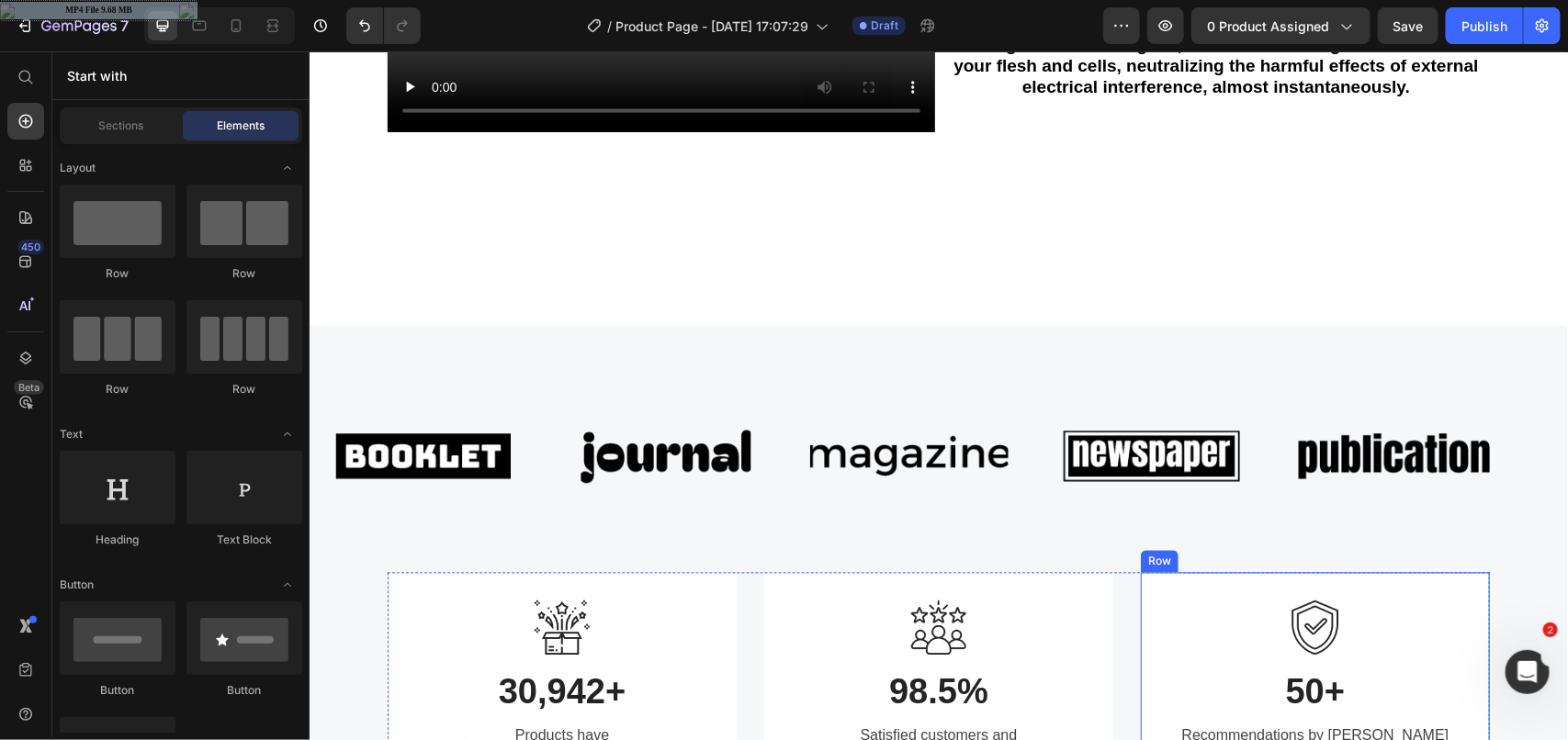 click on "Image 50+ Heading Recommendations by over 50 safety experts Text block Row" at bounding box center [1314, 685] 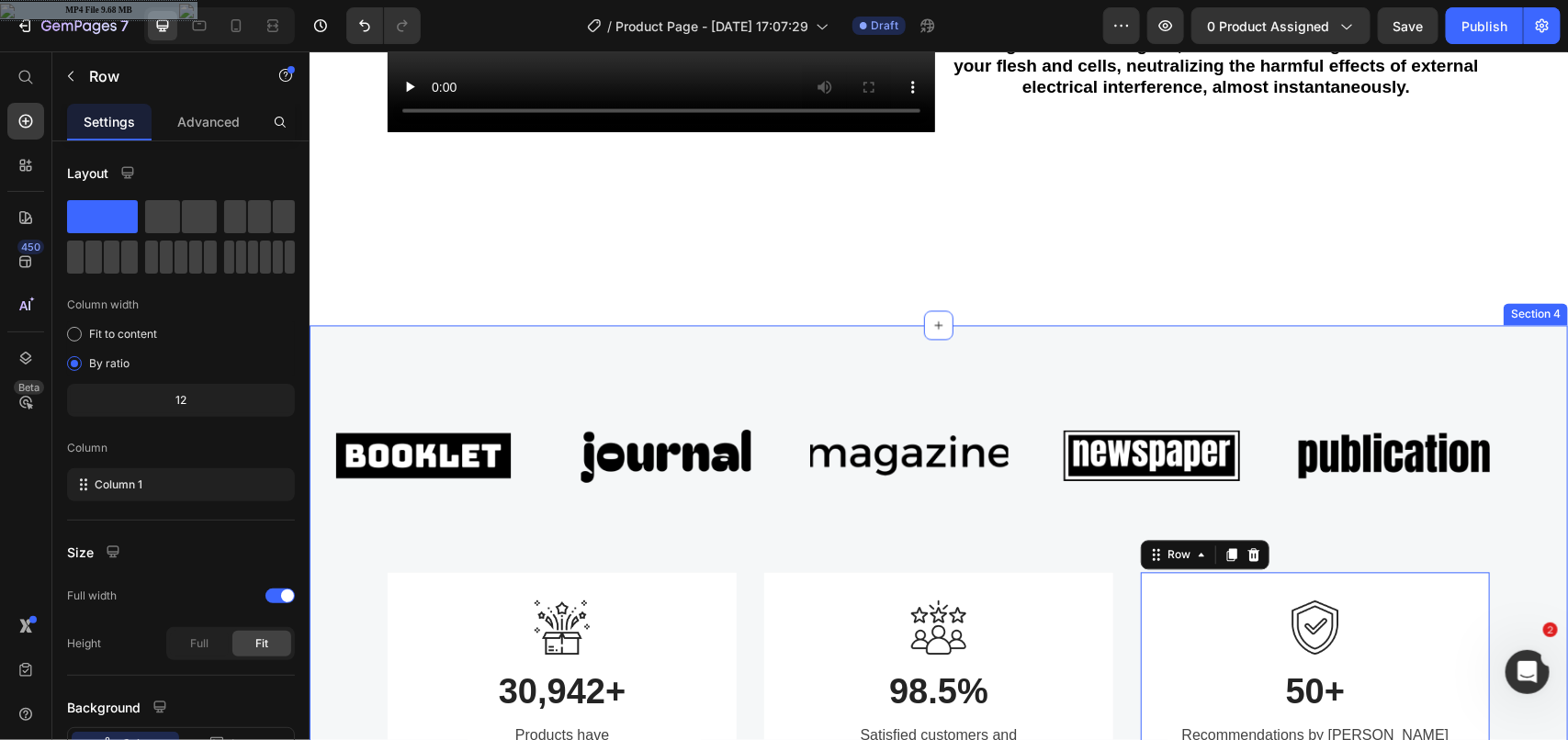 click on "Image Image Image Image Image Image Image Image Image Image Marquee" at bounding box center [938, 481] 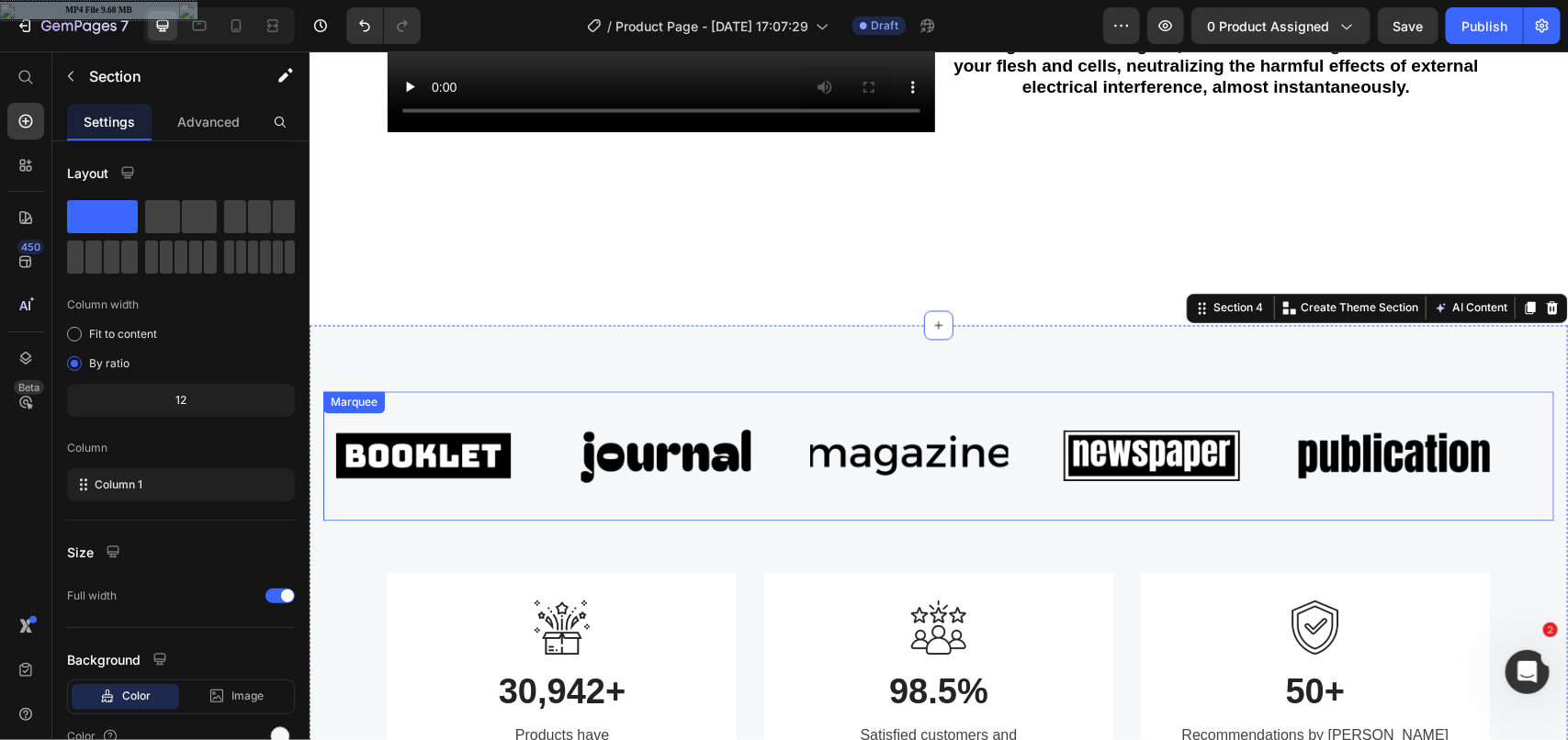 click on "Image" at bounding box center [1173, 454] 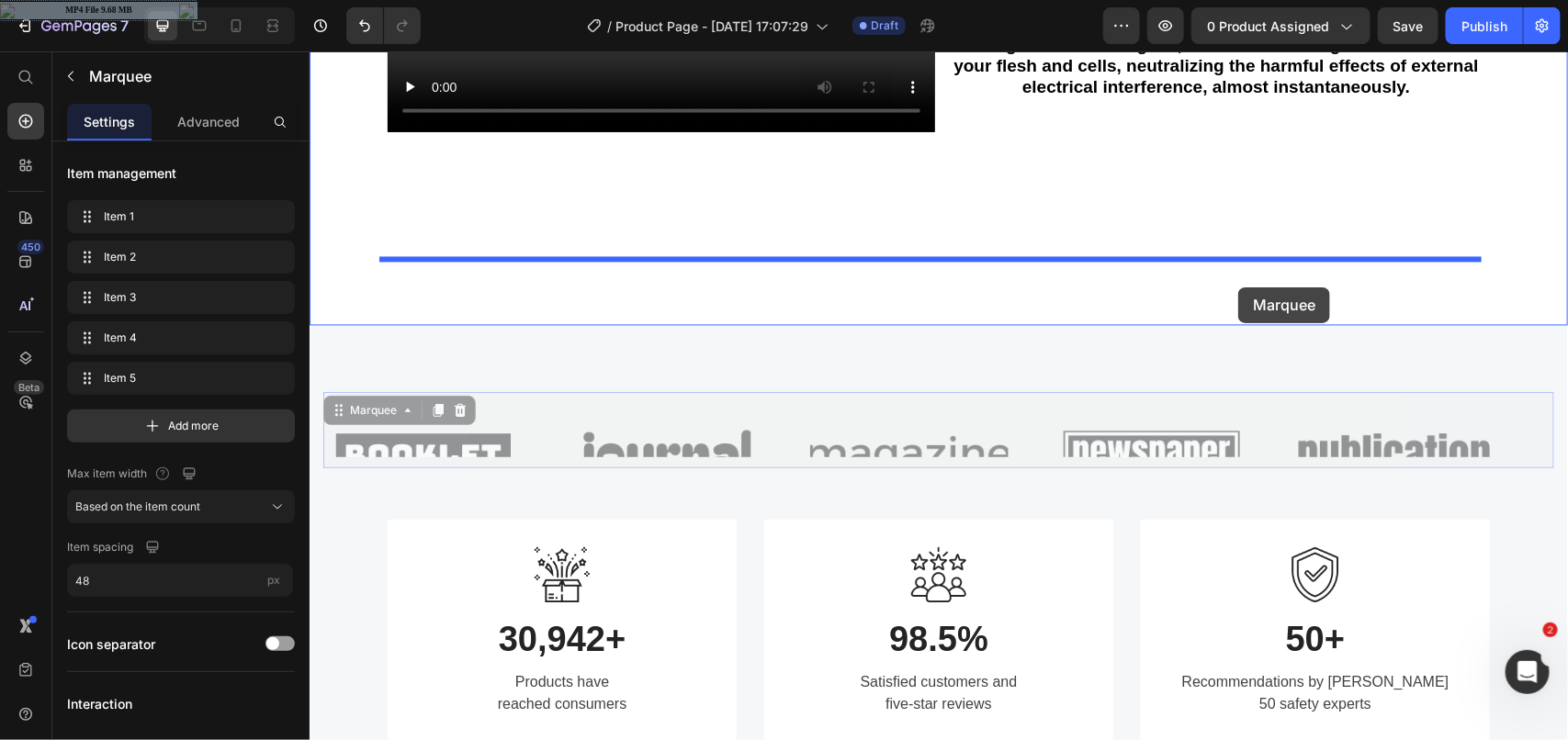 drag, startPoint x: 1279, startPoint y: 415, endPoint x: 1237, endPoint y: 286, distance: 135.66503 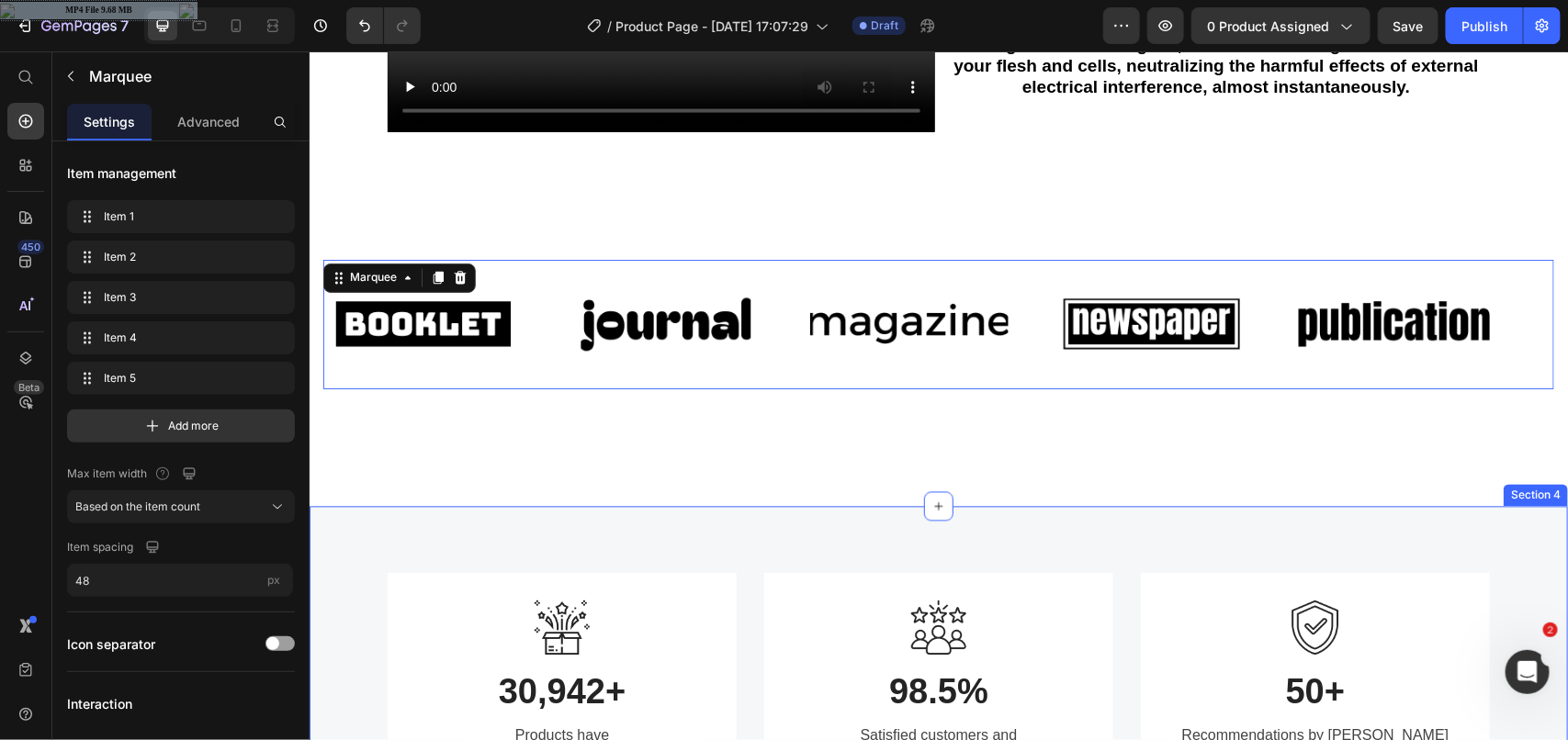 click on "Image 30,942+ Heading Products have reached consumers Text block Row Image 98.5% Heading Satisfied customers and five-star reviews Text block Row Image 50+ Heading Recommendations by over 50 safety experts Text block Row Row Section 4" at bounding box center (938, 685) 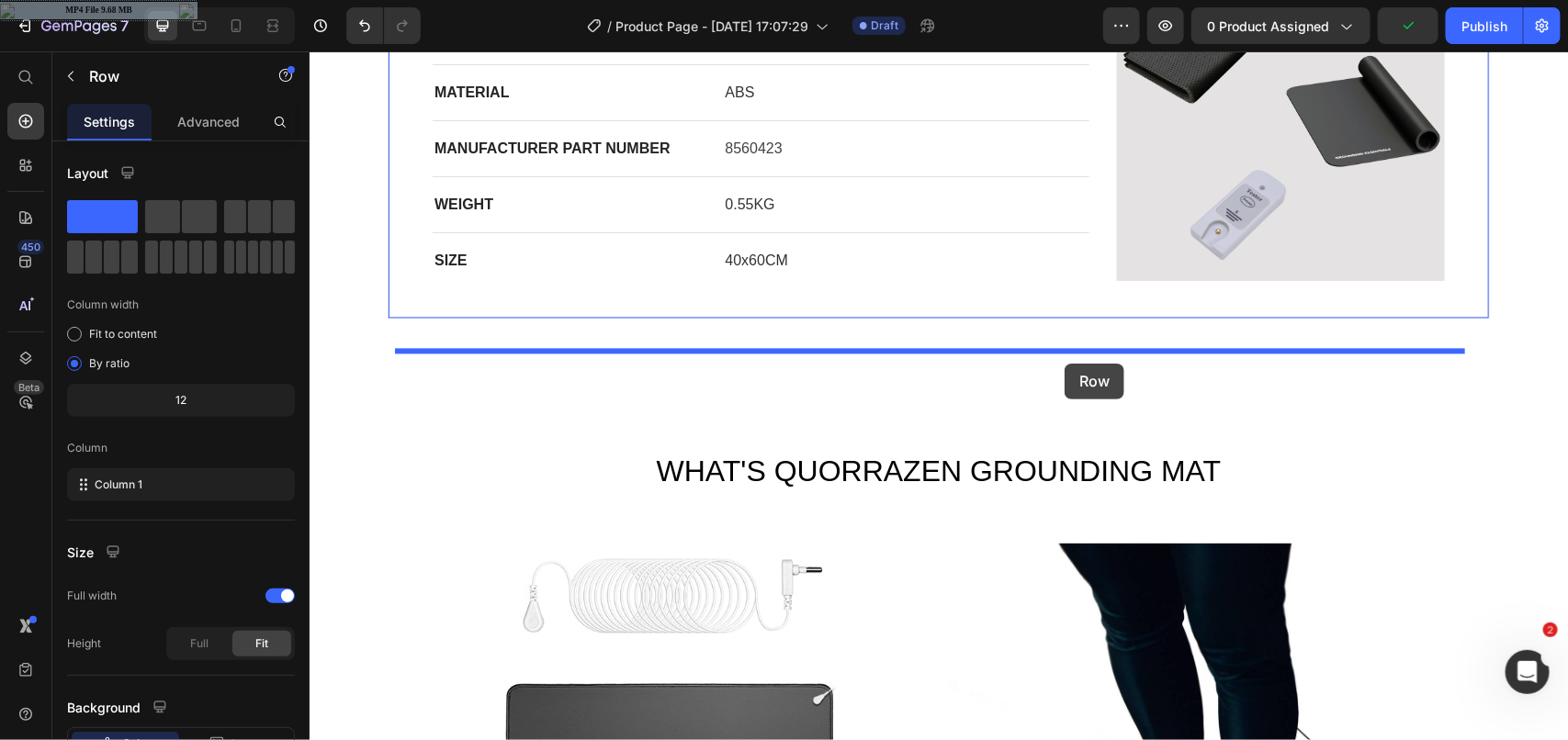 scroll, scrollTop: 1607, scrollLeft: 0, axis: vertical 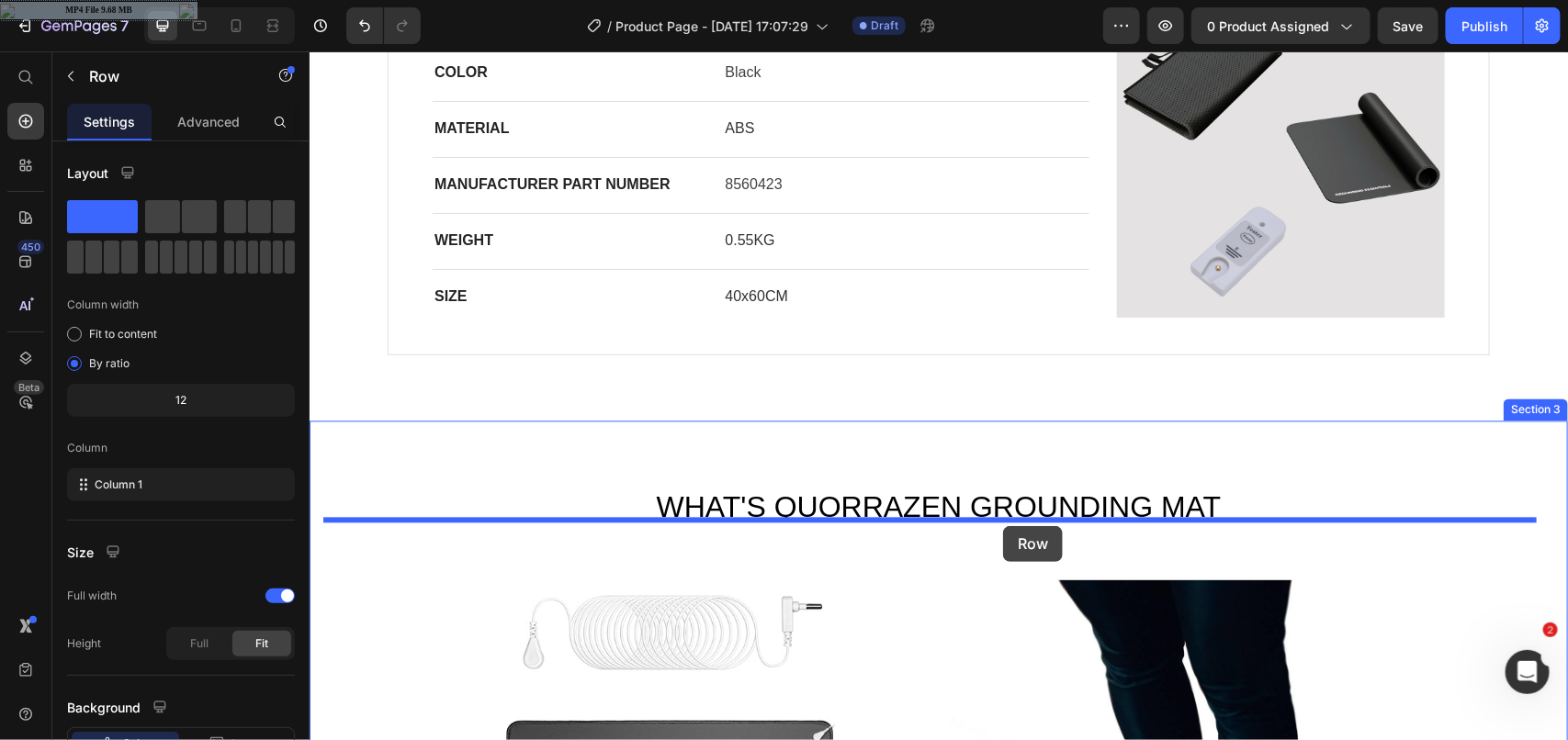 drag, startPoint x: 1089, startPoint y: 651, endPoint x: 1002, endPoint y: 525, distance: 153.1176 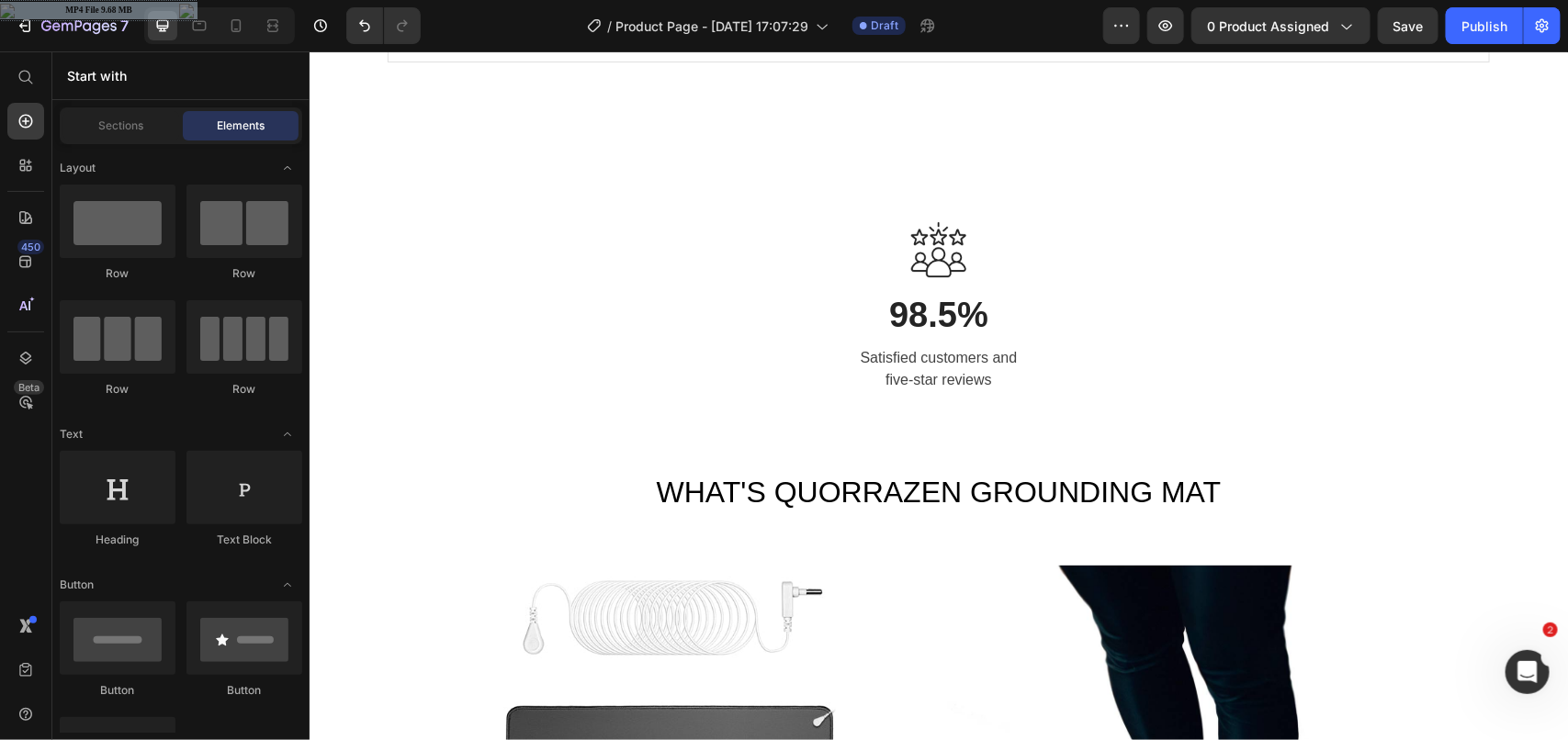scroll, scrollTop: 1811, scrollLeft: 0, axis: vertical 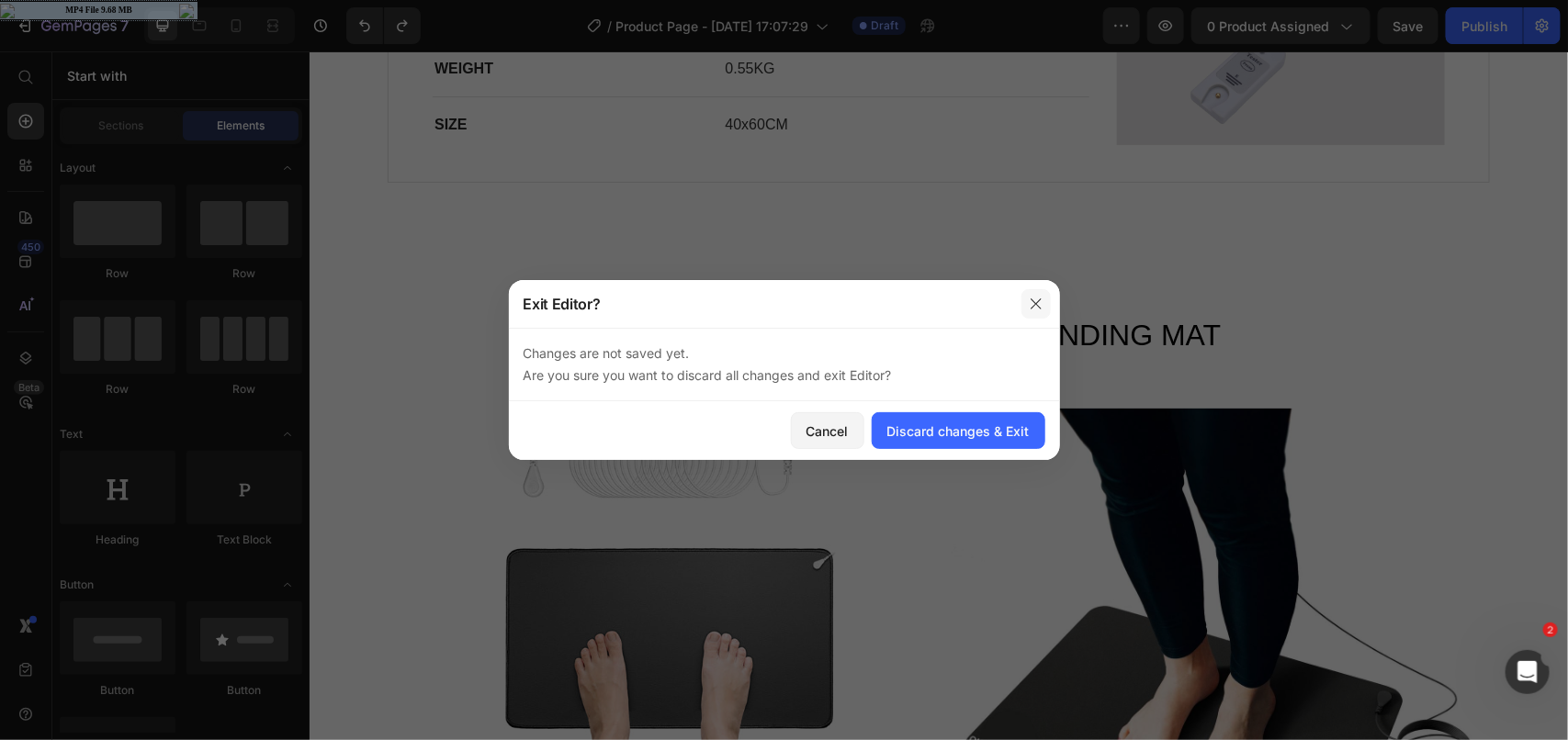 click 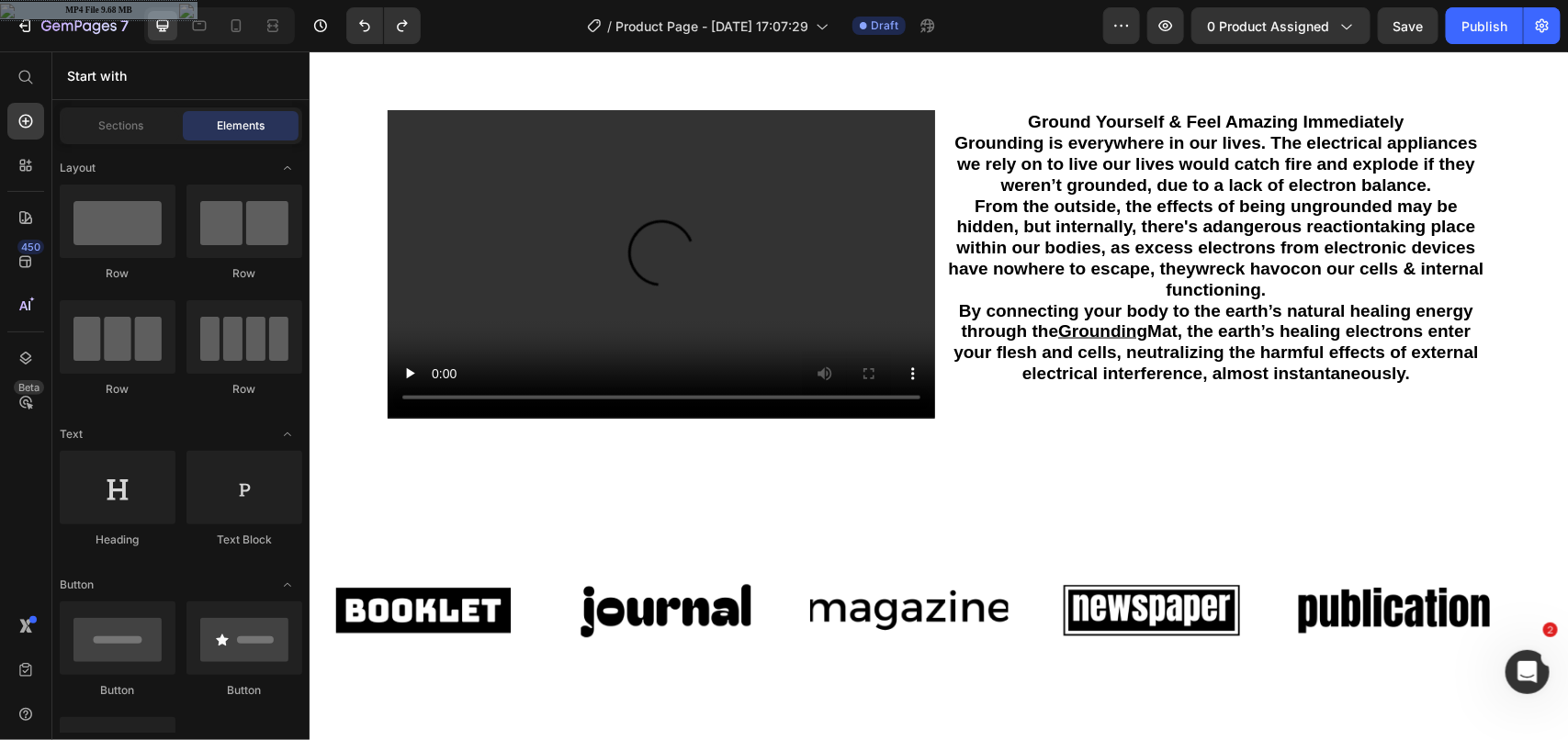 scroll, scrollTop: 4763, scrollLeft: 0, axis: vertical 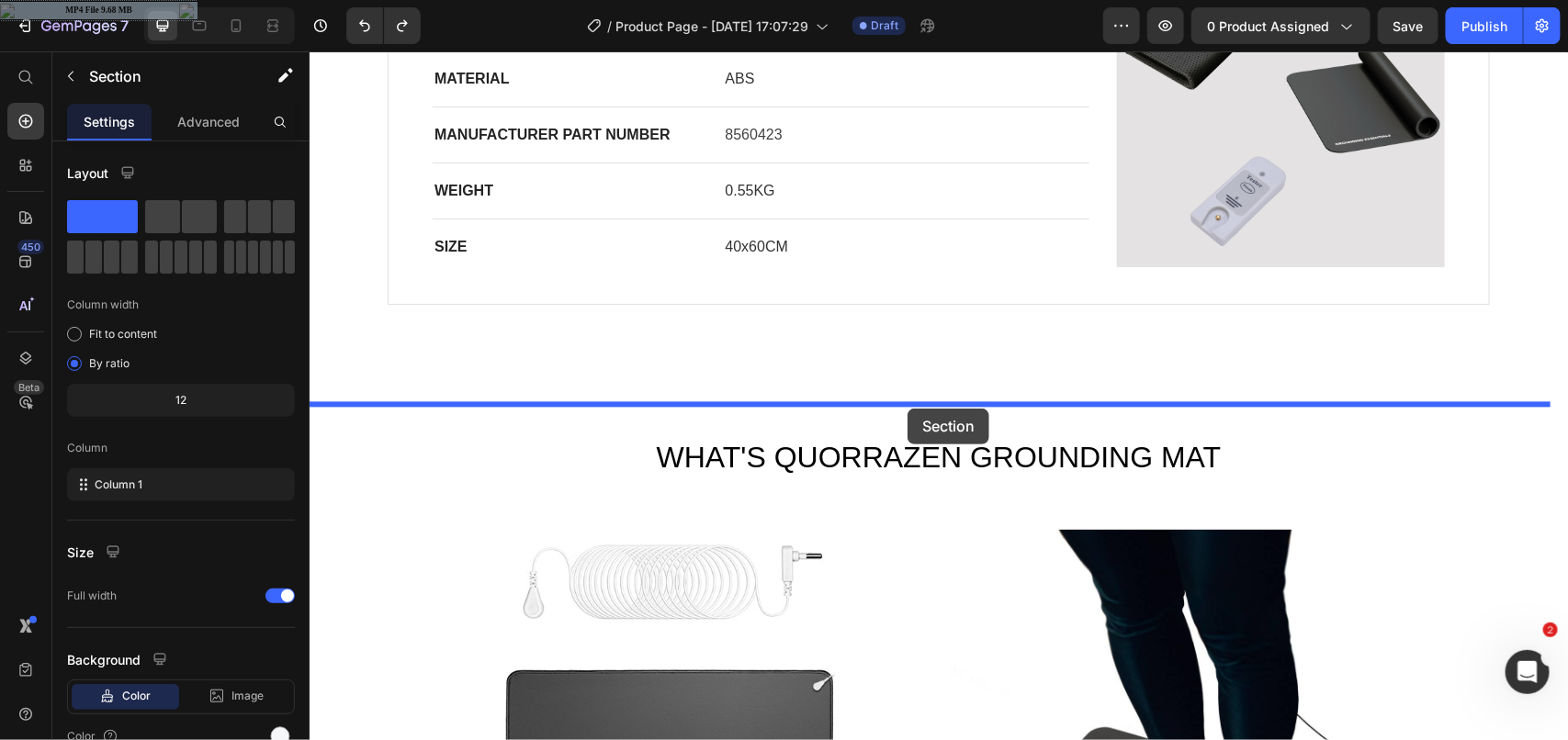 drag, startPoint x: 1043, startPoint y: 427, endPoint x: 907, endPoint y: 408, distance: 137.3208 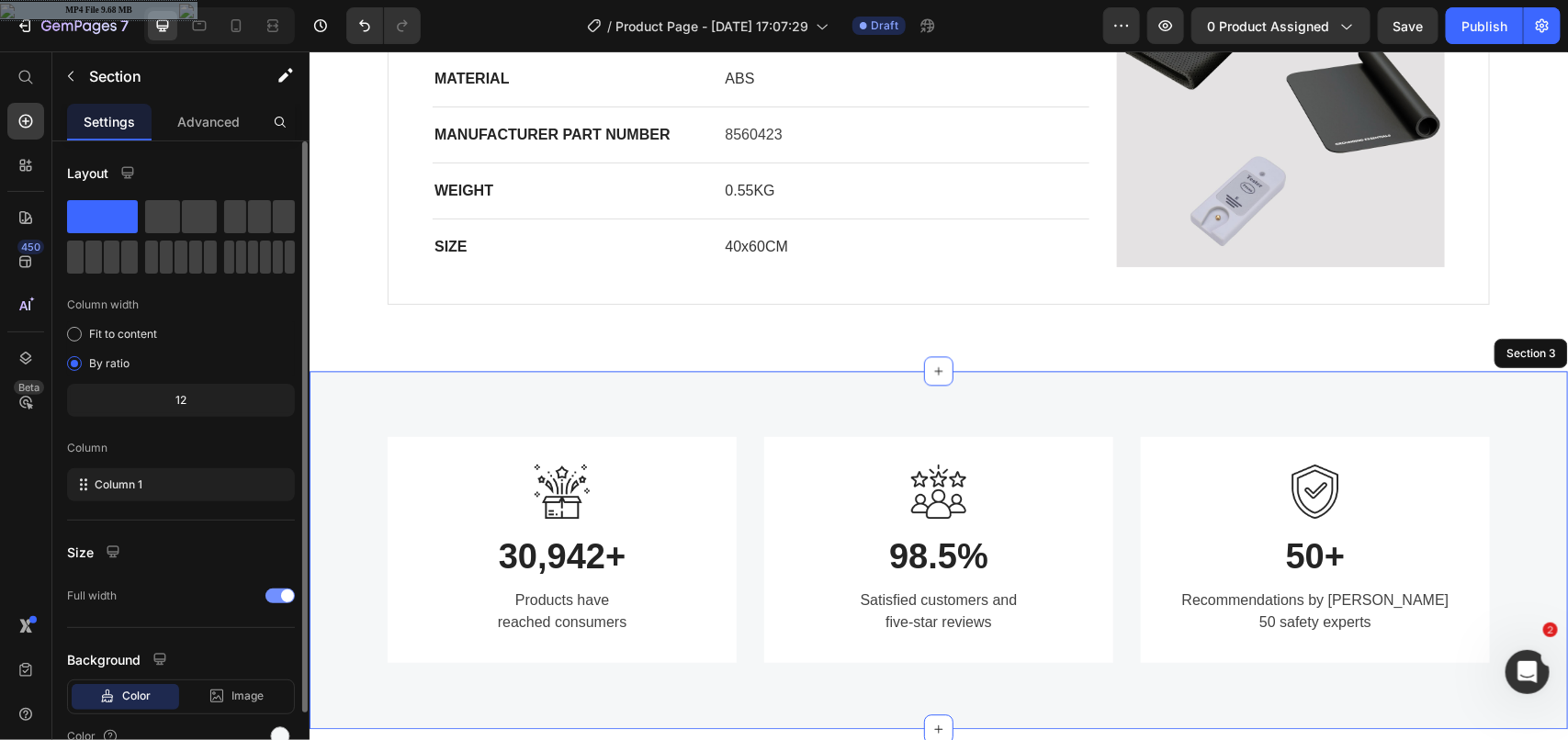click at bounding box center (288, 596) 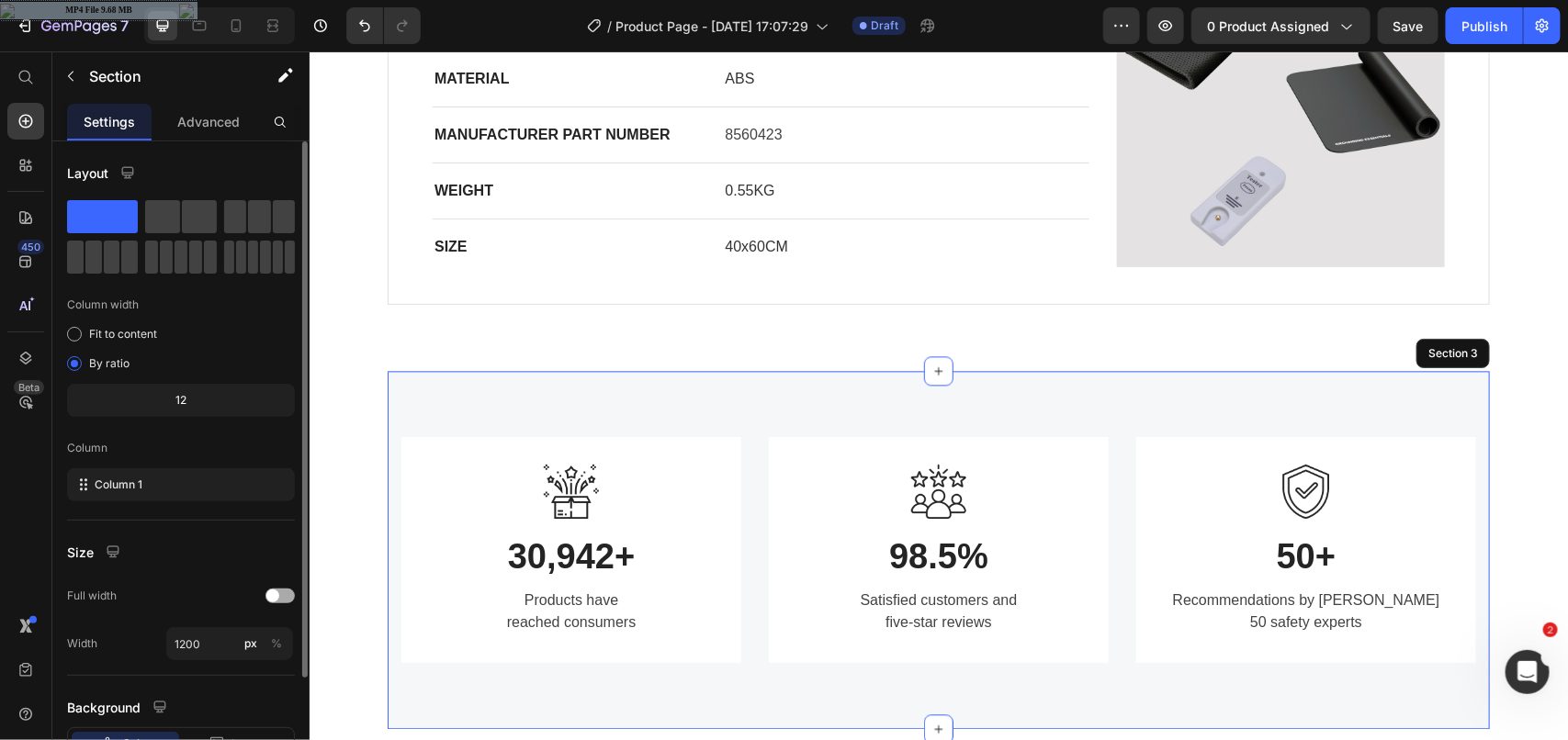 click at bounding box center (280, 596) 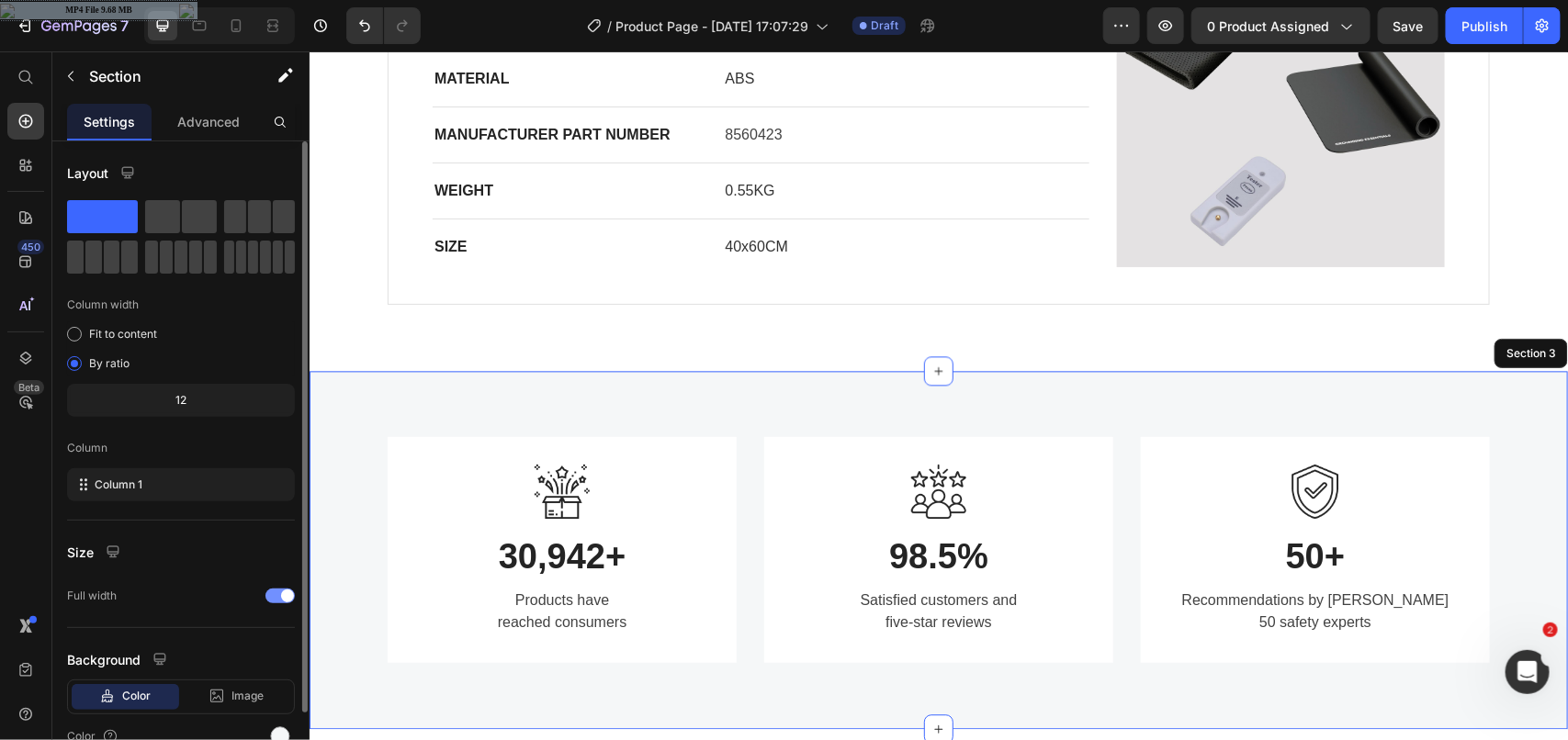 click at bounding box center [280, 596] 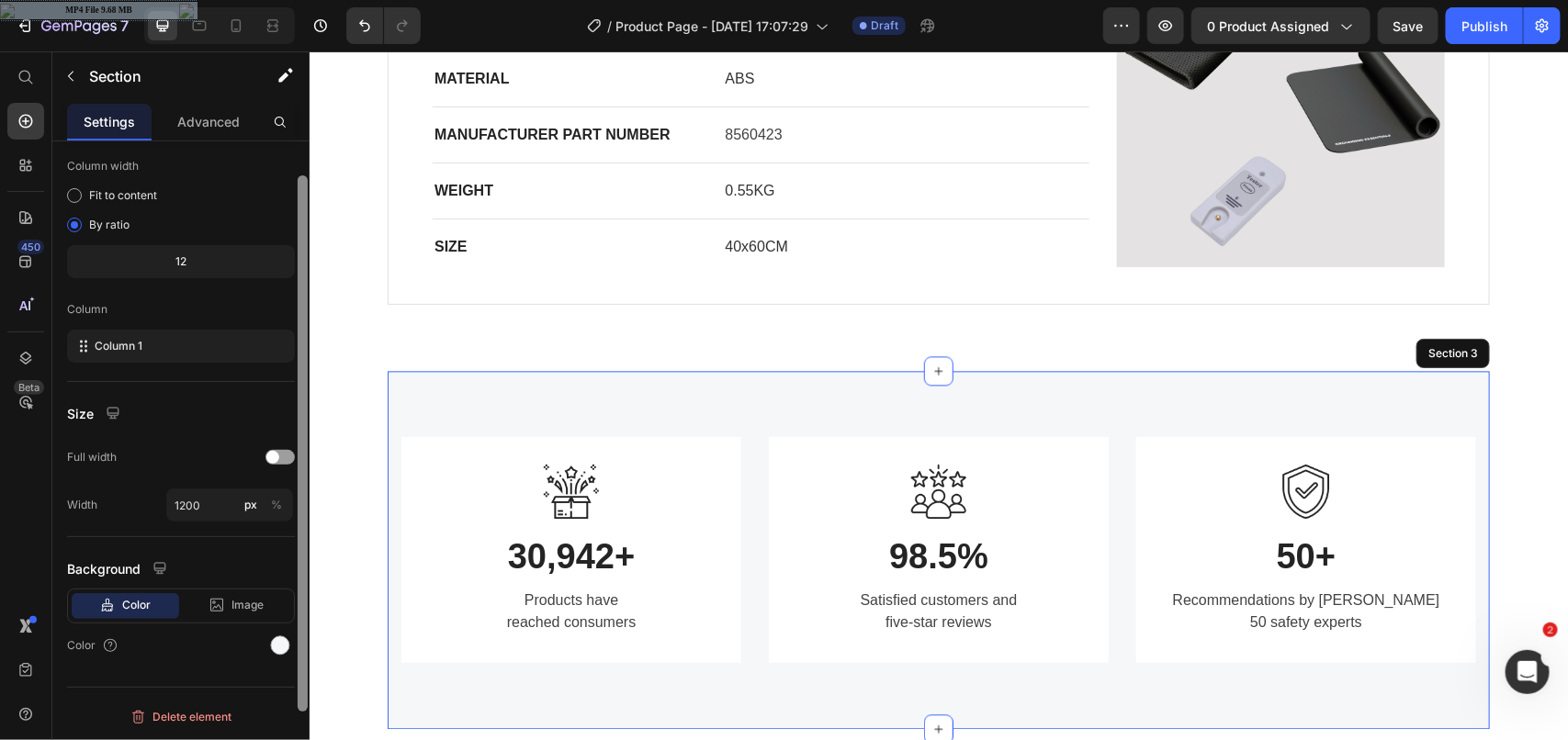 scroll, scrollTop: 92, scrollLeft: 0, axis: vertical 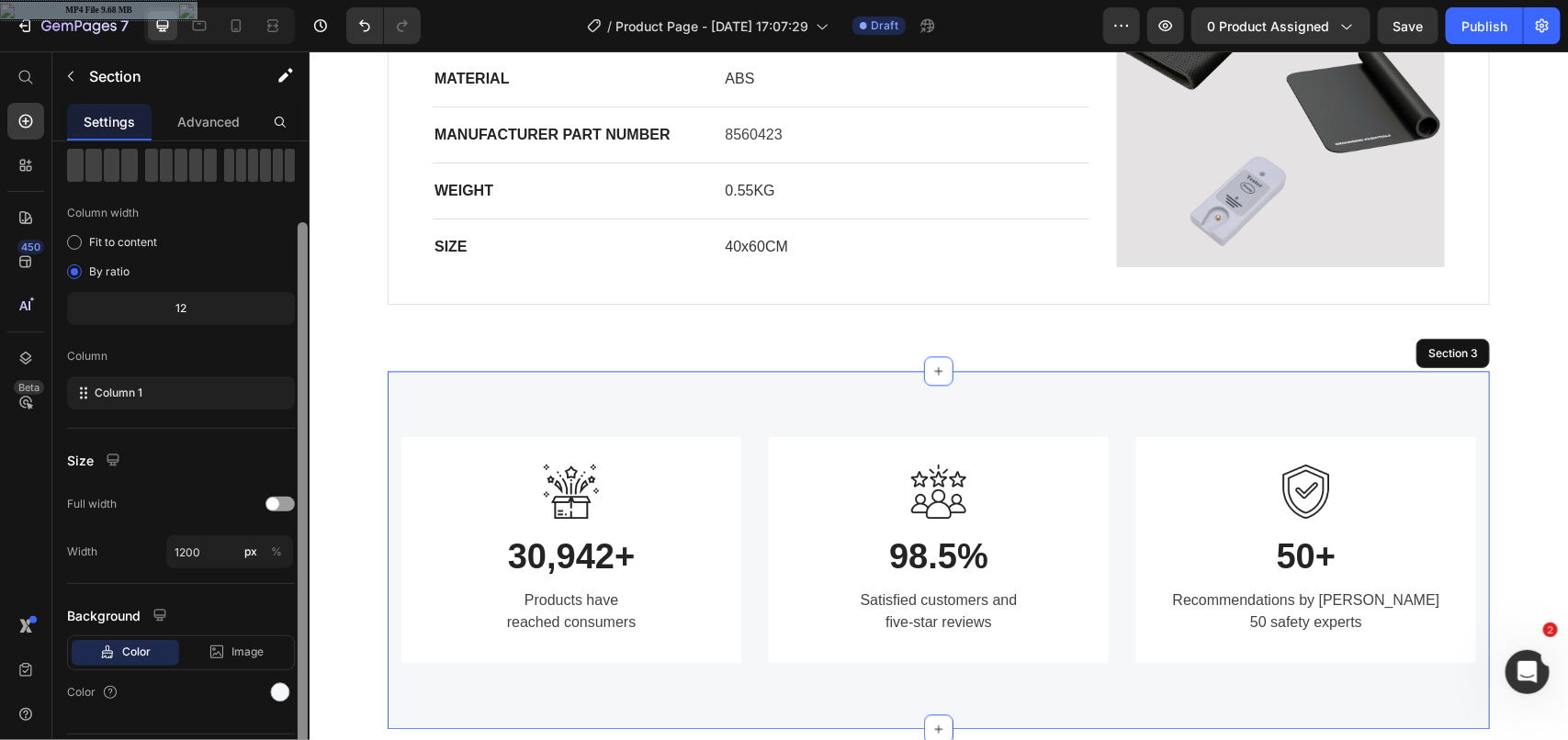 drag, startPoint x: 301, startPoint y: 553, endPoint x: 306, endPoint y: 629, distance: 76.1643 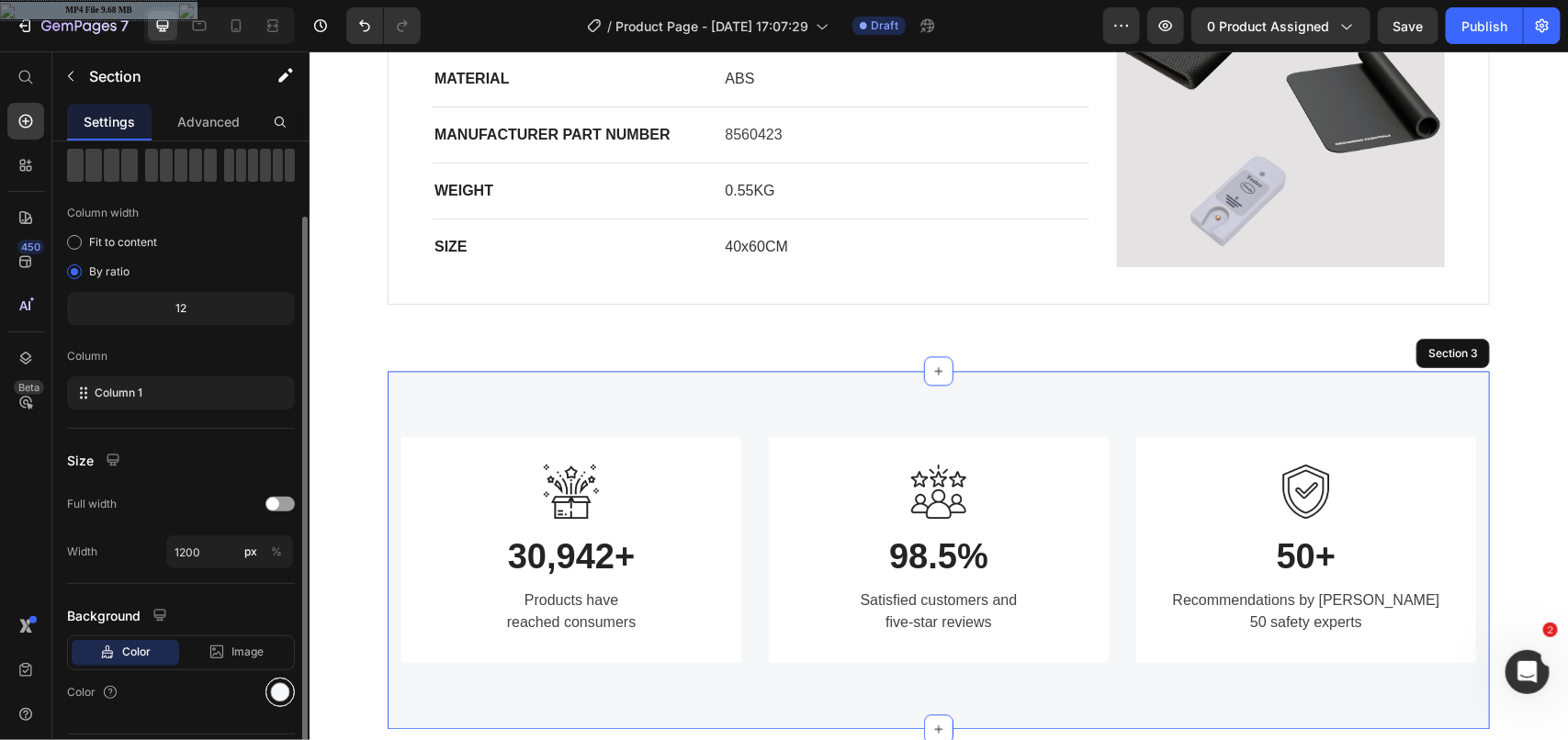 click at bounding box center (280, 692) 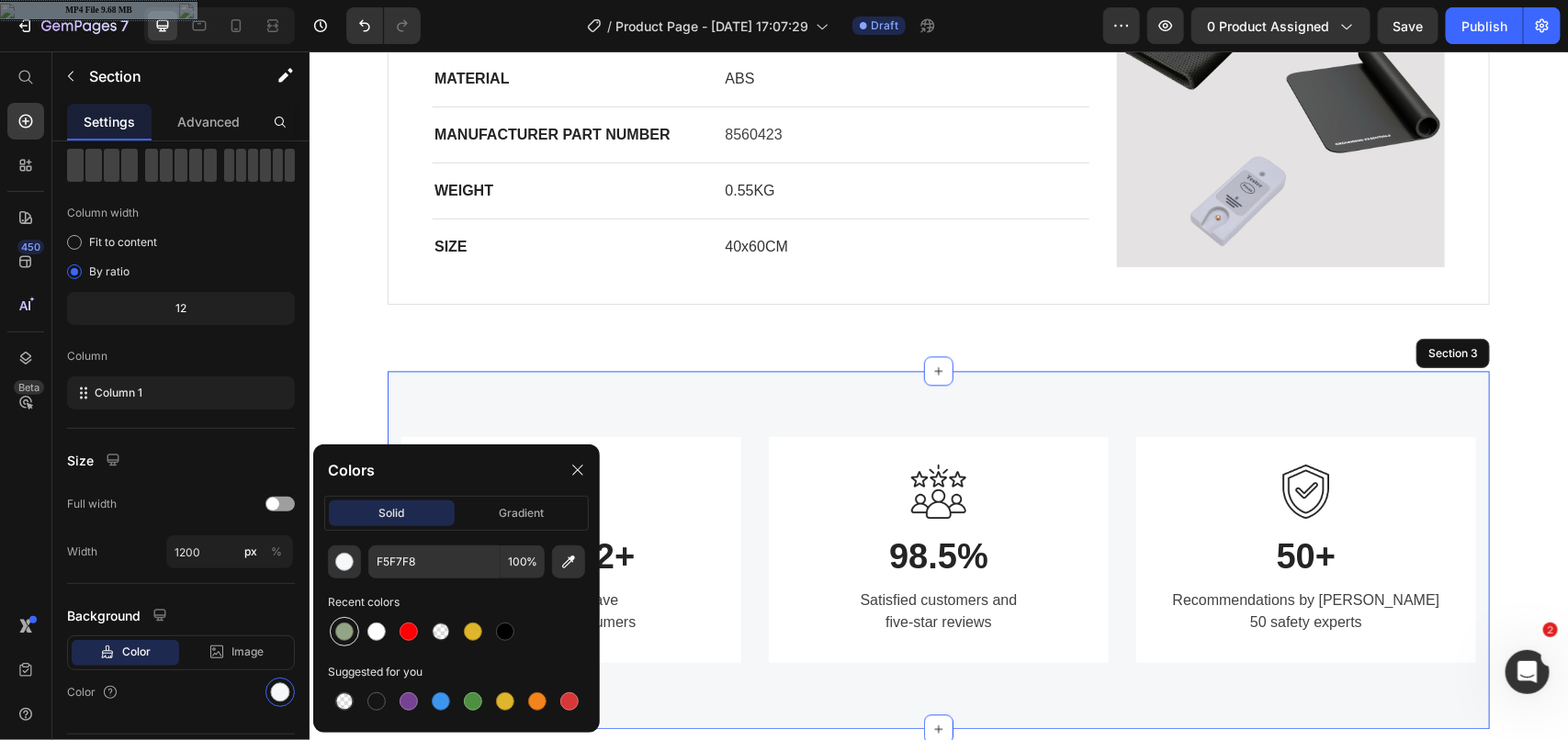 click at bounding box center [344, 632] 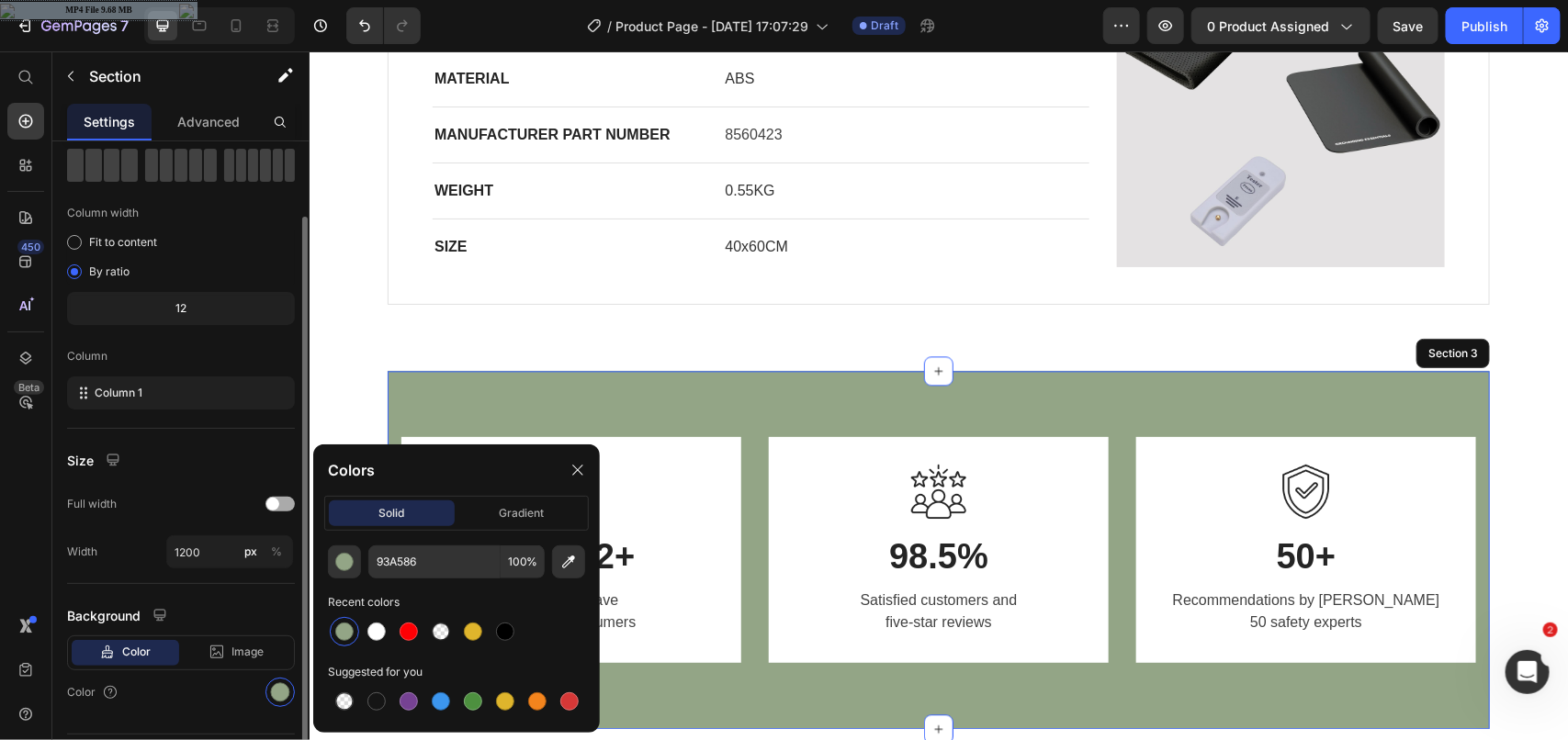 click at bounding box center [280, 504] 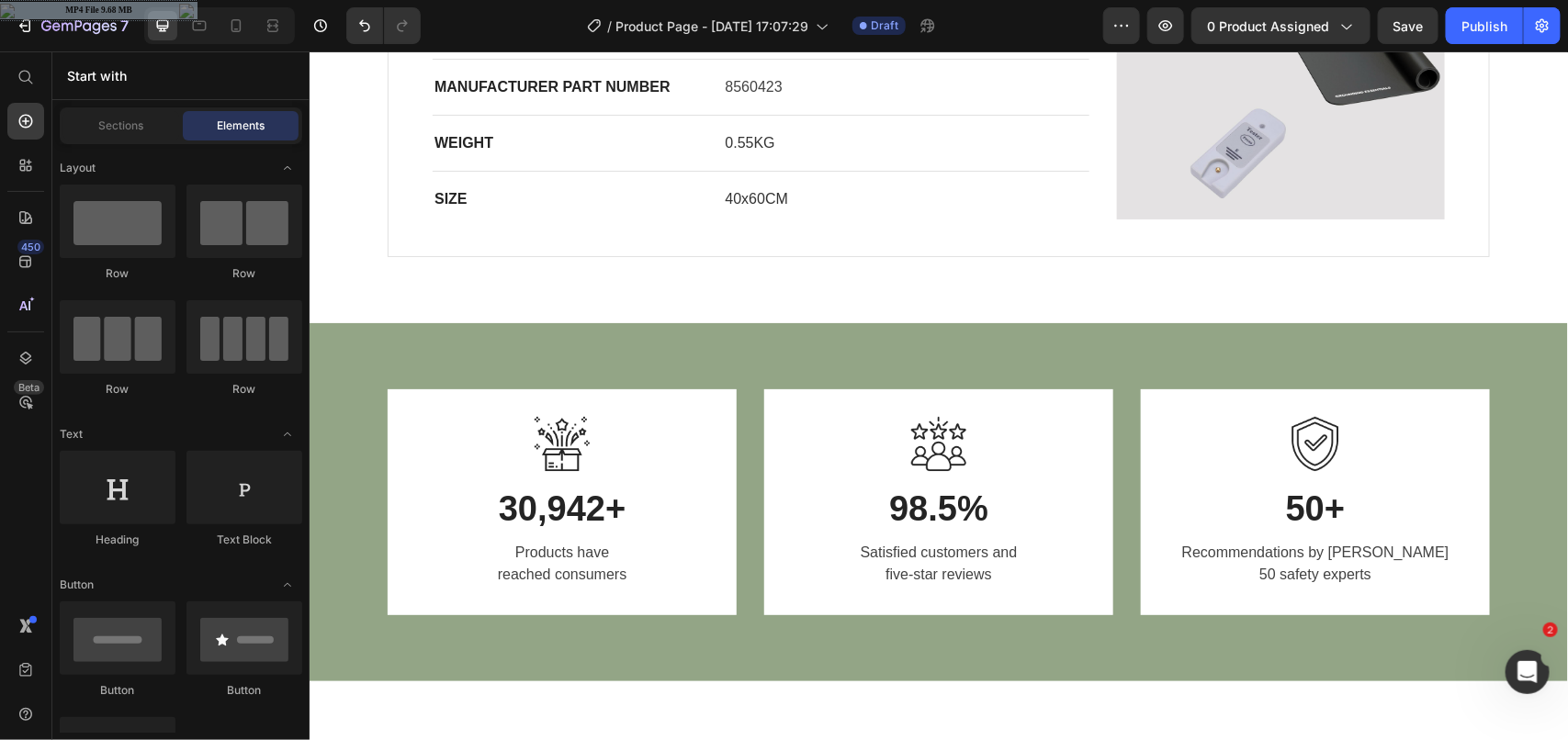 scroll, scrollTop: 1805, scrollLeft: 0, axis: vertical 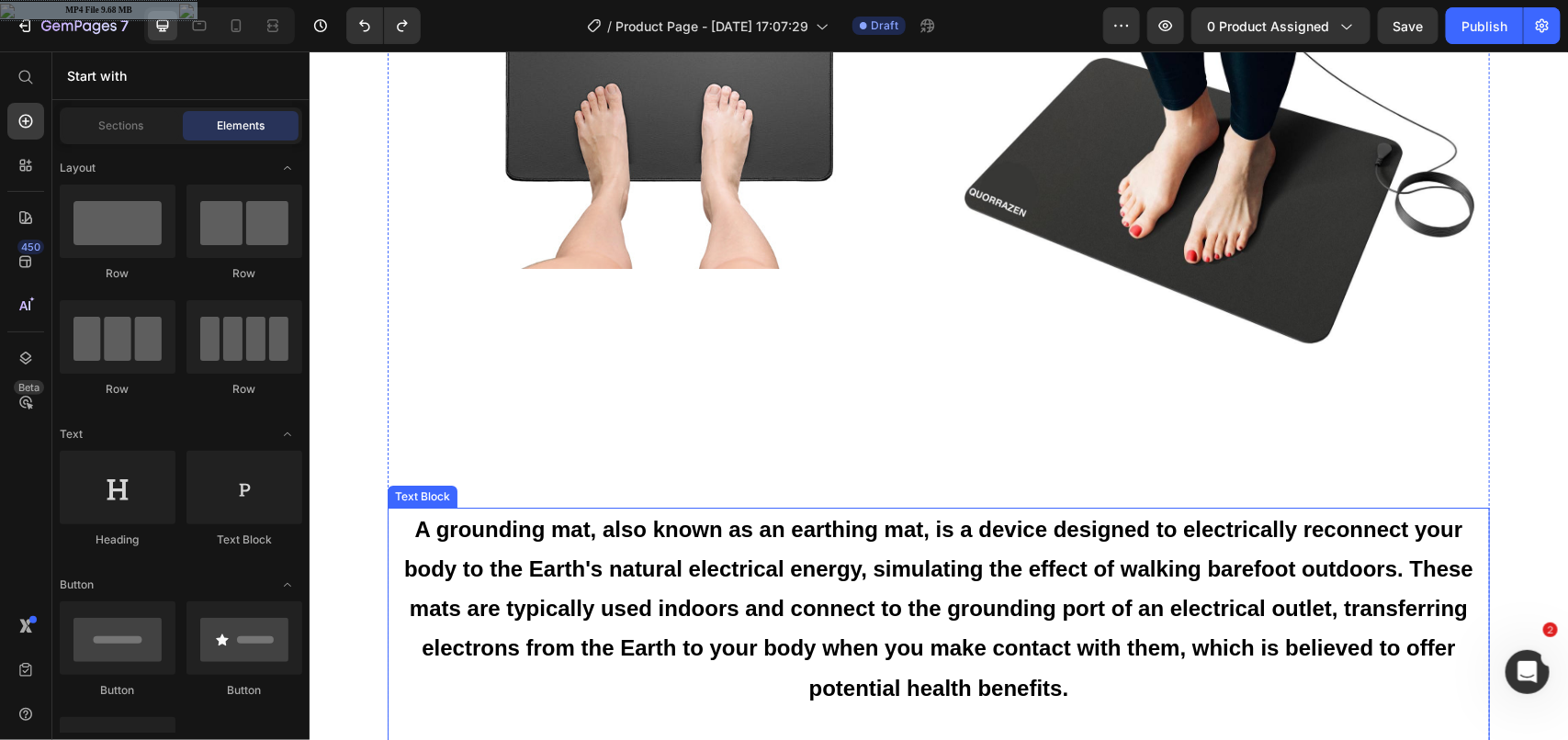 click on "A grounding mat, also known as an earthing mat, is a device designed to electrically reconnect your body to the Earth's natural electrical energy, simulating the effect of walking barefoot outdoors. These mats are typically used indoors and connect to the grounding port of an electrical outlet, transferring electrons from the Earth to your body when you make contact with them, which is believed to offer potential health benefits." at bounding box center [938, 608] 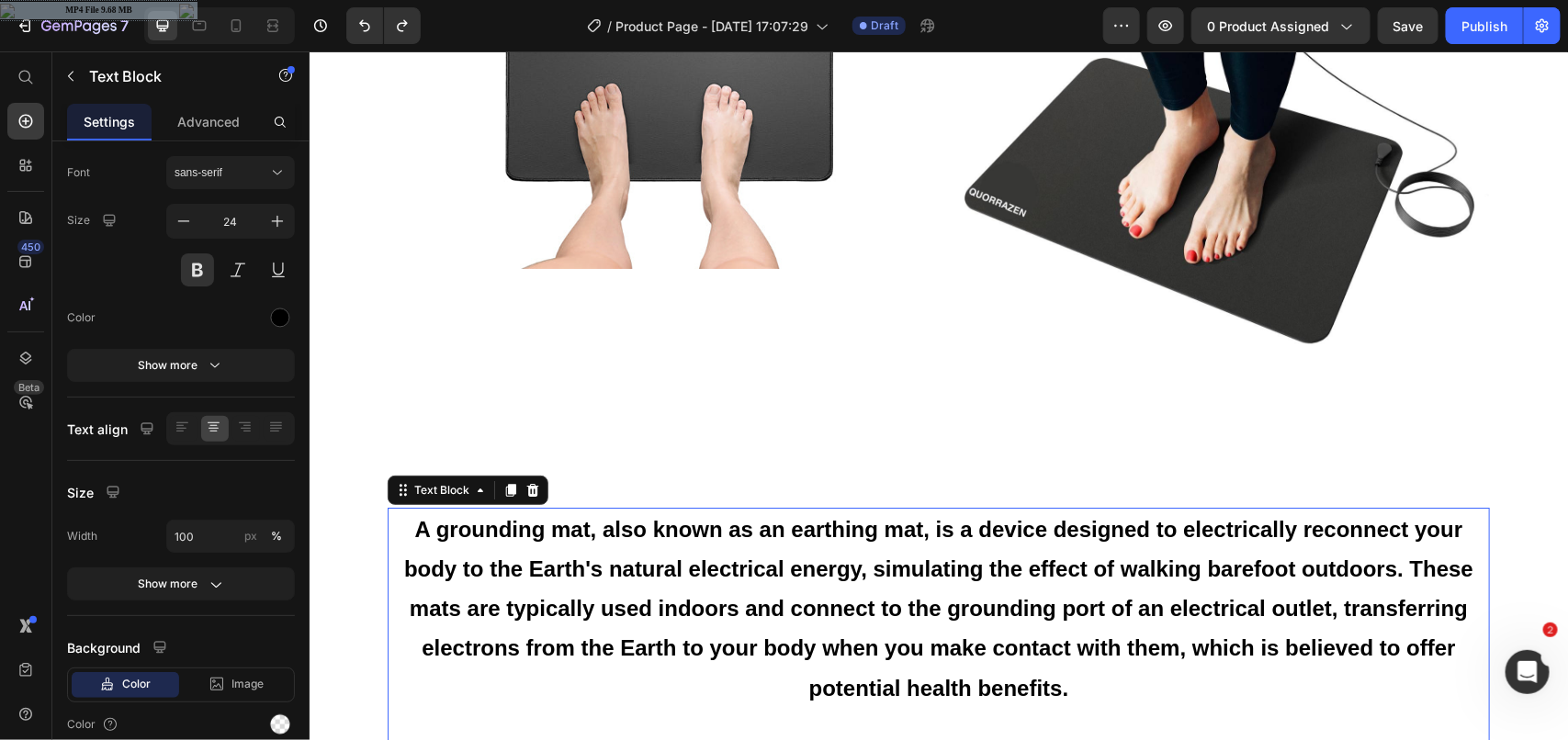 scroll, scrollTop: 0, scrollLeft: 0, axis: both 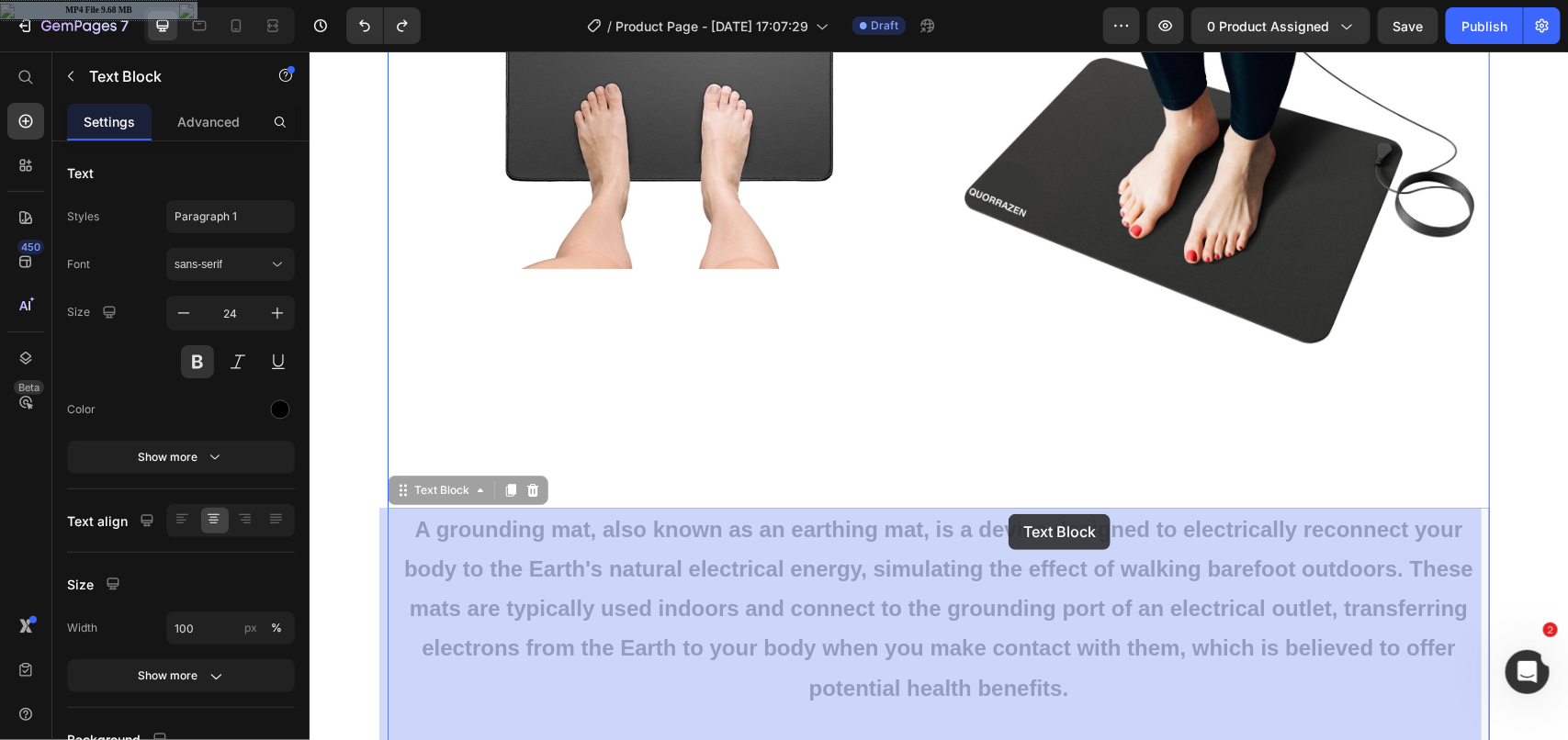 drag, startPoint x: 1105, startPoint y: 579, endPoint x: 1008, endPoint y: 513, distance: 117.32434 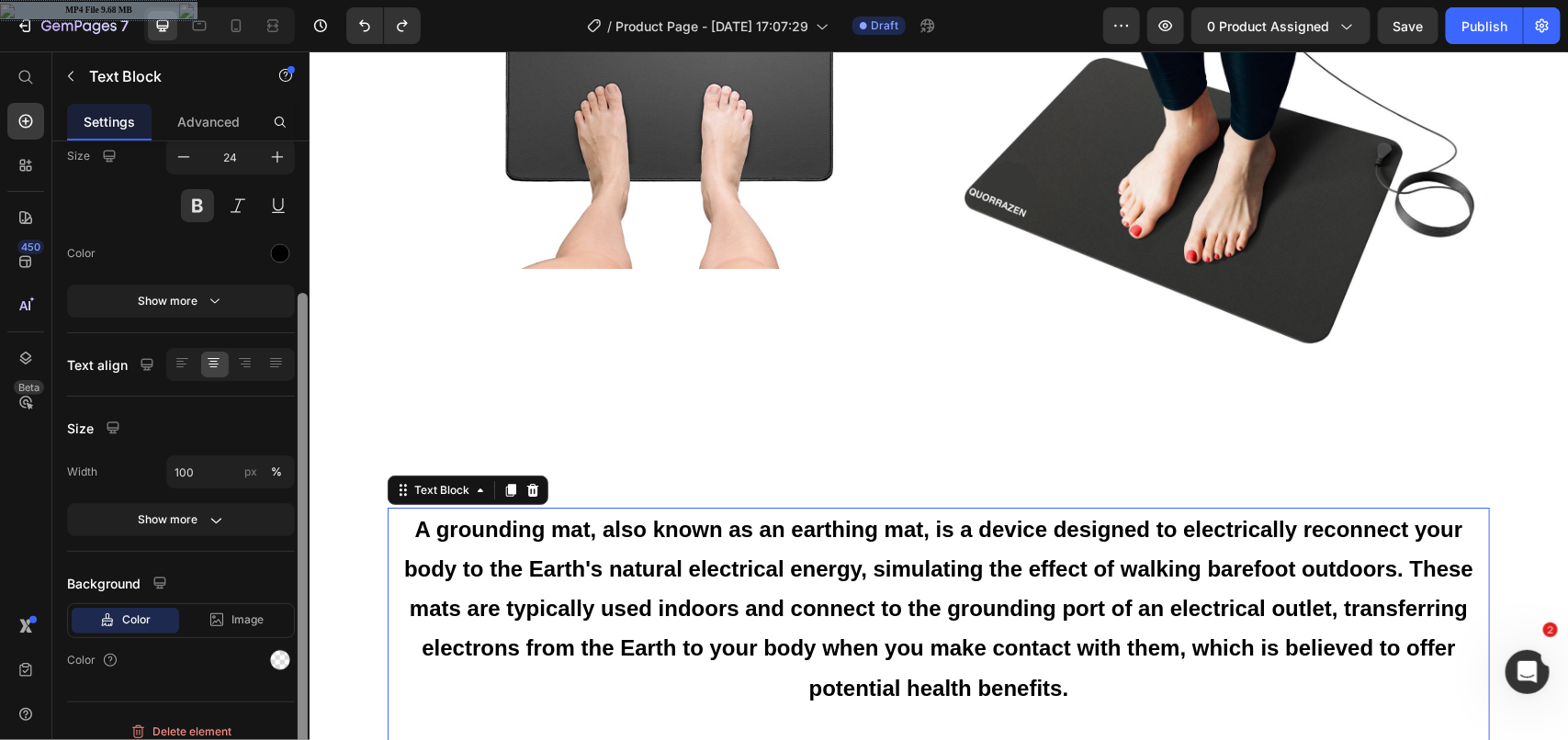 scroll, scrollTop: 172, scrollLeft: 0, axis: vertical 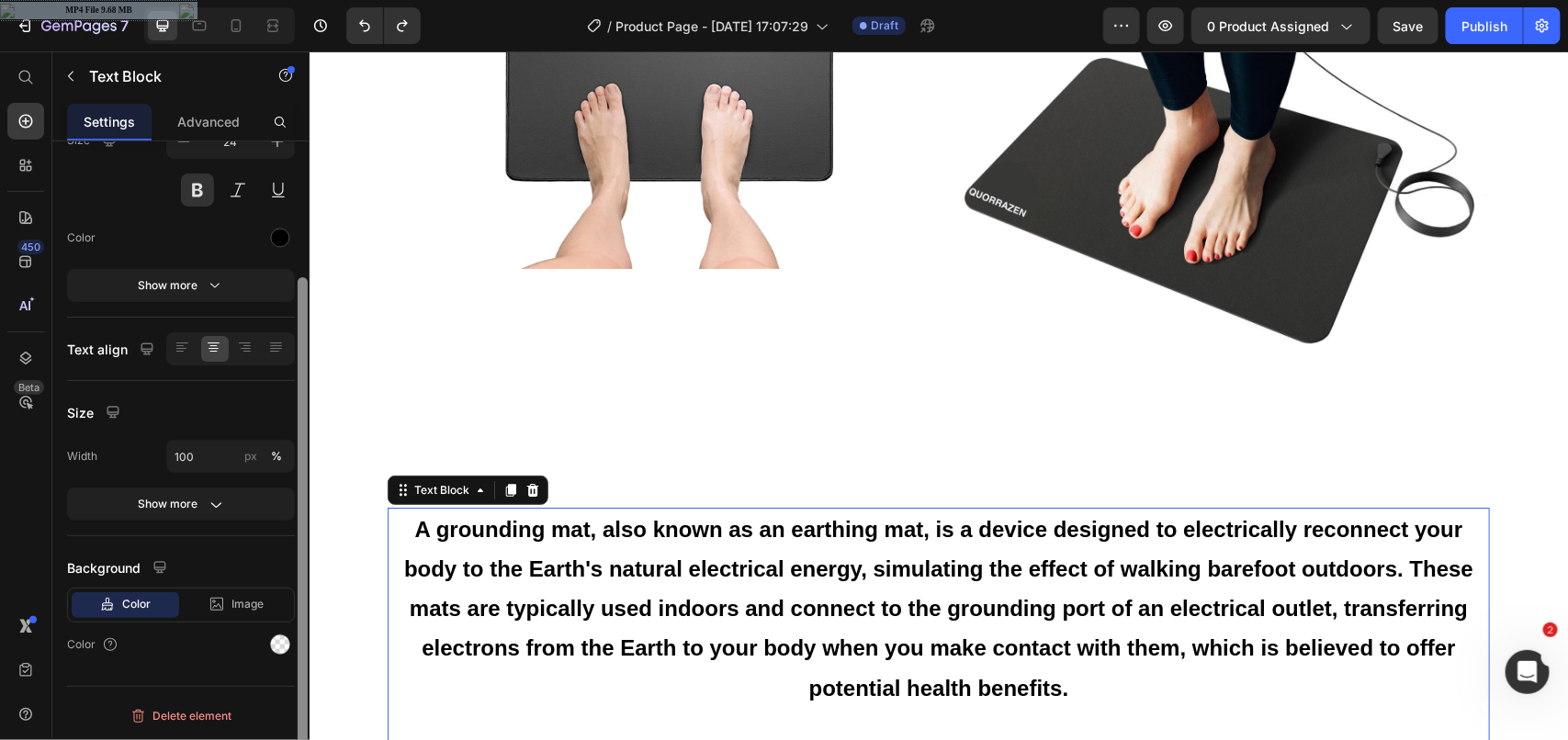 drag, startPoint x: 299, startPoint y: 328, endPoint x: 278, endPoint y: 539, distance: 212.04245 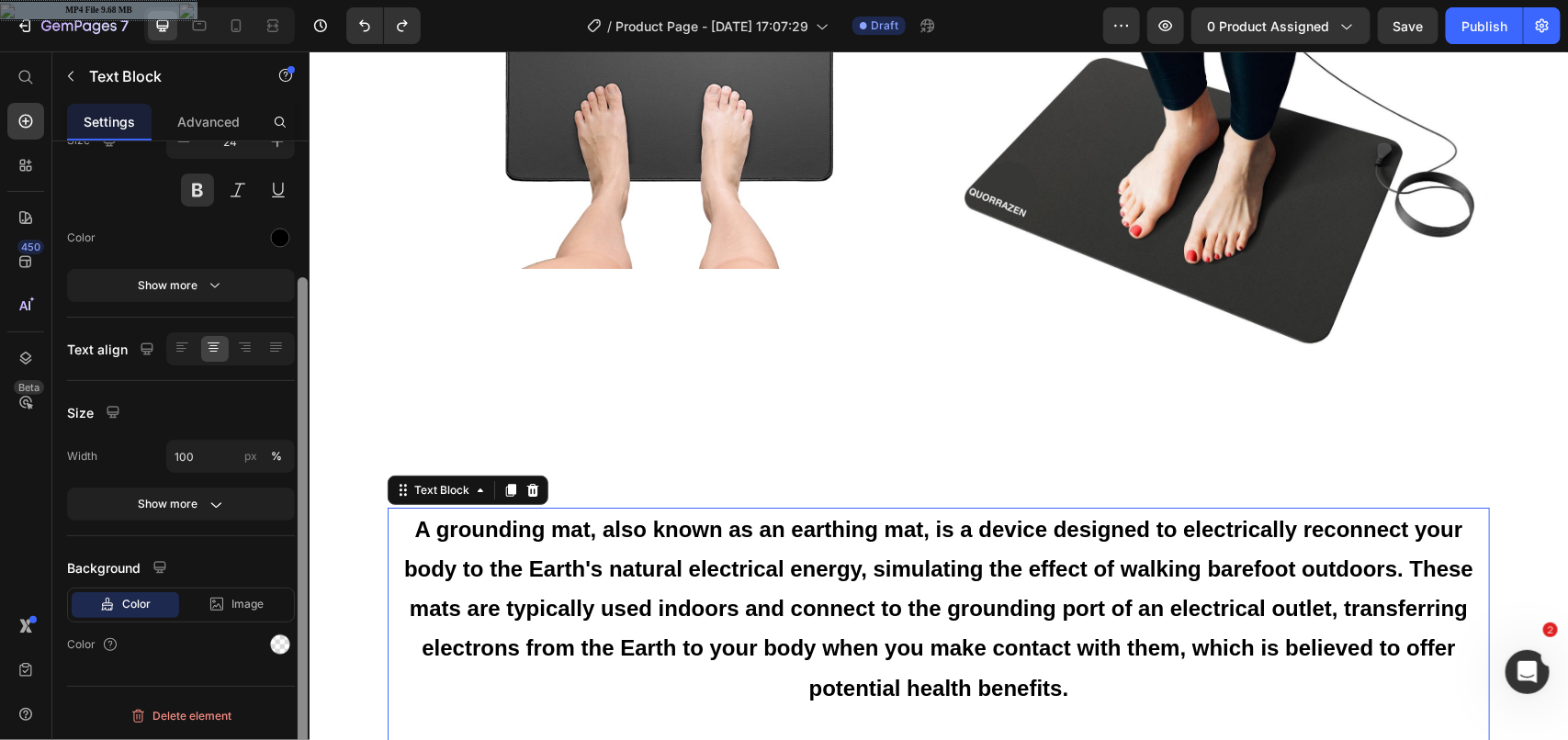 click at bounding box center (302, 534) 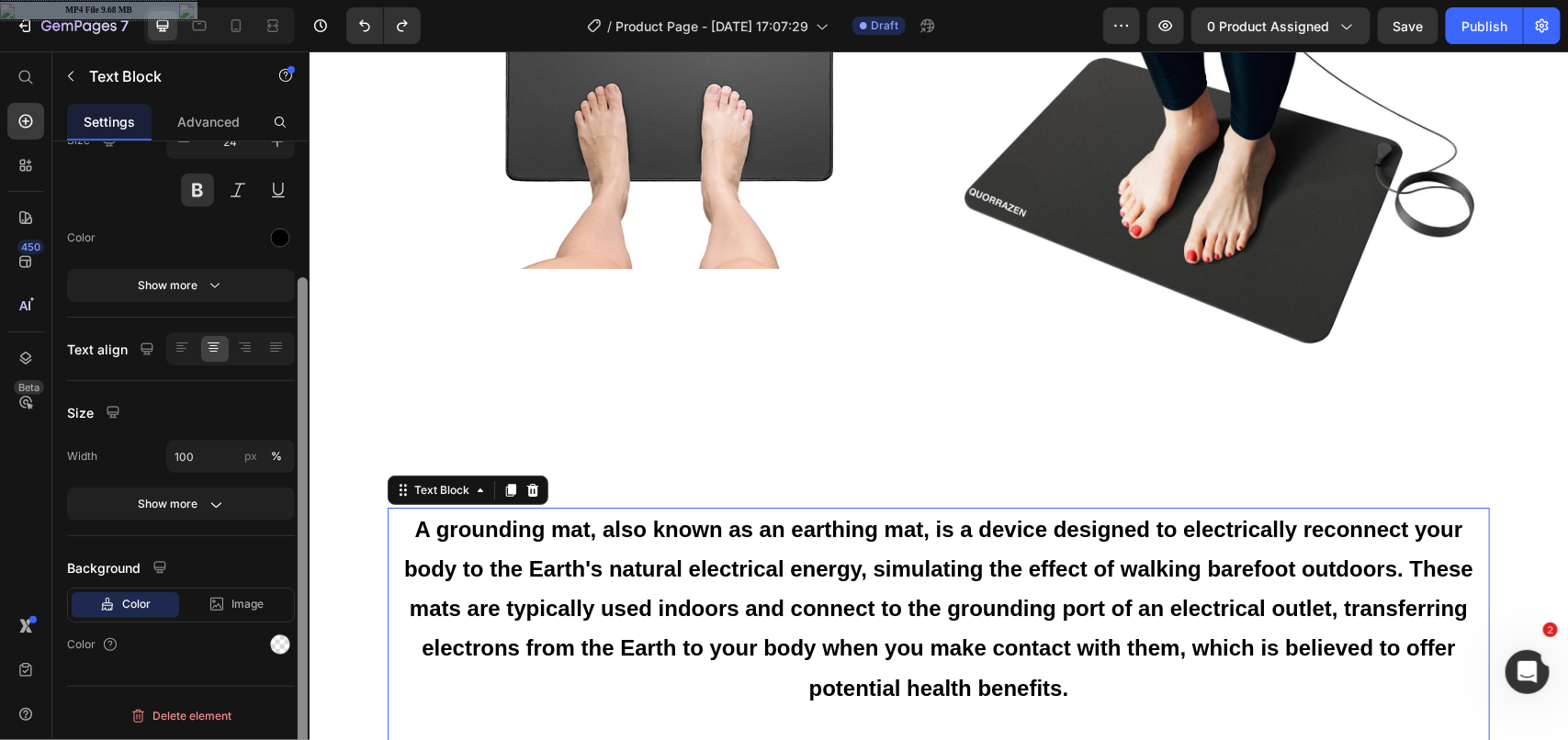 click at bounding box center (302, 534) 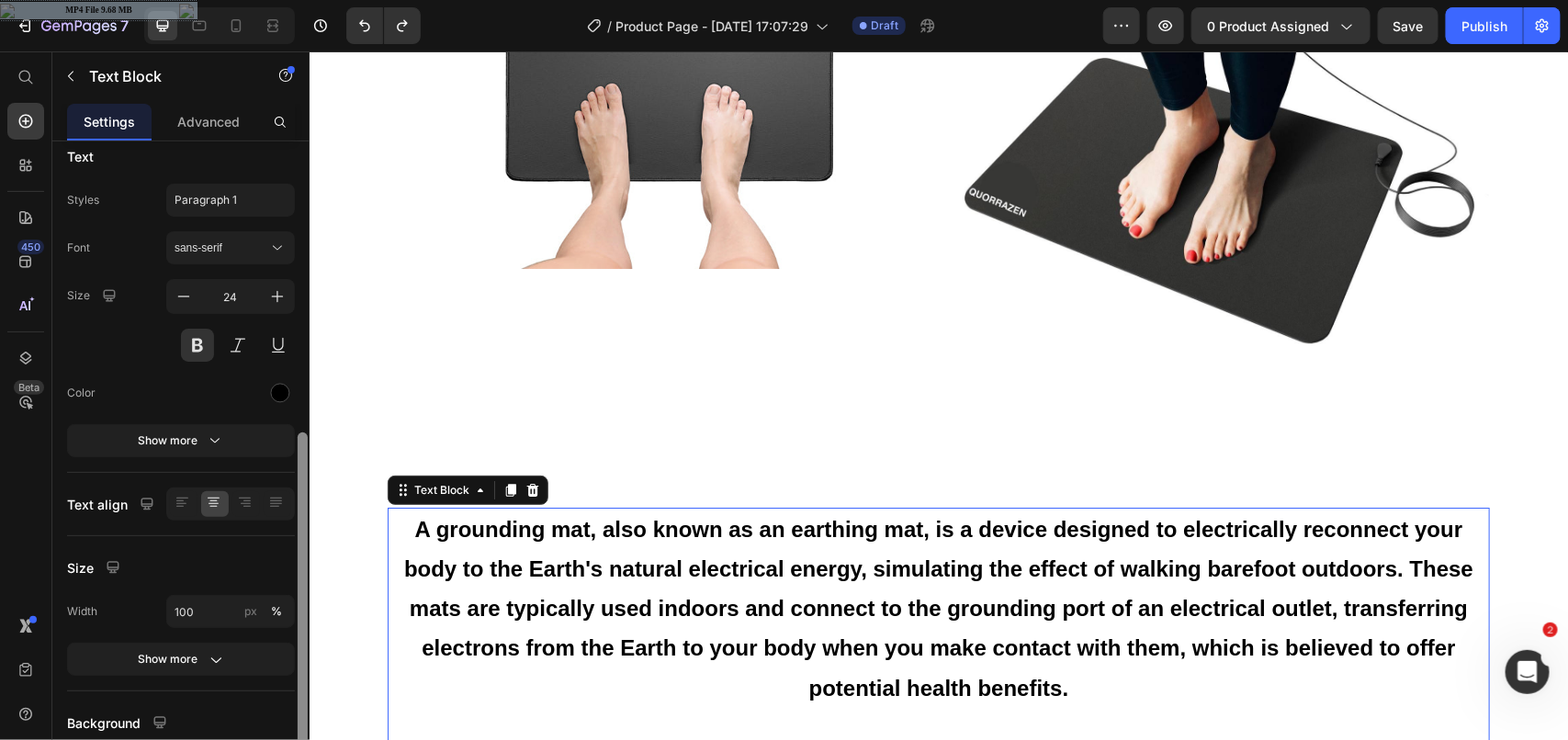 scroll, scrollTop: 172, scrollLeft: 0, axis: vertical 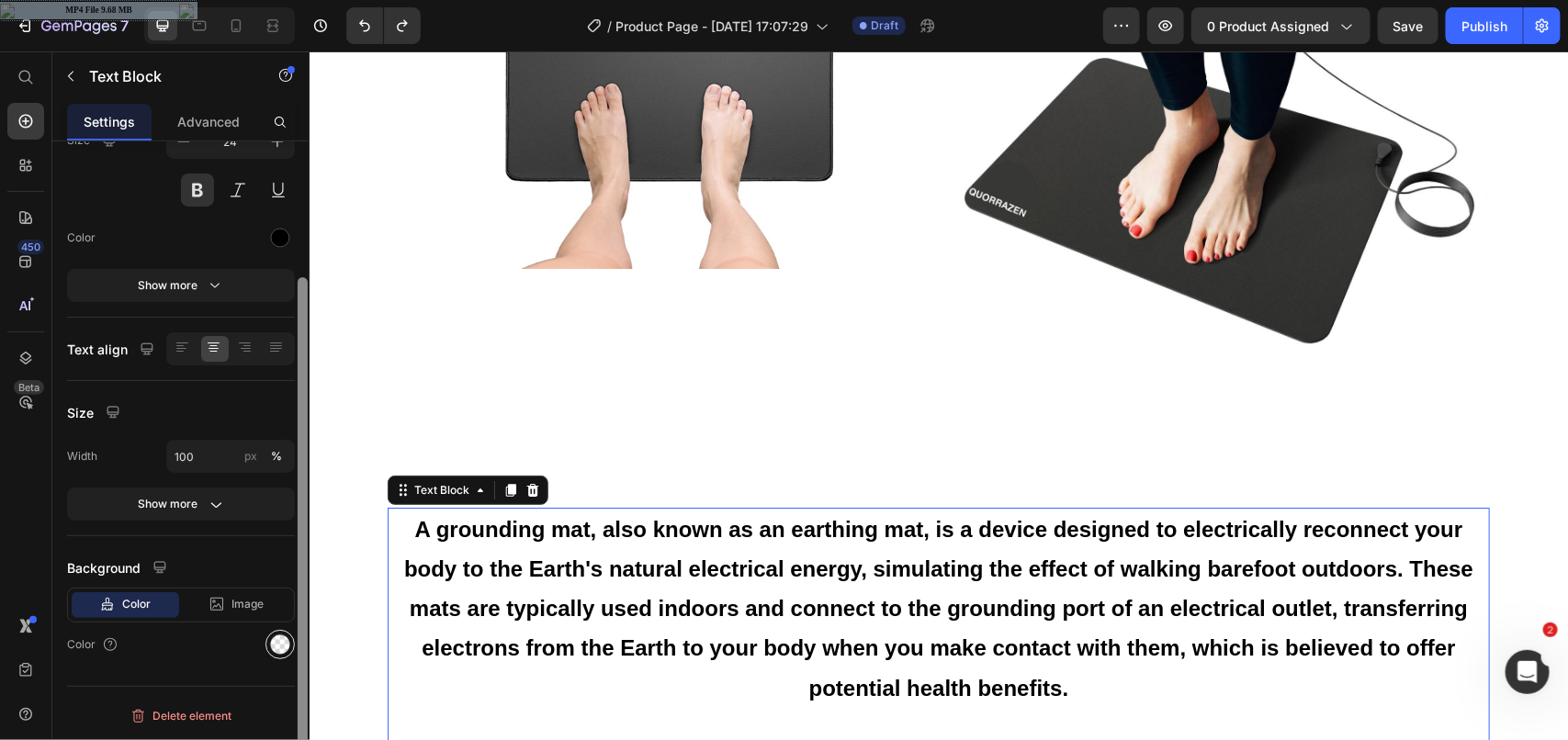 drag, startPoint x: 305, startPoint y: 289, endPoint x: 272, endPoint y: 645, distance: 357.52622 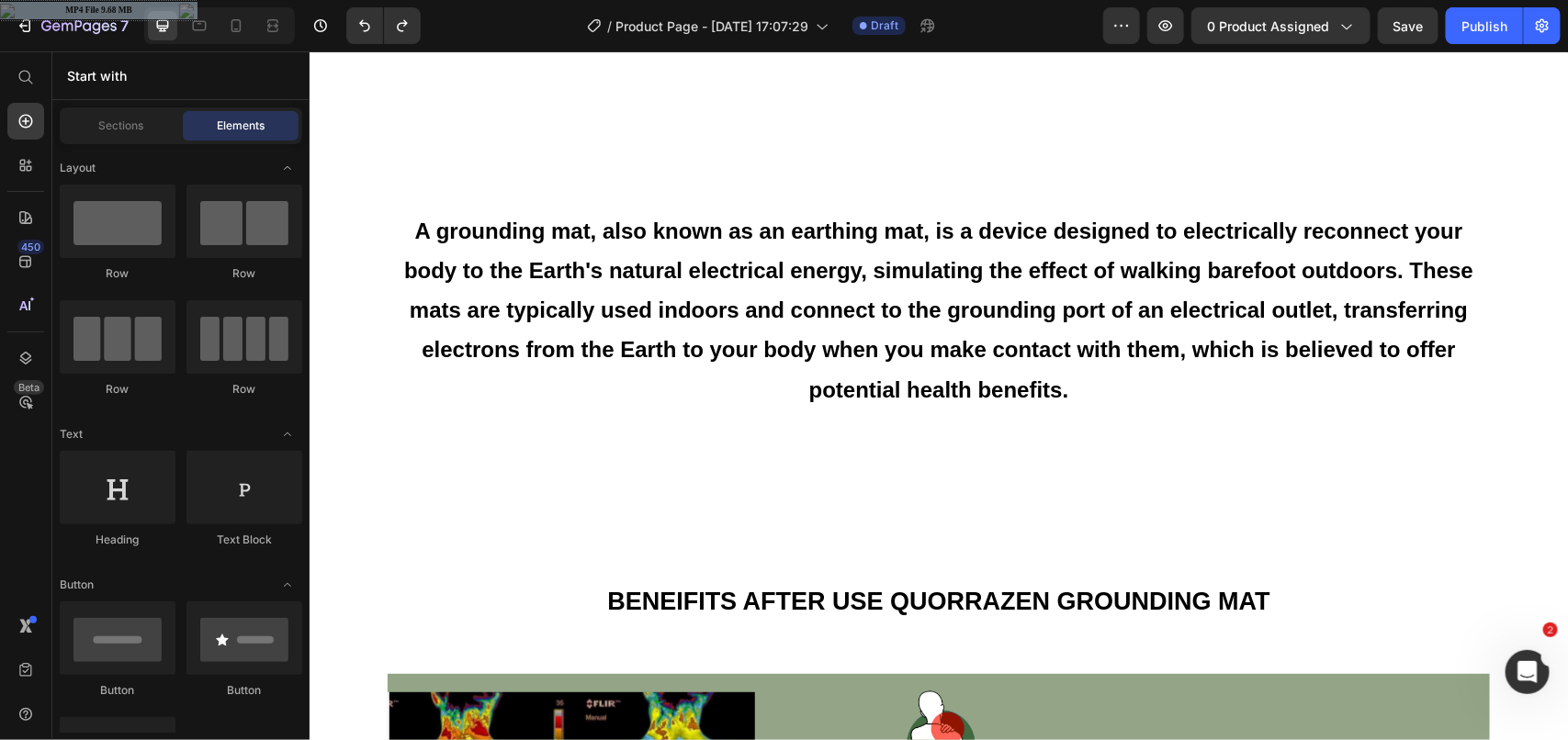 scroll, scrollTop: 3083, scrollLeft: 0, axis: vertical 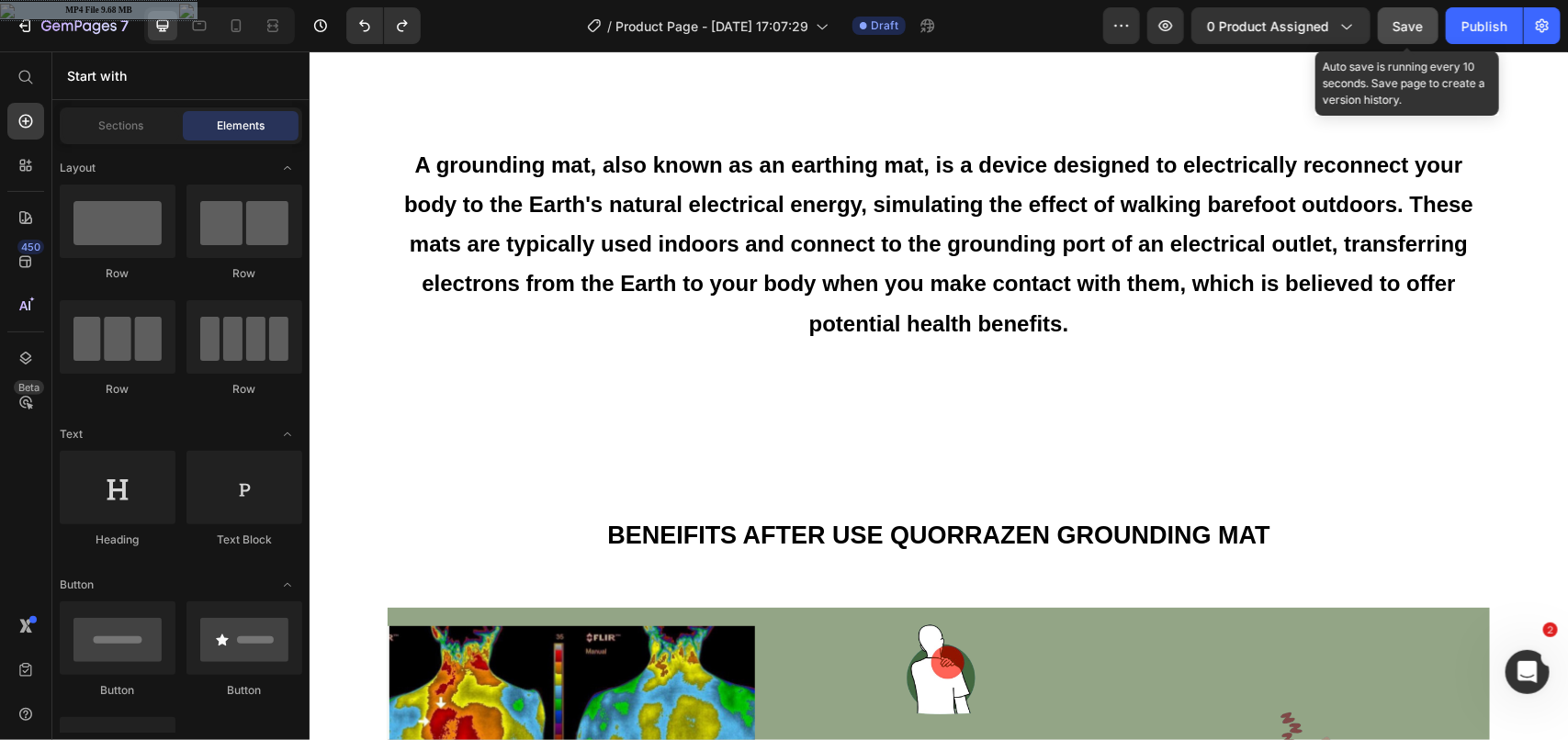 click on "Save" 